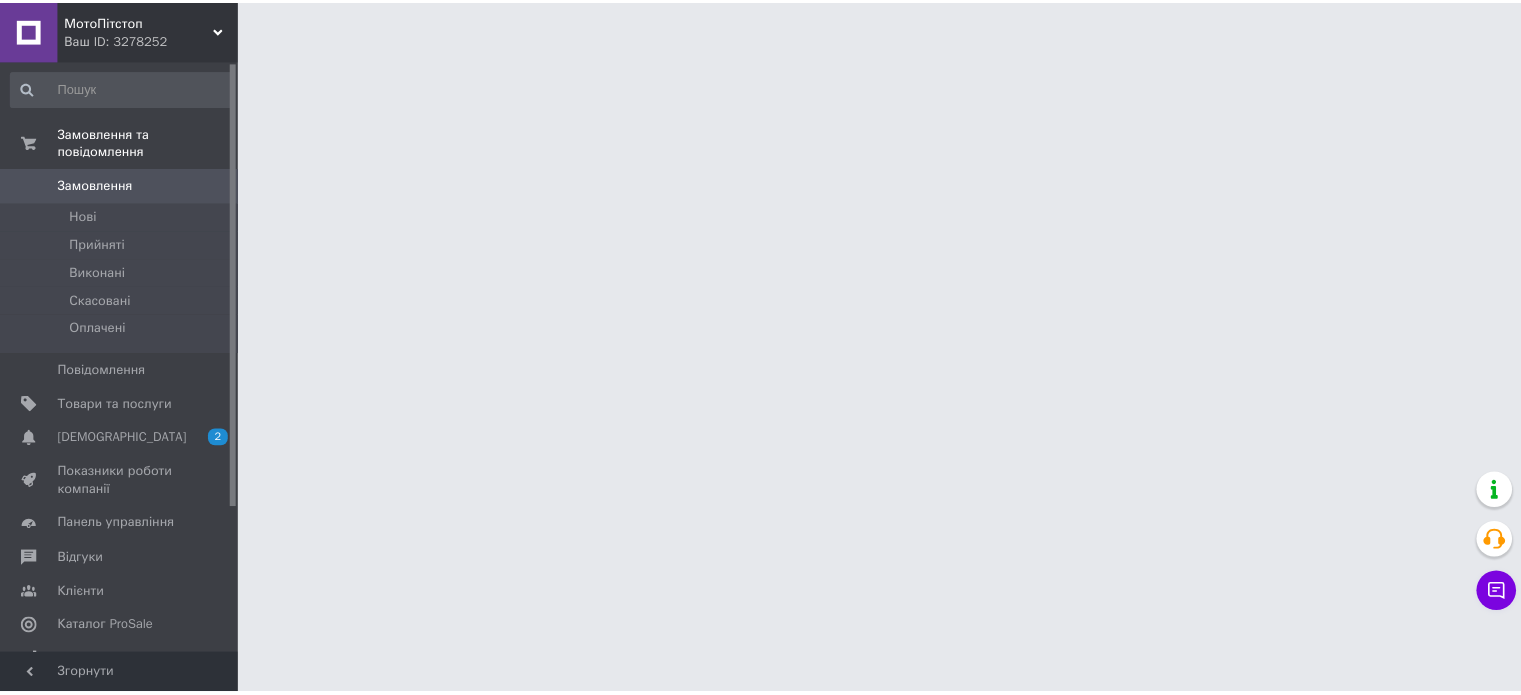 scroll, scrollTop: 0, scrollLeft: 0, axis: both 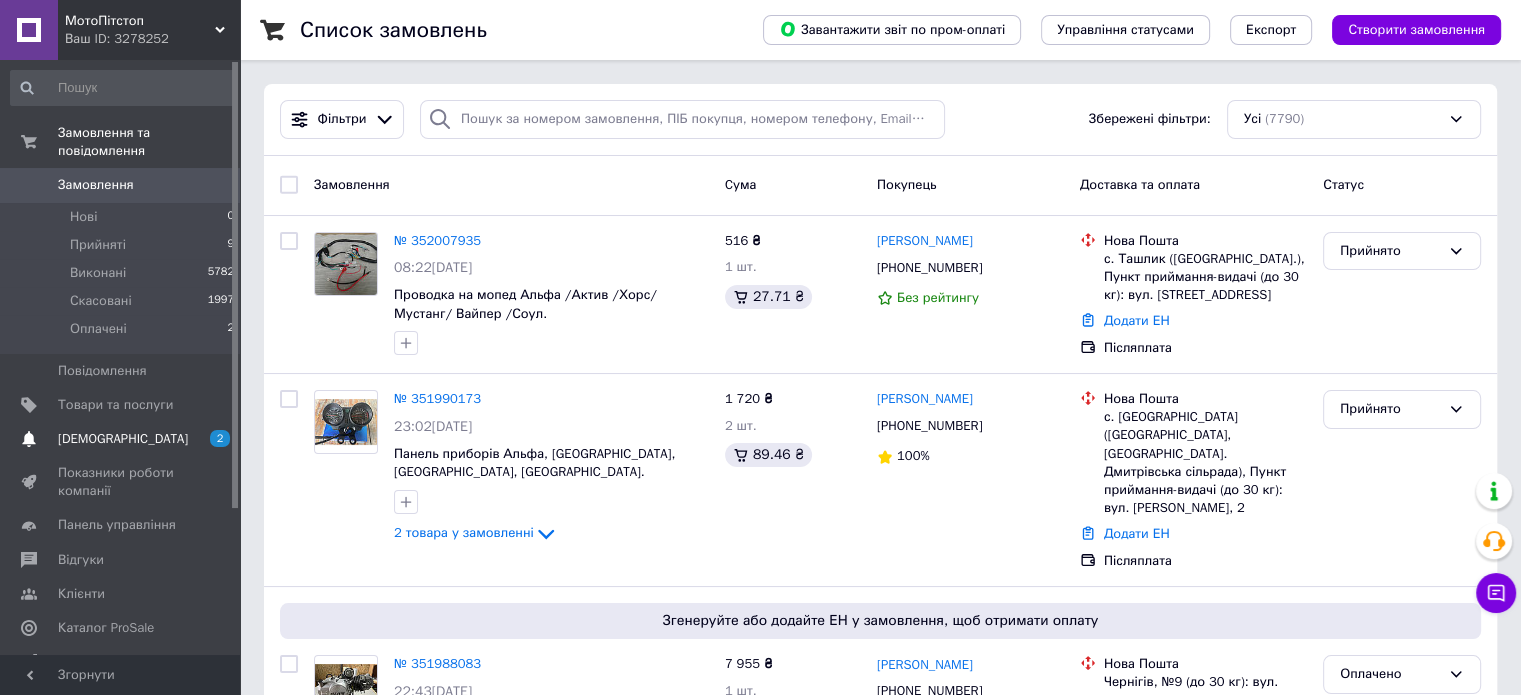 click on "[DEMOGRAPHIC_DATA]" at bounding box center (123, 439) 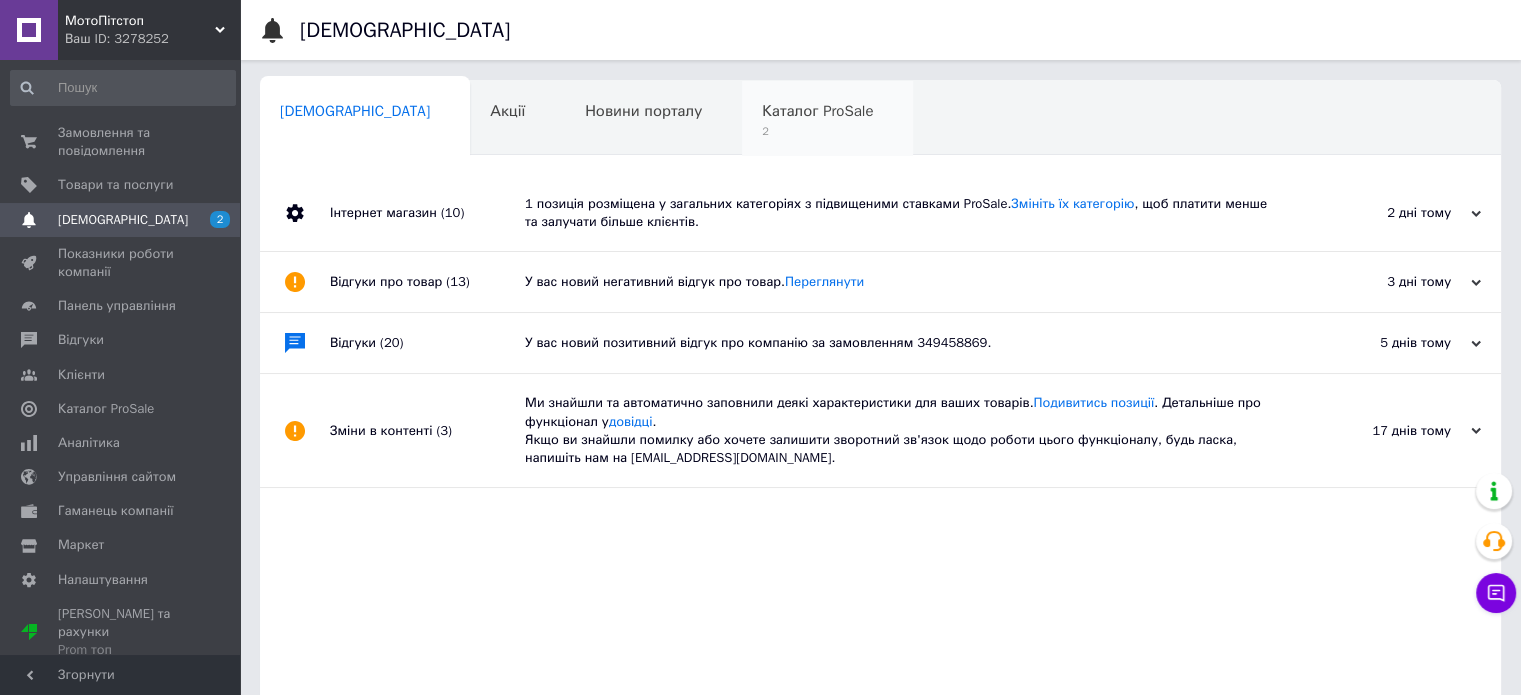 click on "Каталог ProSale 2" at bounding box center [827, 119] 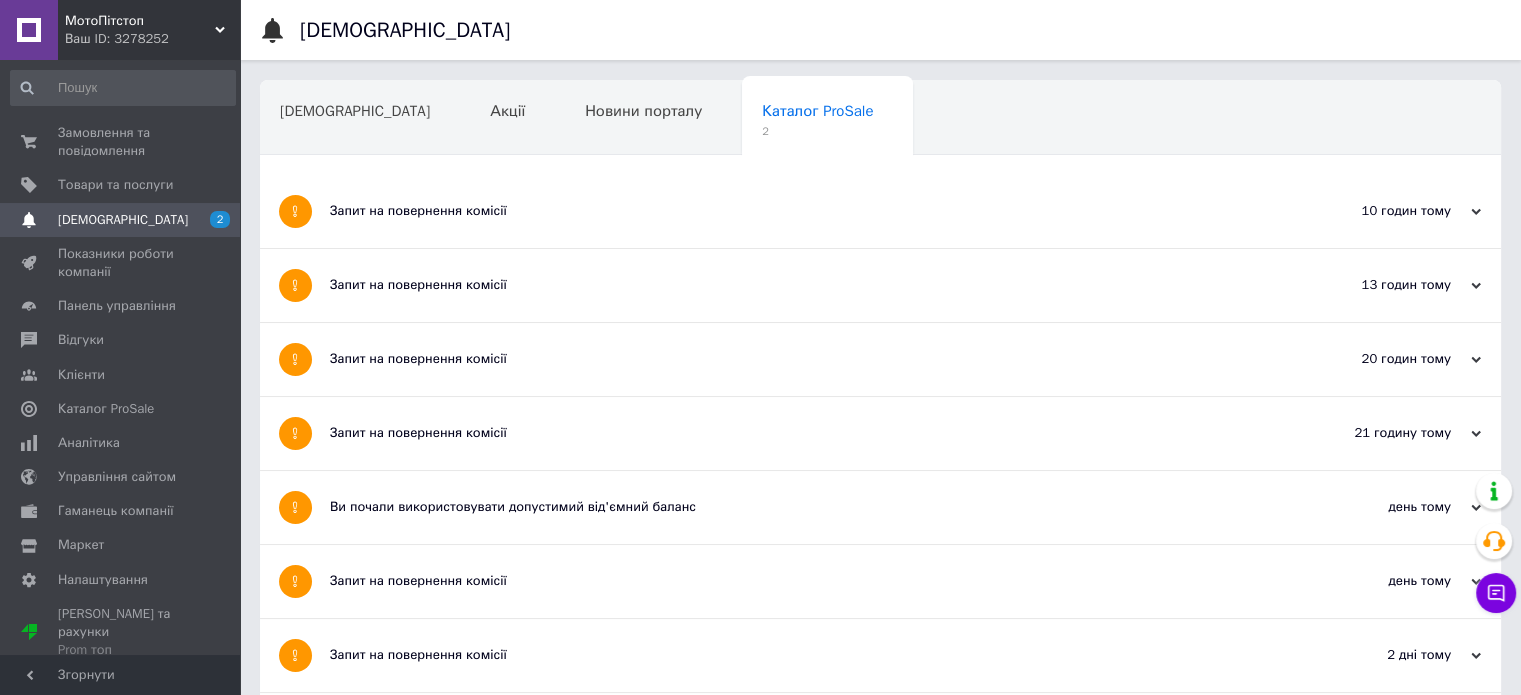 drag, startPoint x: 439, startPoint y: 215, endPoint x: 440, endPoint y: 204, distance: 11.045361 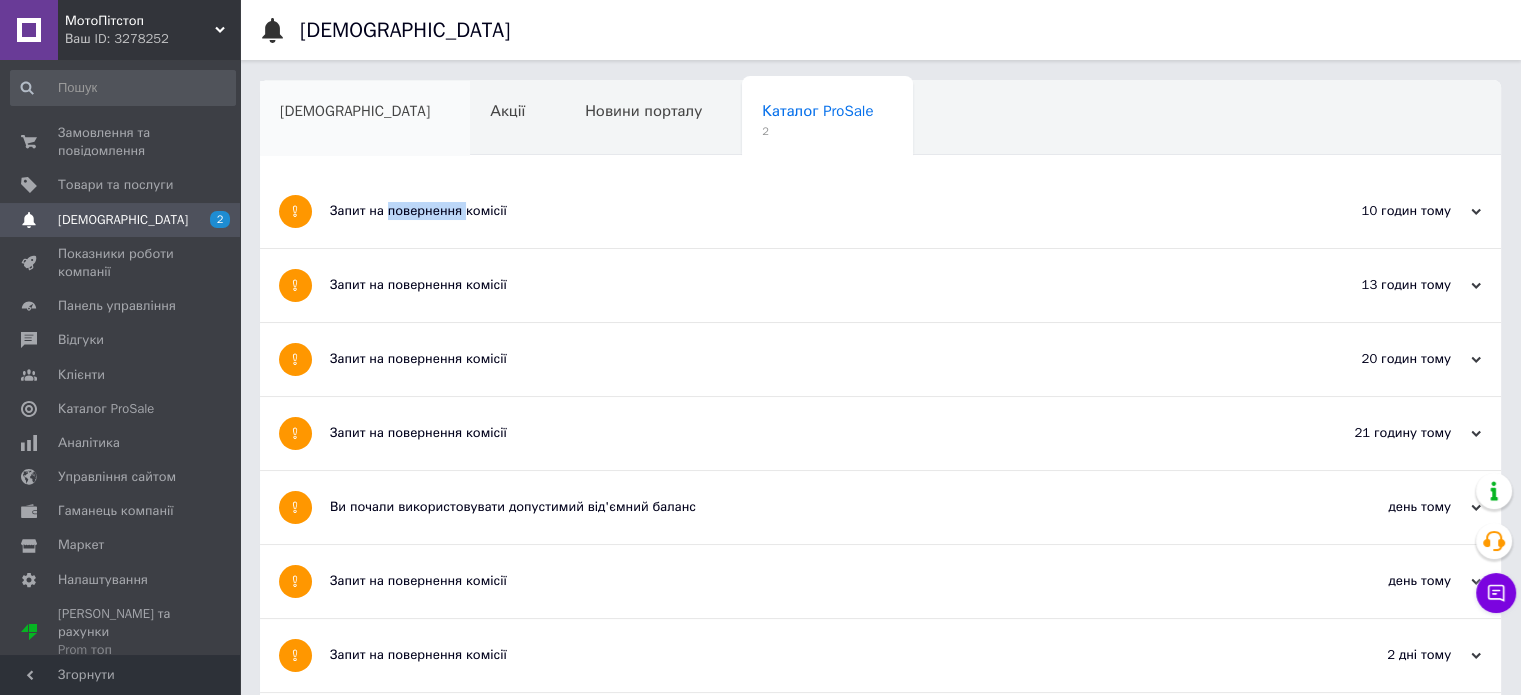 click on "[DEMOGRAPHIC_DATA]" at bounding box center (355, 111) 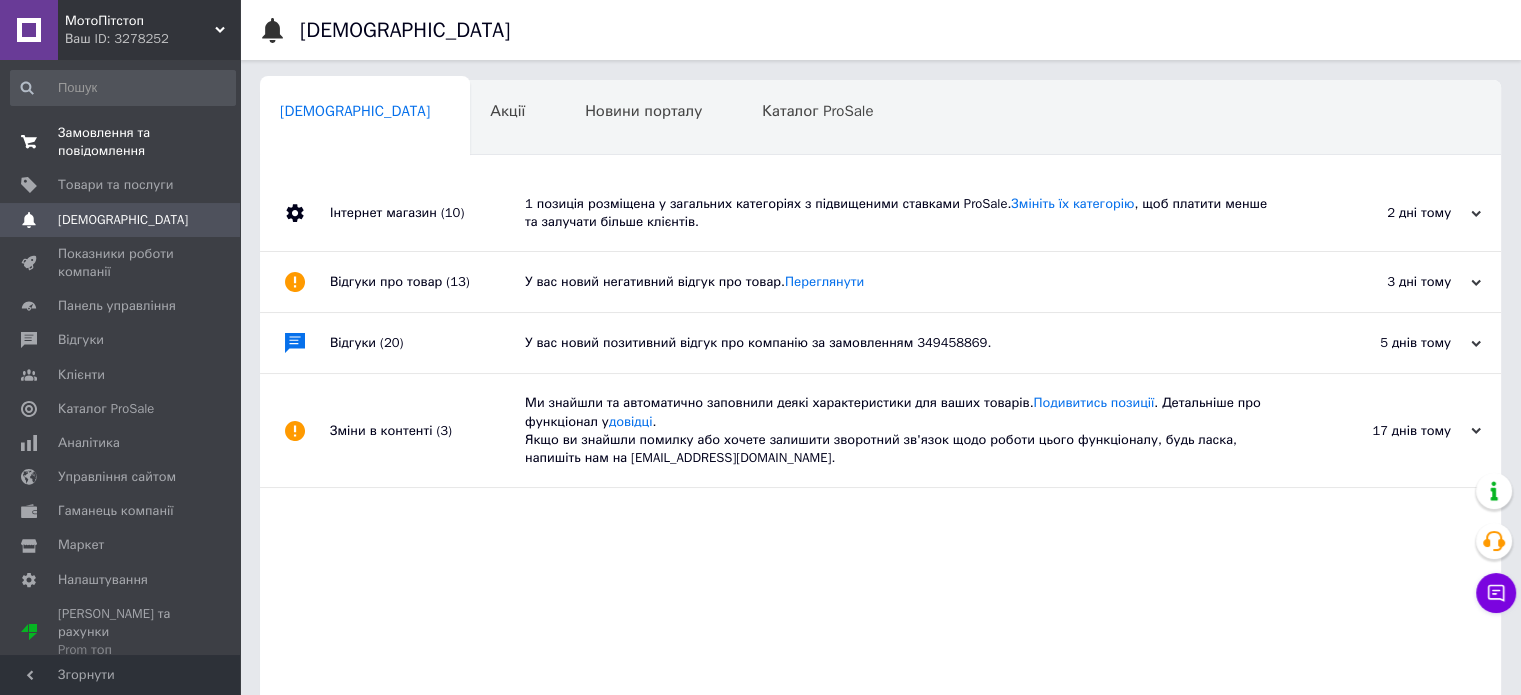 click on "Замовлення та повідомлення" at bounding box center [121, 142] 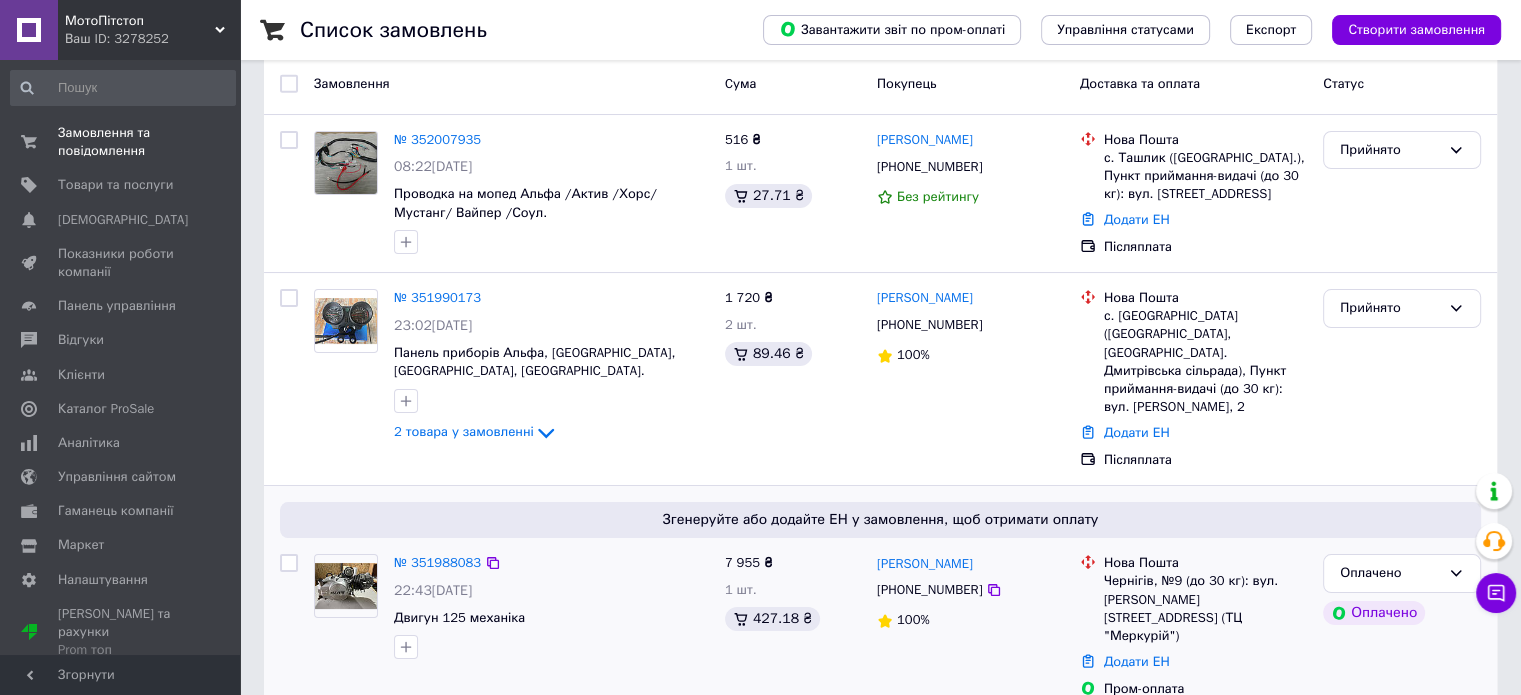 scroll, scrollTop: 200, scrollLeft: 0, axis: vertical 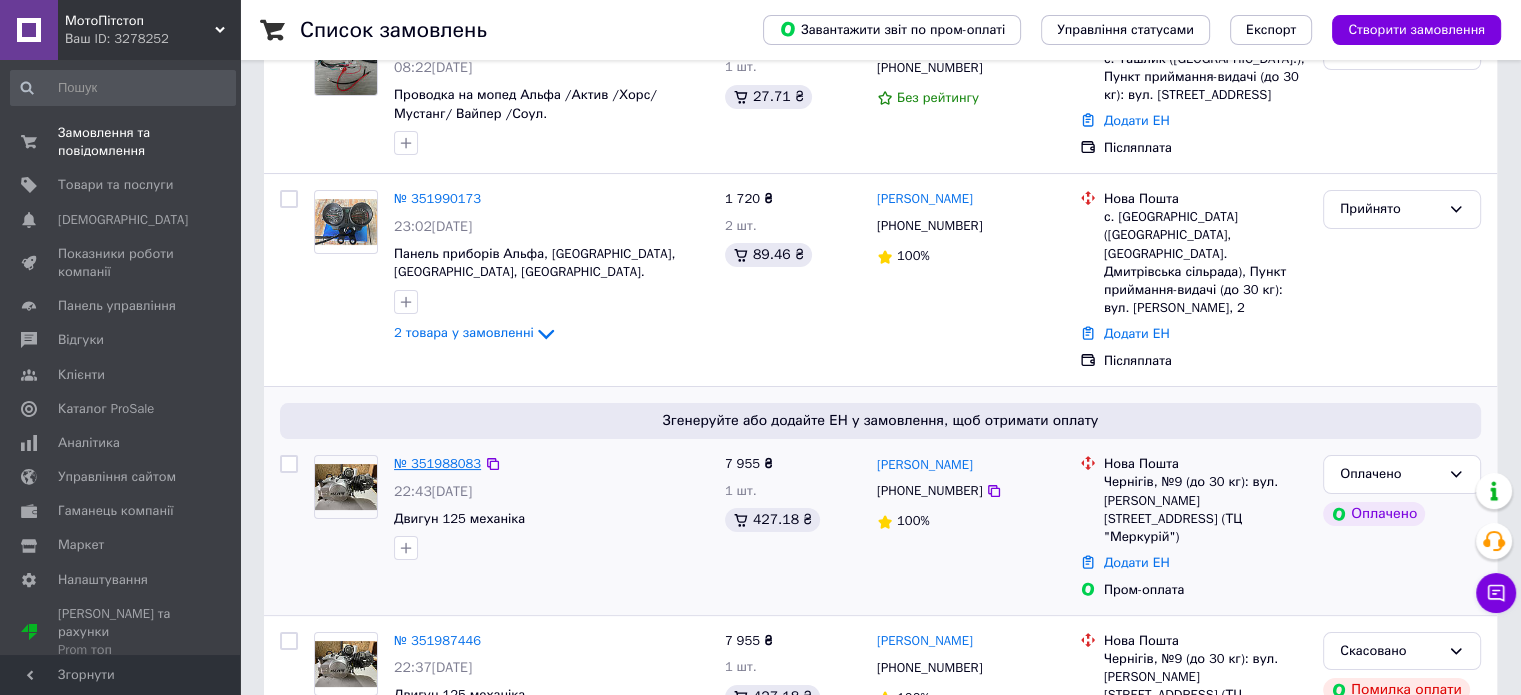 click on "№ 351988083" at bounding box center [437, 463] 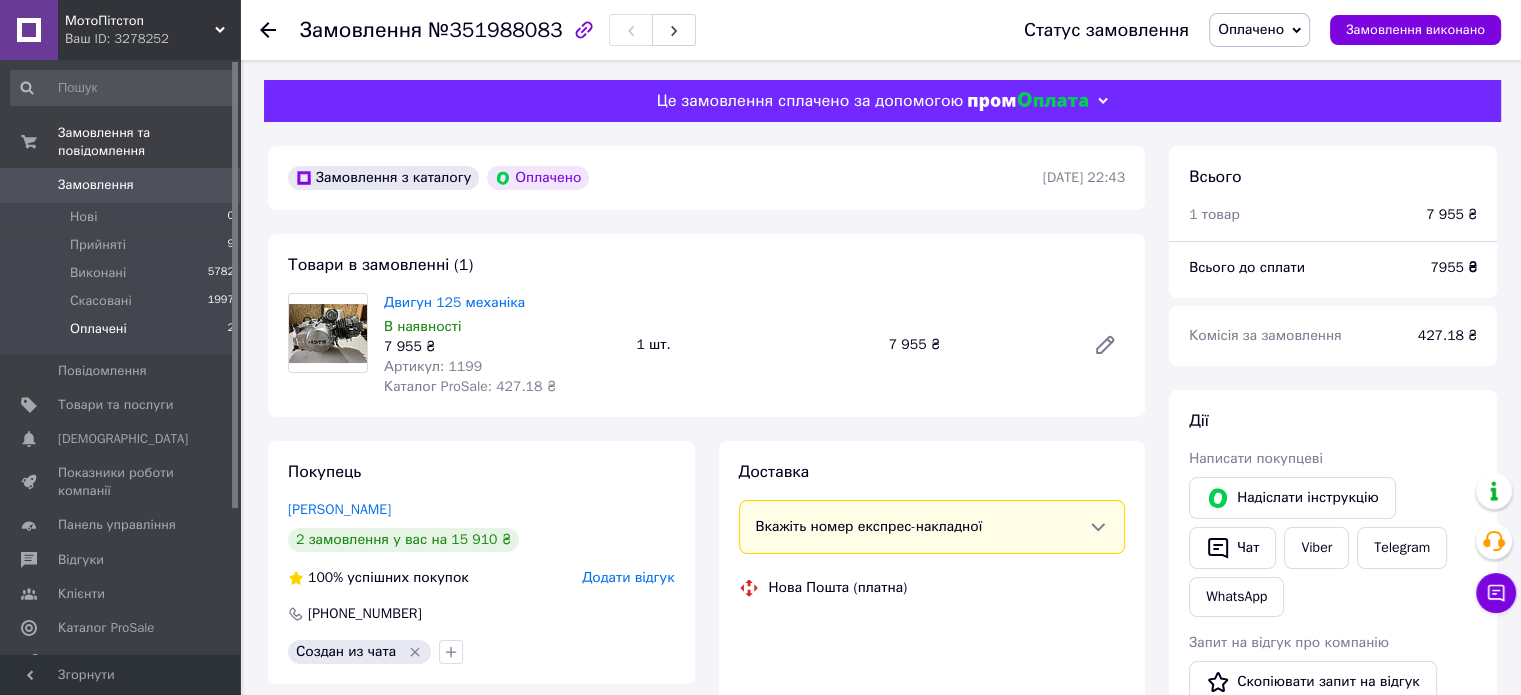 click on "Оплачені" at bounding box center (98, 329) 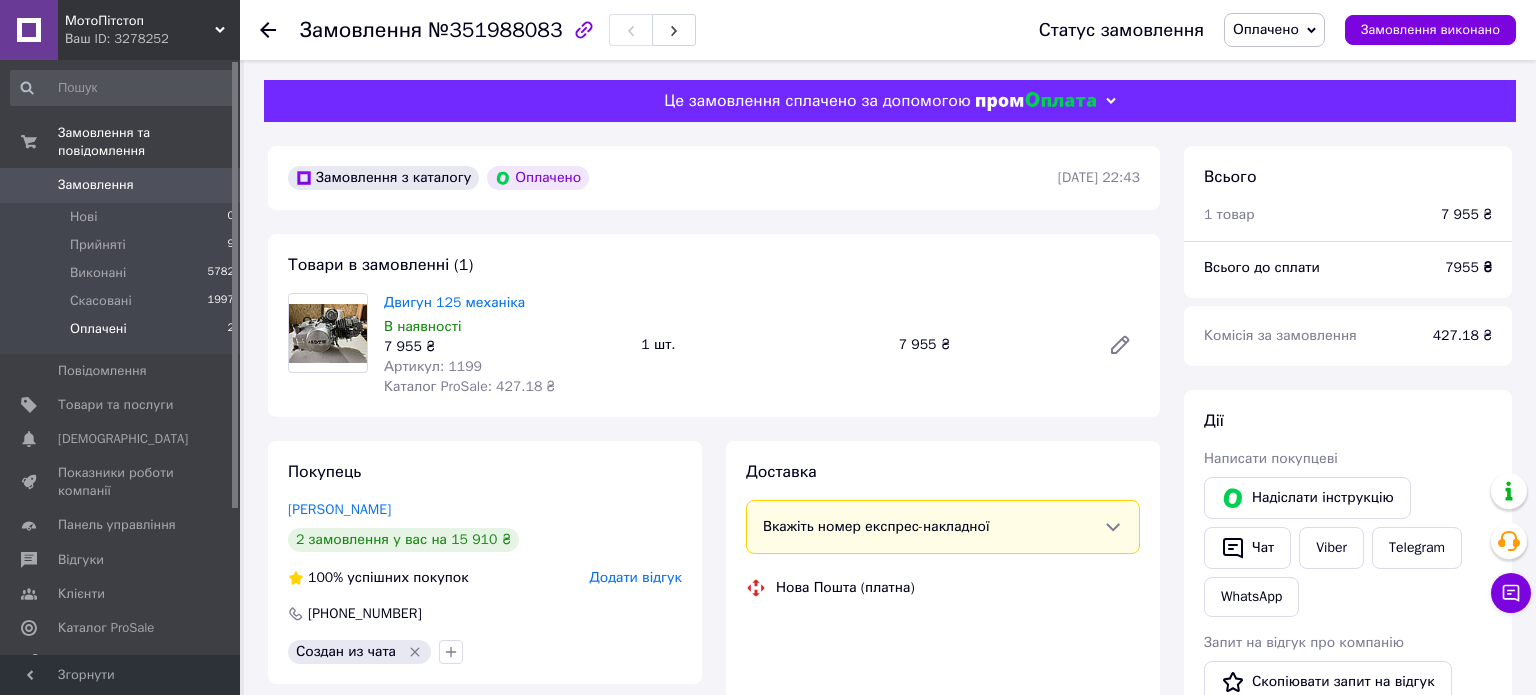 click on "Оплачені" at bounding box center [98, 329] 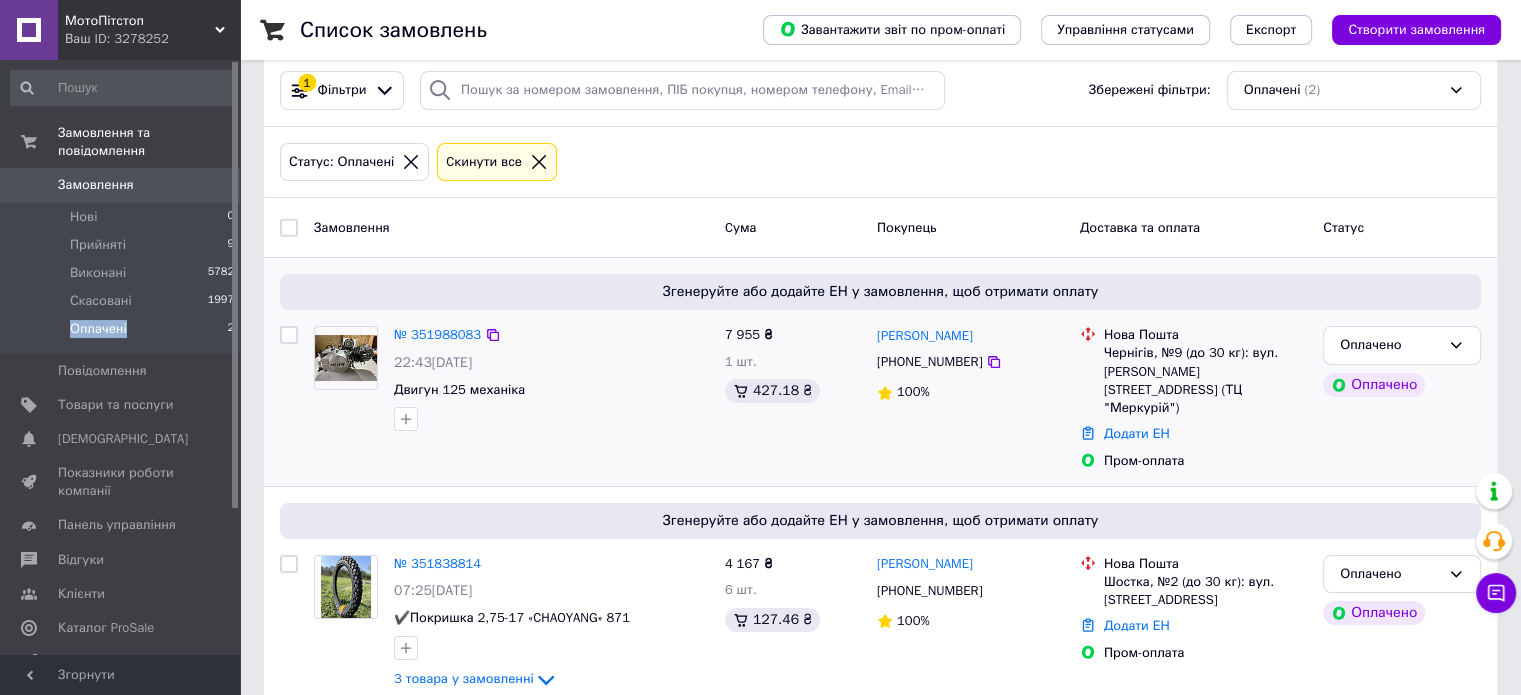 scroll, scrollTop: 46, scrollLeft: 0, axis: vertical 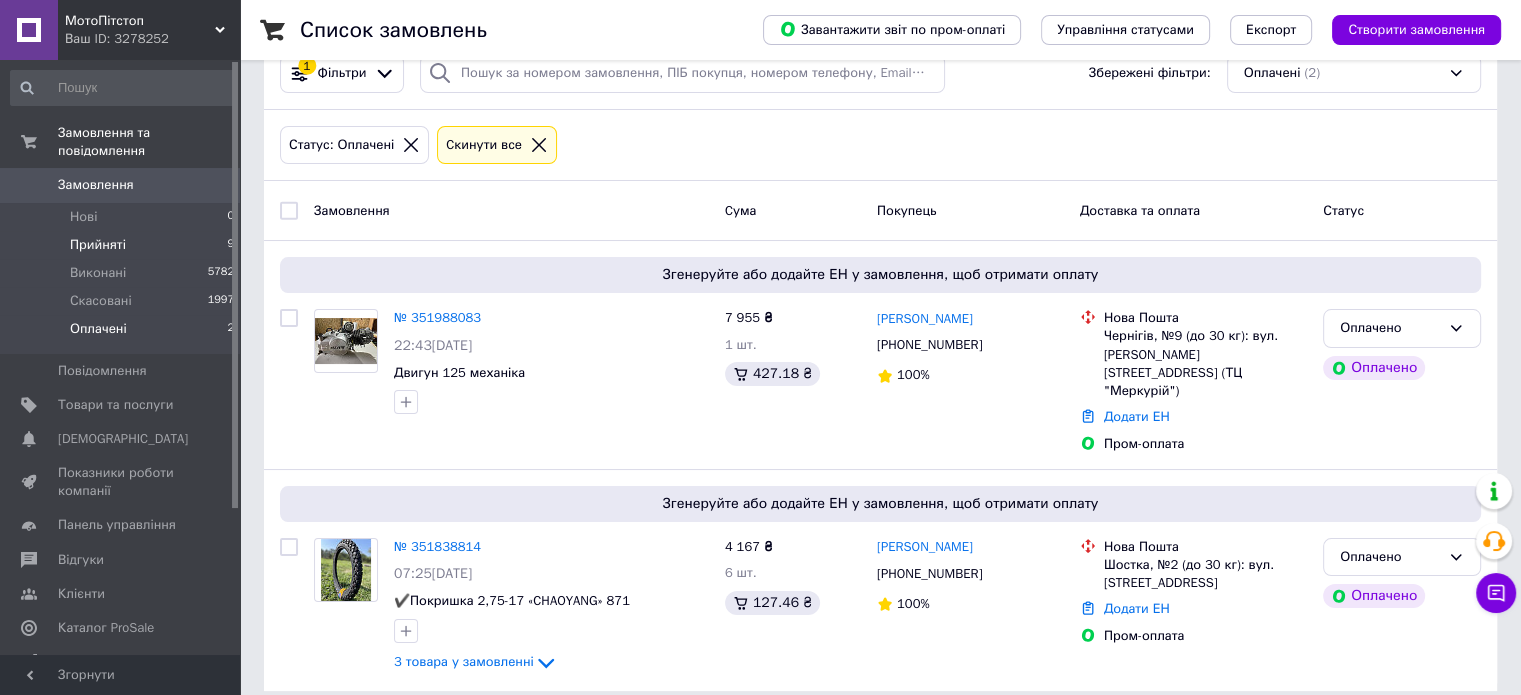 click on "Прийняті" at bounding box center (98, 245) 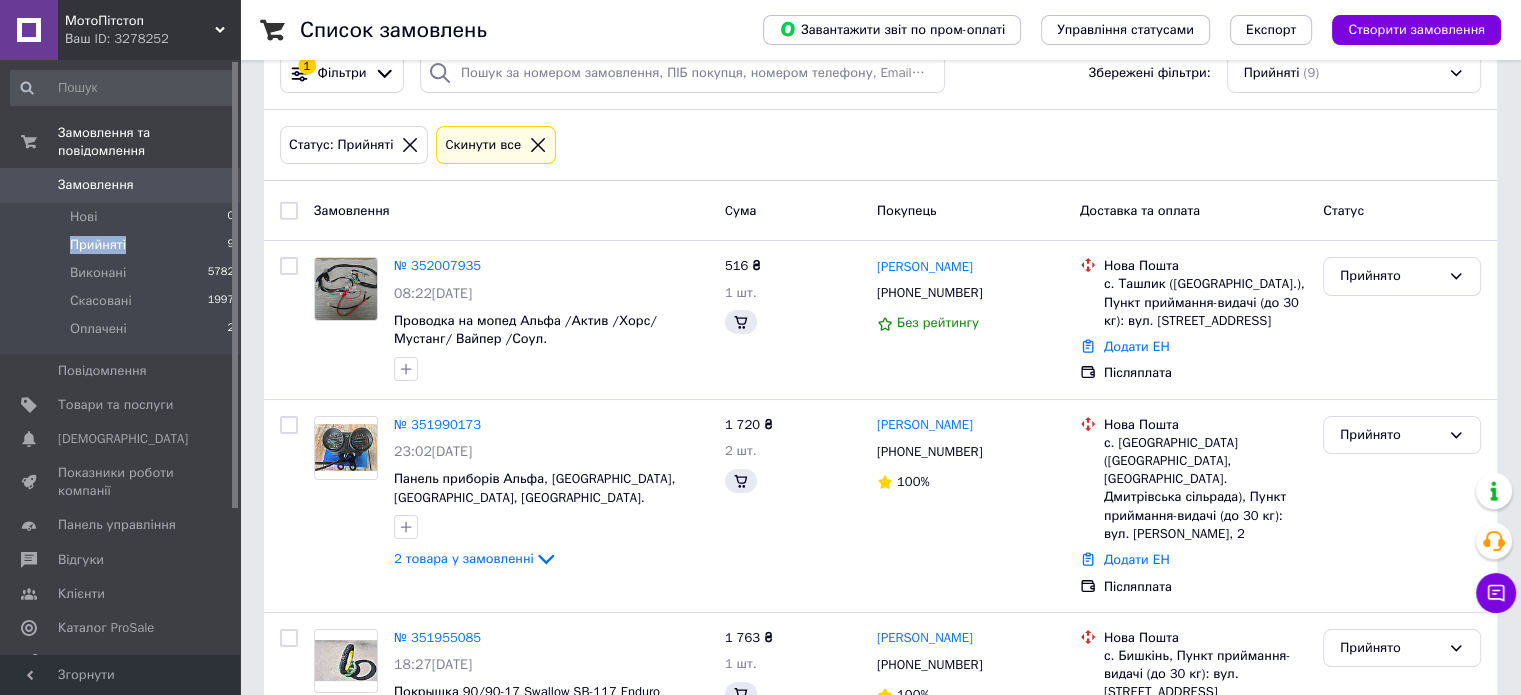 scroll, scrollTop: 0, scrollLeft: 0, axis: both 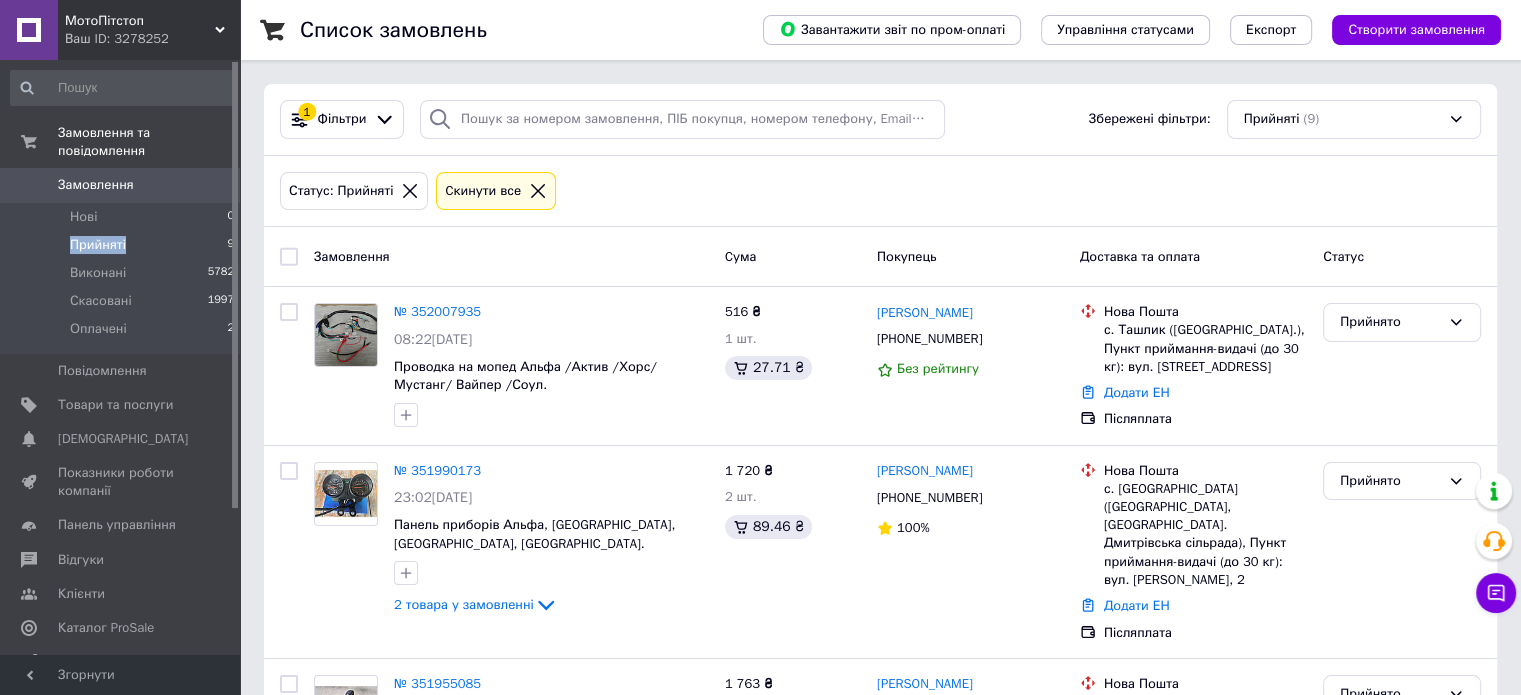 click on "Прийняті 9" at bounding box center [123, 245] 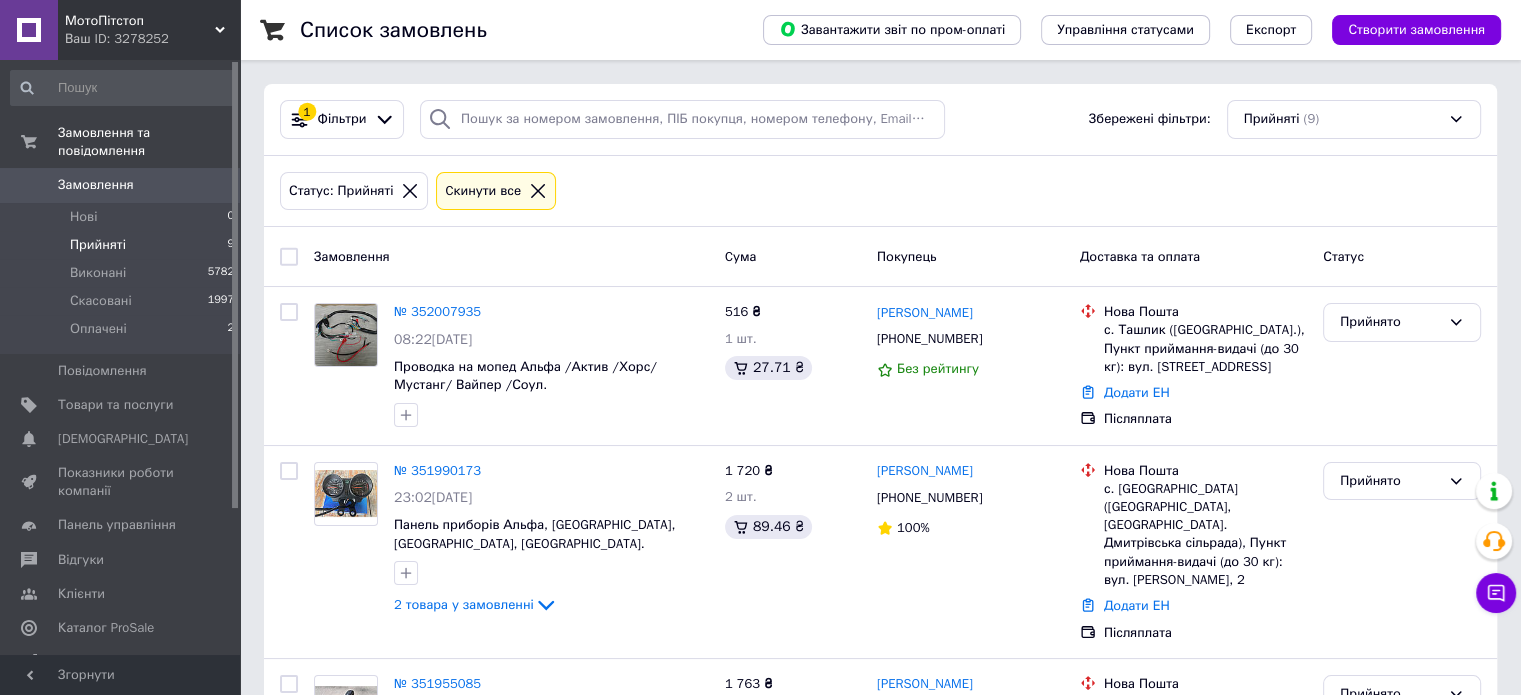 click on "Прийняті 9" at bounding box center [123, 245] 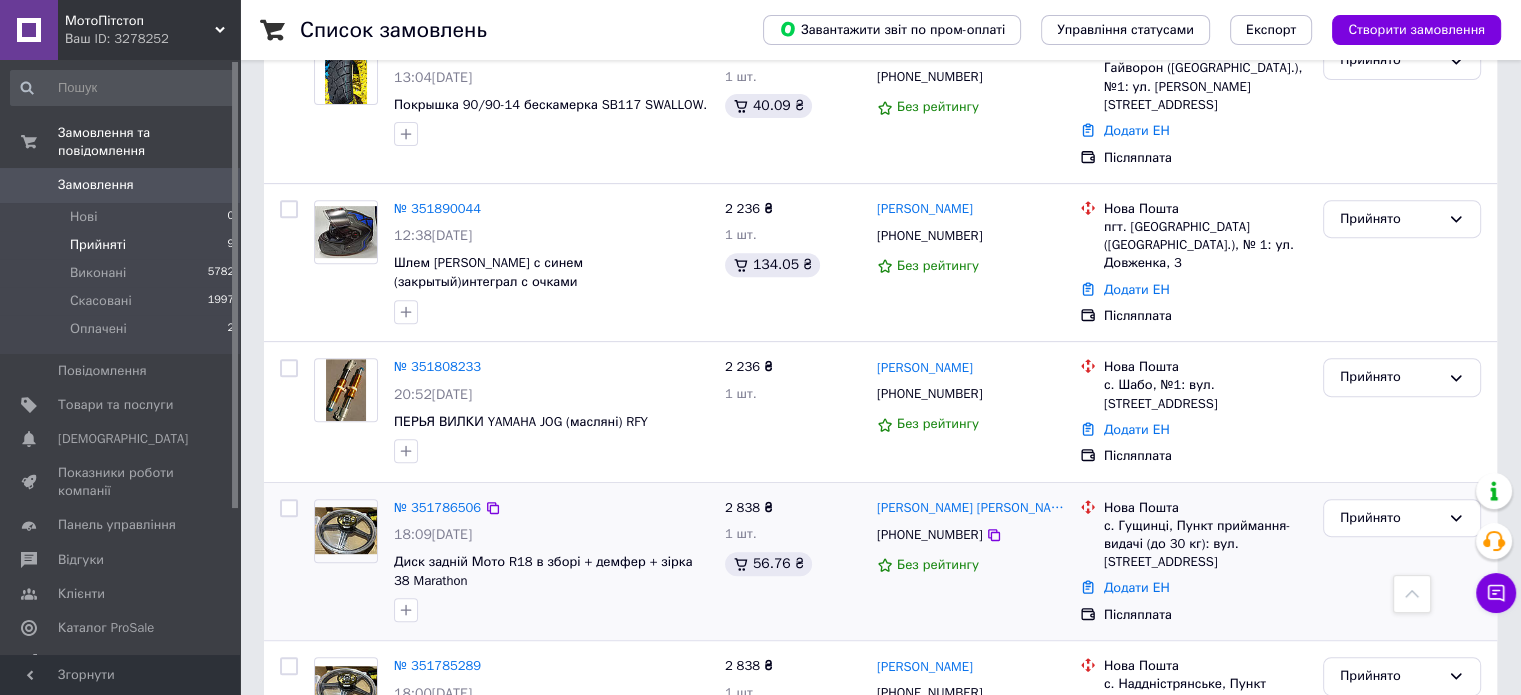 scroll, scrollTop: 617, scrollLeft: 0, axis: vertical 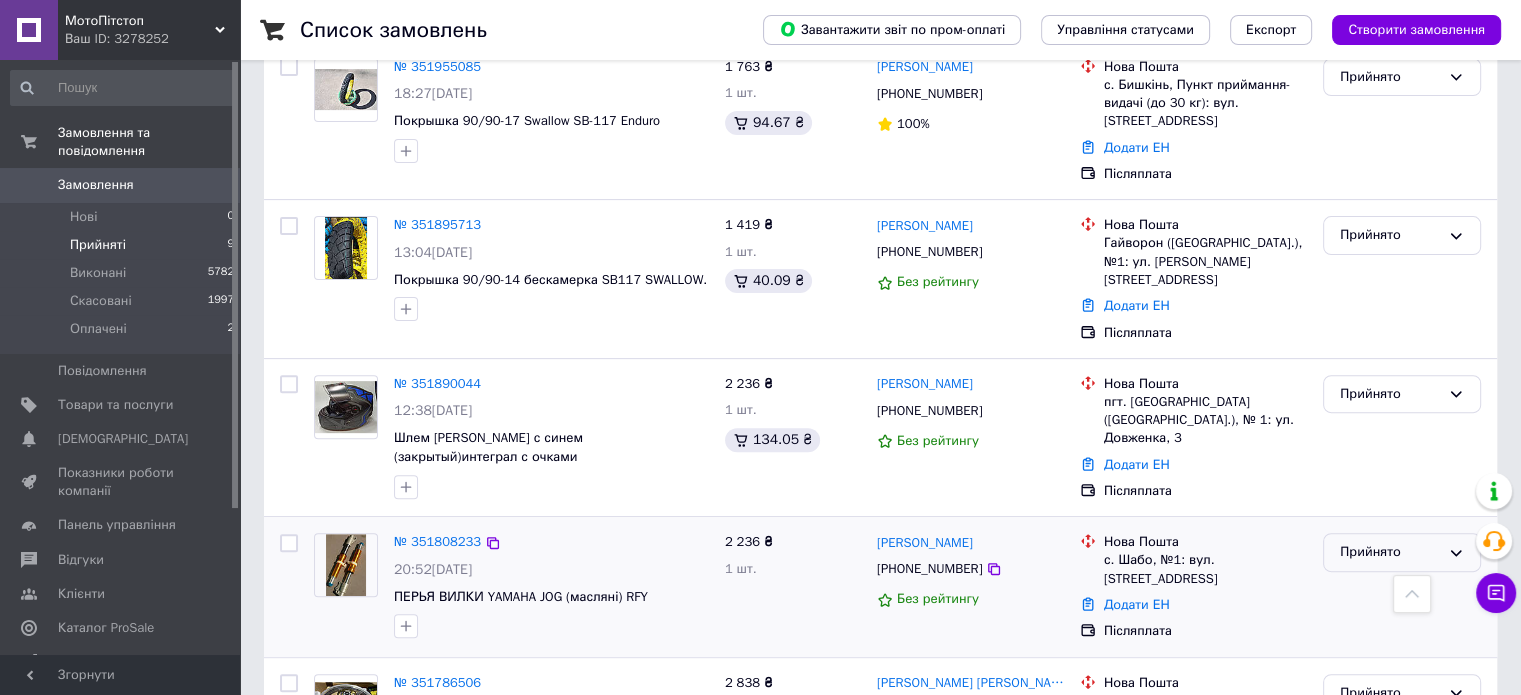 click on "Прийнято" at bounding box center (1390, 552) 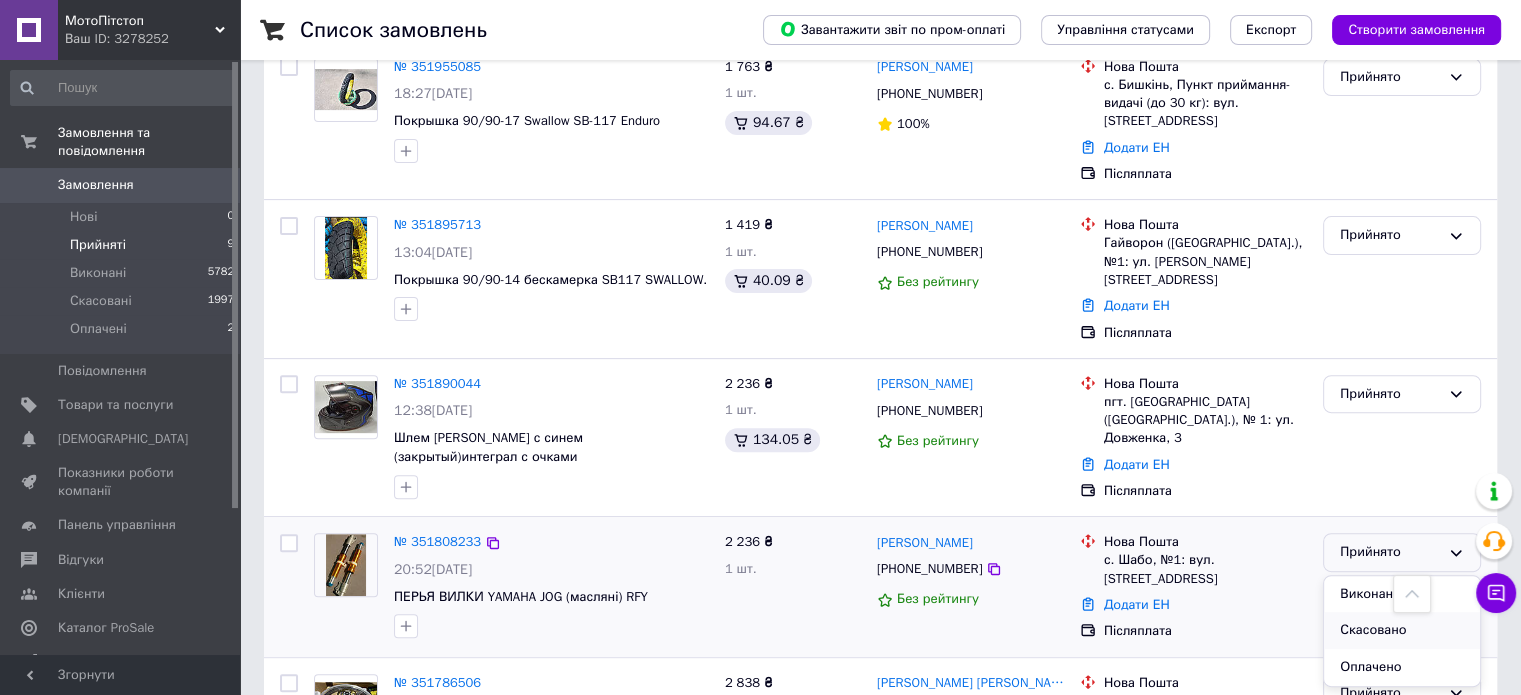 click on "Скасовано" at bounding box center [1402, 630] 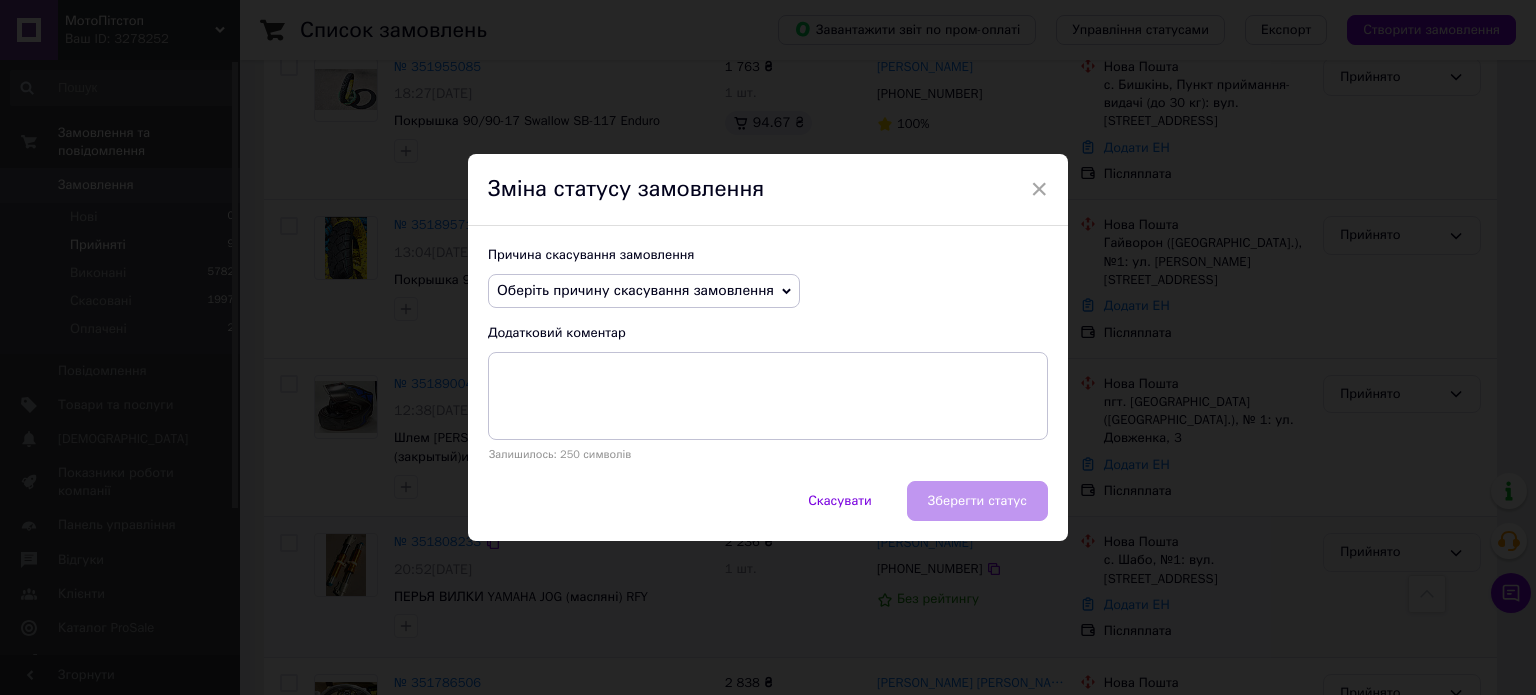 click on "Оберіть причину скасування замовлення" at bounding box center [635, 290] 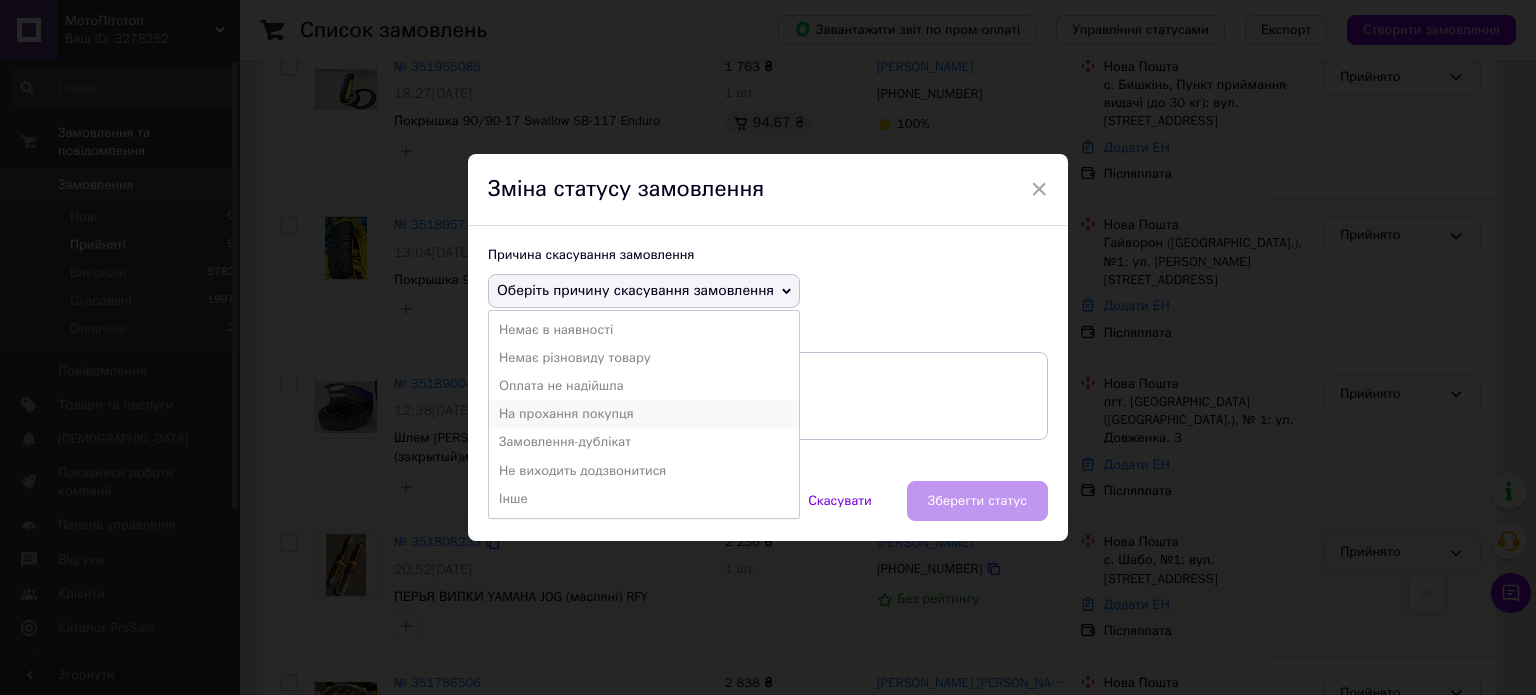 click on "На прохання покупця" at bounding box center [644, 414] 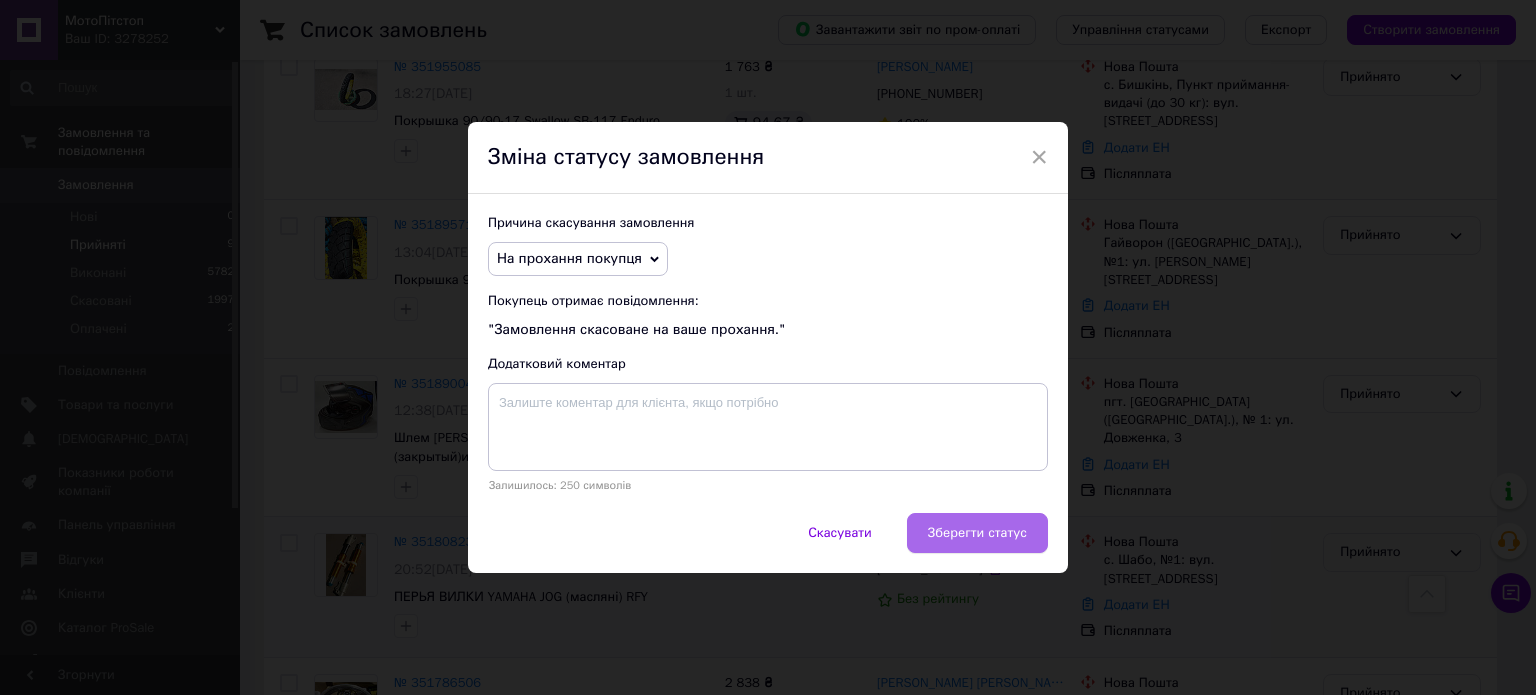 click on "Зберегти статус" at bounding box center (977, 533) 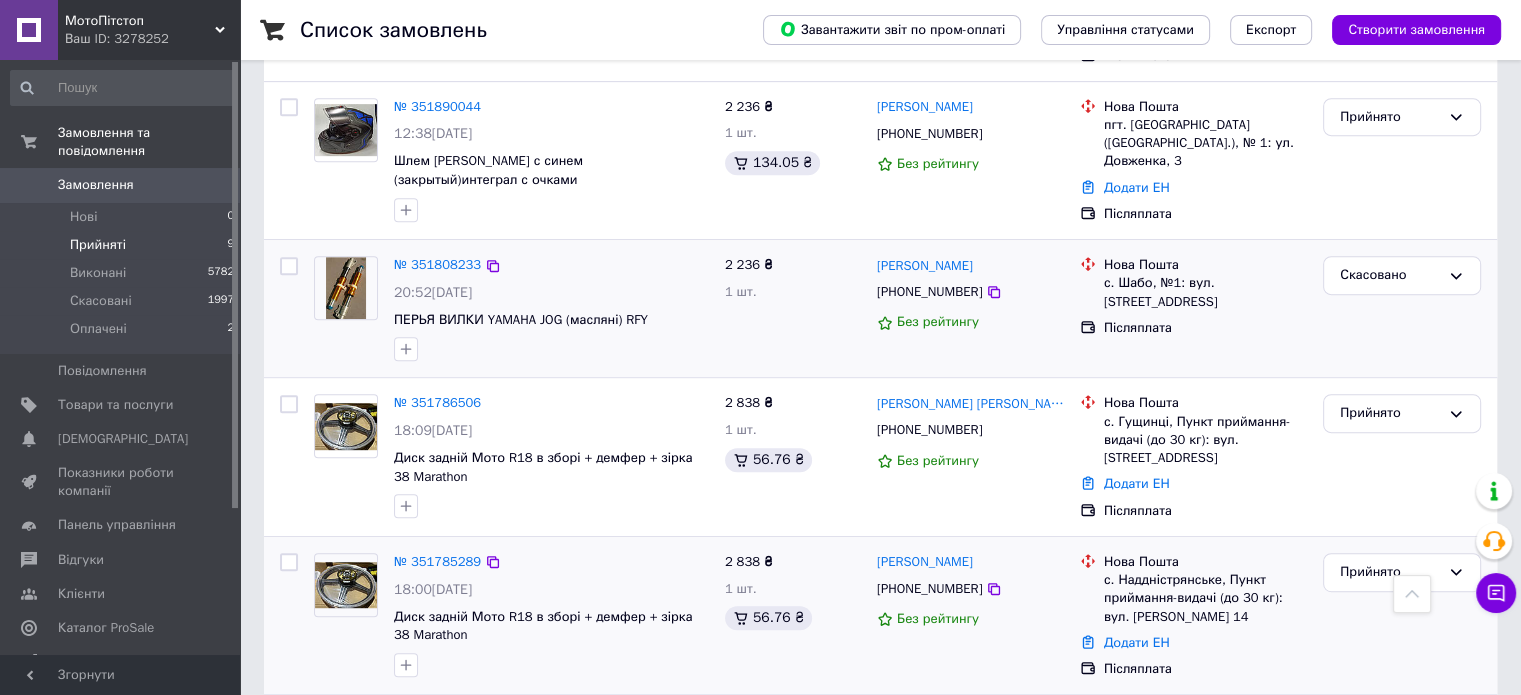 scroll, scrollTop: 1000, scrollLeft: 0, axis: vertical 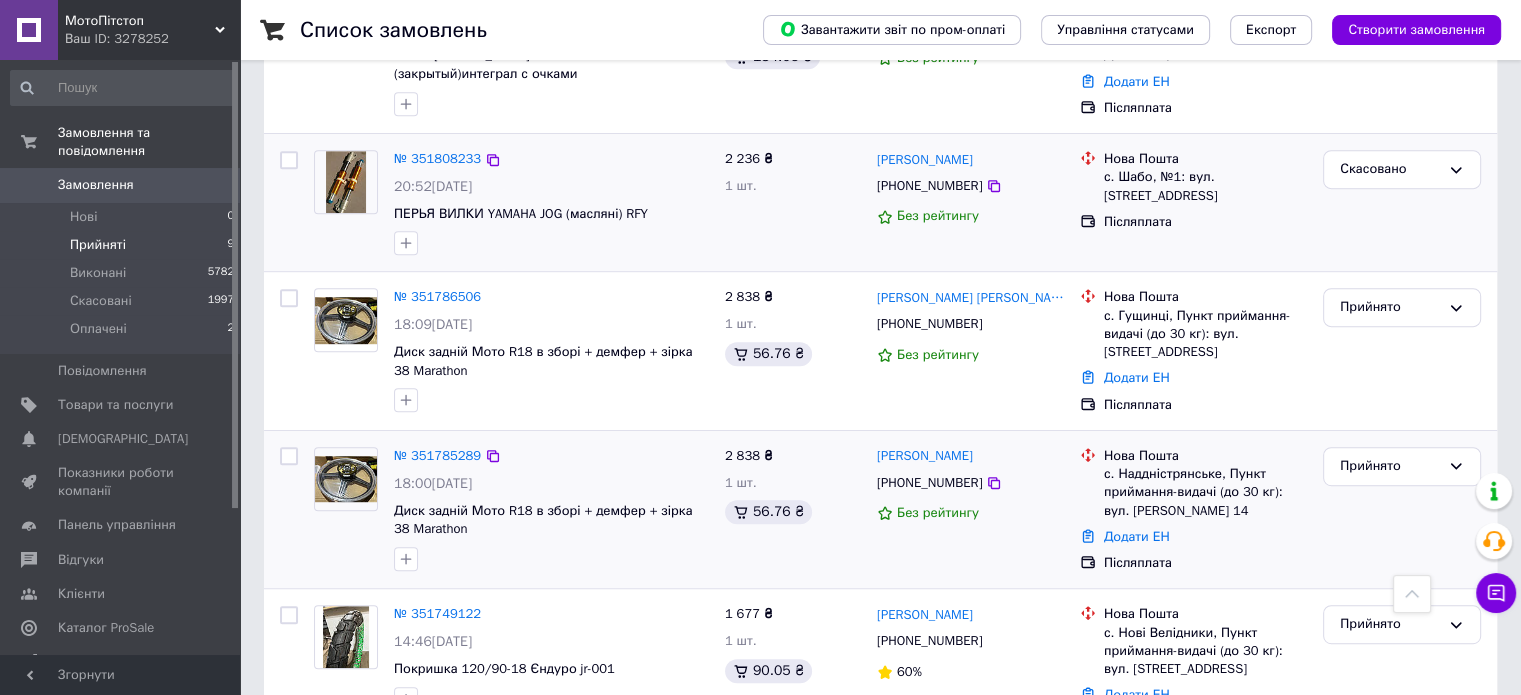 click on "[PERSON_NAME] [PHONE_NUMBER] Без рейтингу" at bounding box center (970, 510) 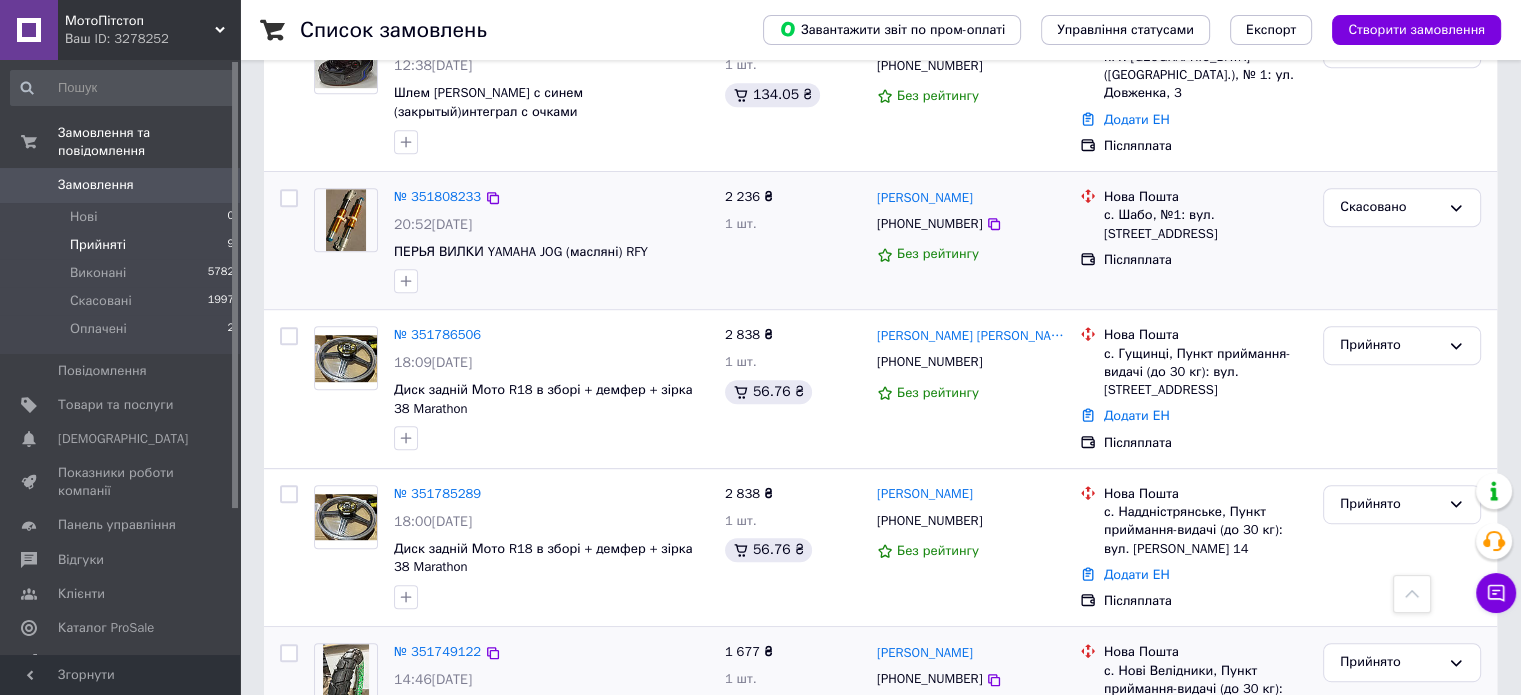 scroll, scrollTop: 1015, scrollLeft: 0, axis: vertical 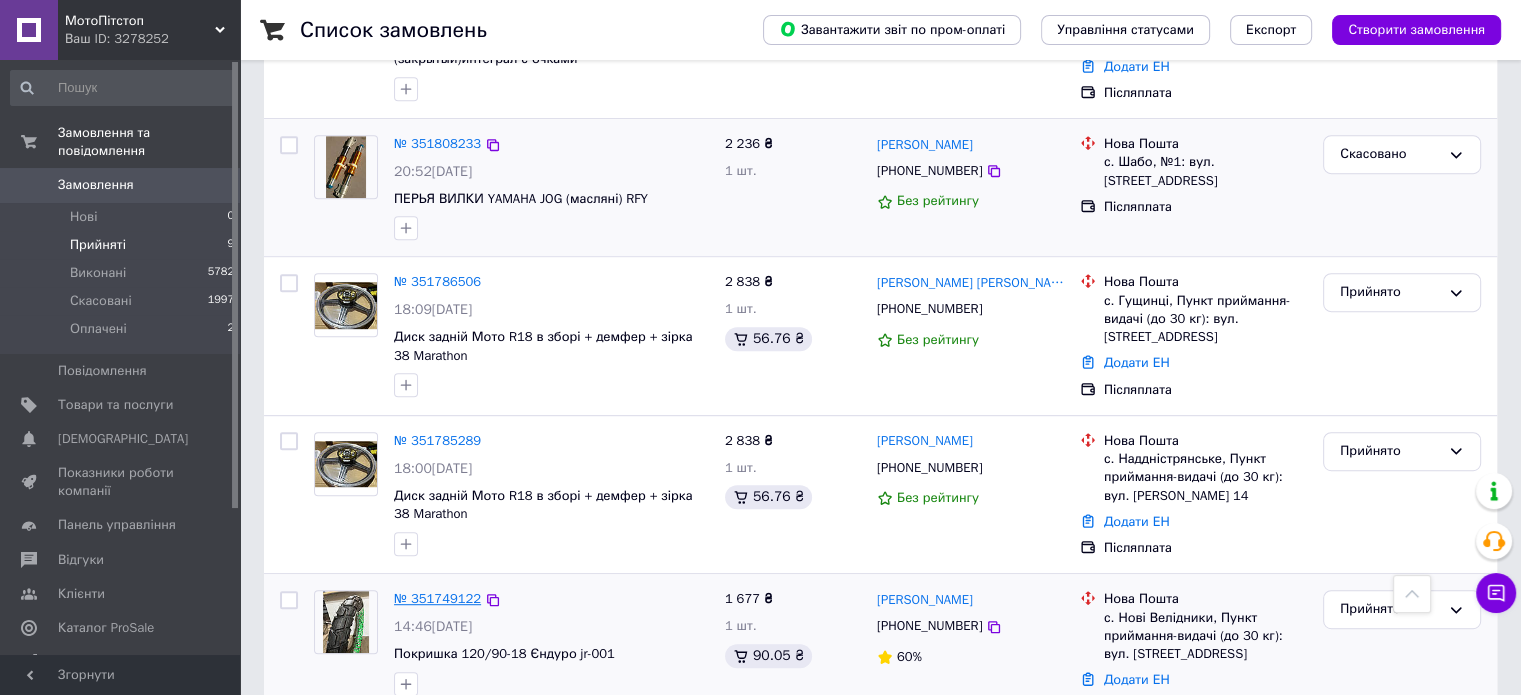 click on "№ 351749122" at bounding box center (437, 598) 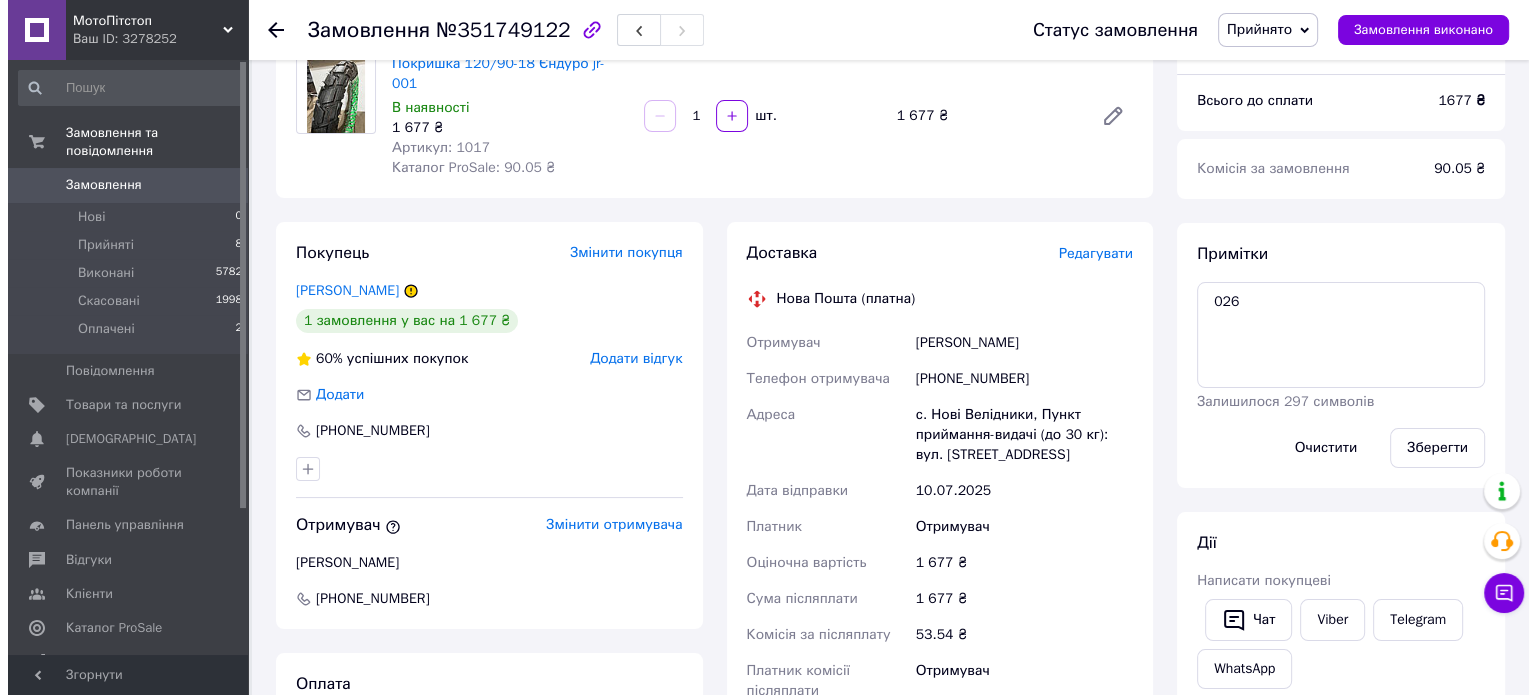 scroll, scrollTop: 144, scrollLeft: 0, axis: vertical 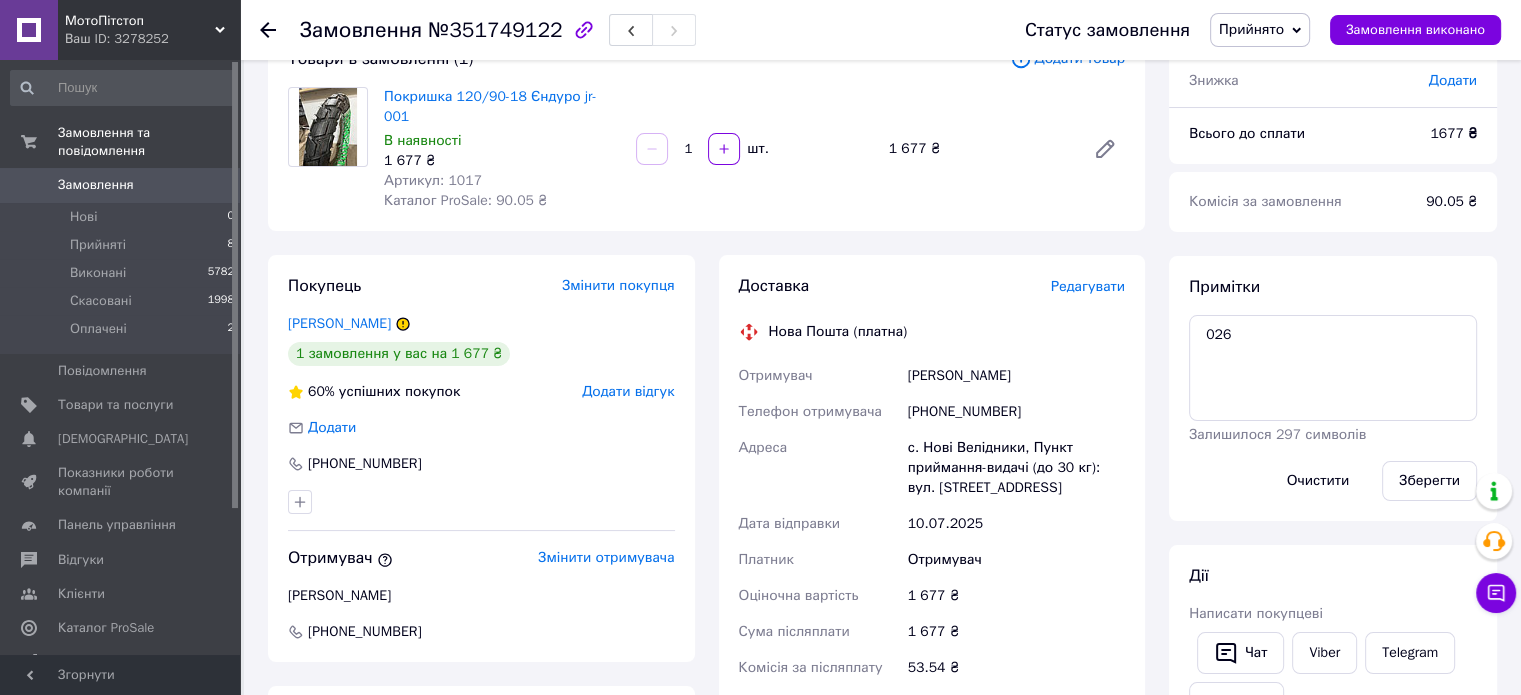 click on "Редагувати" at bounding box center (1088, 286) 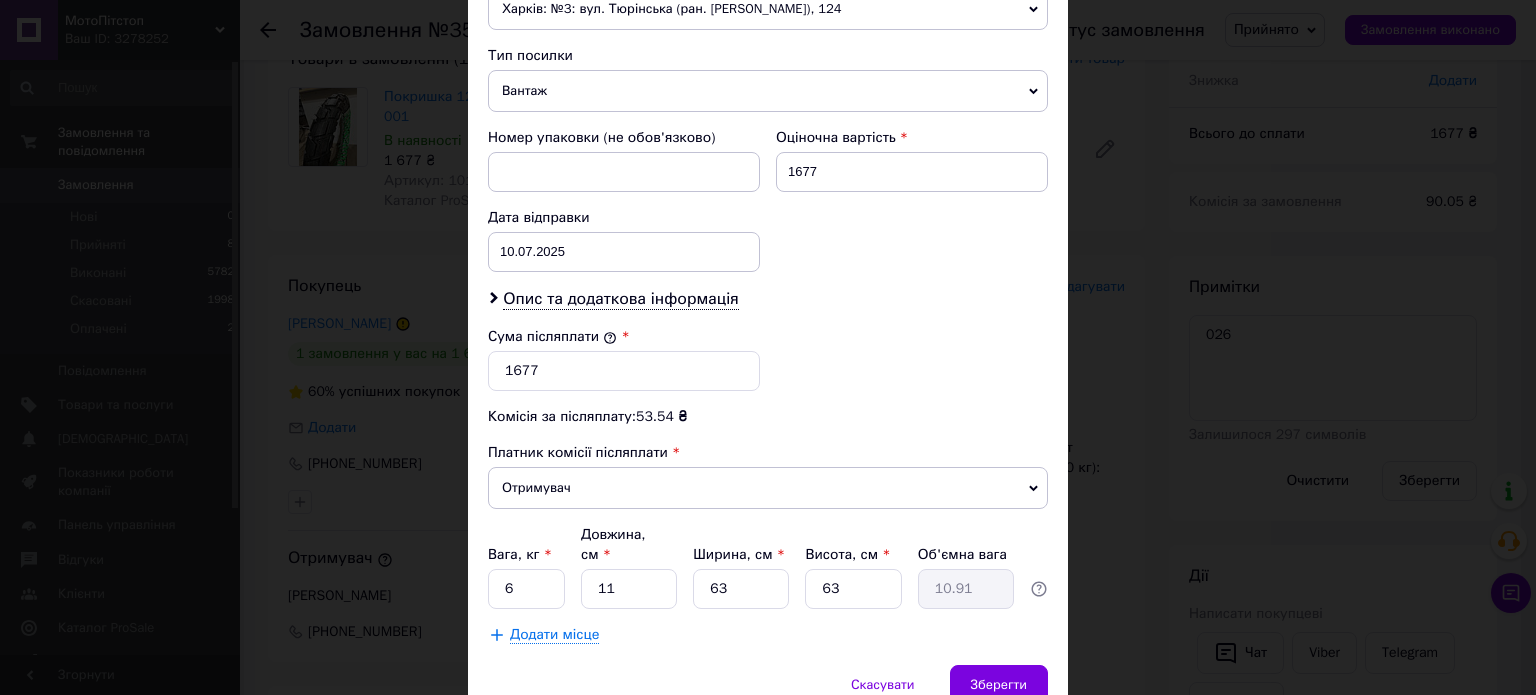 scroll, scrollTop: 800, scrollLeft: 0, axis: vertical 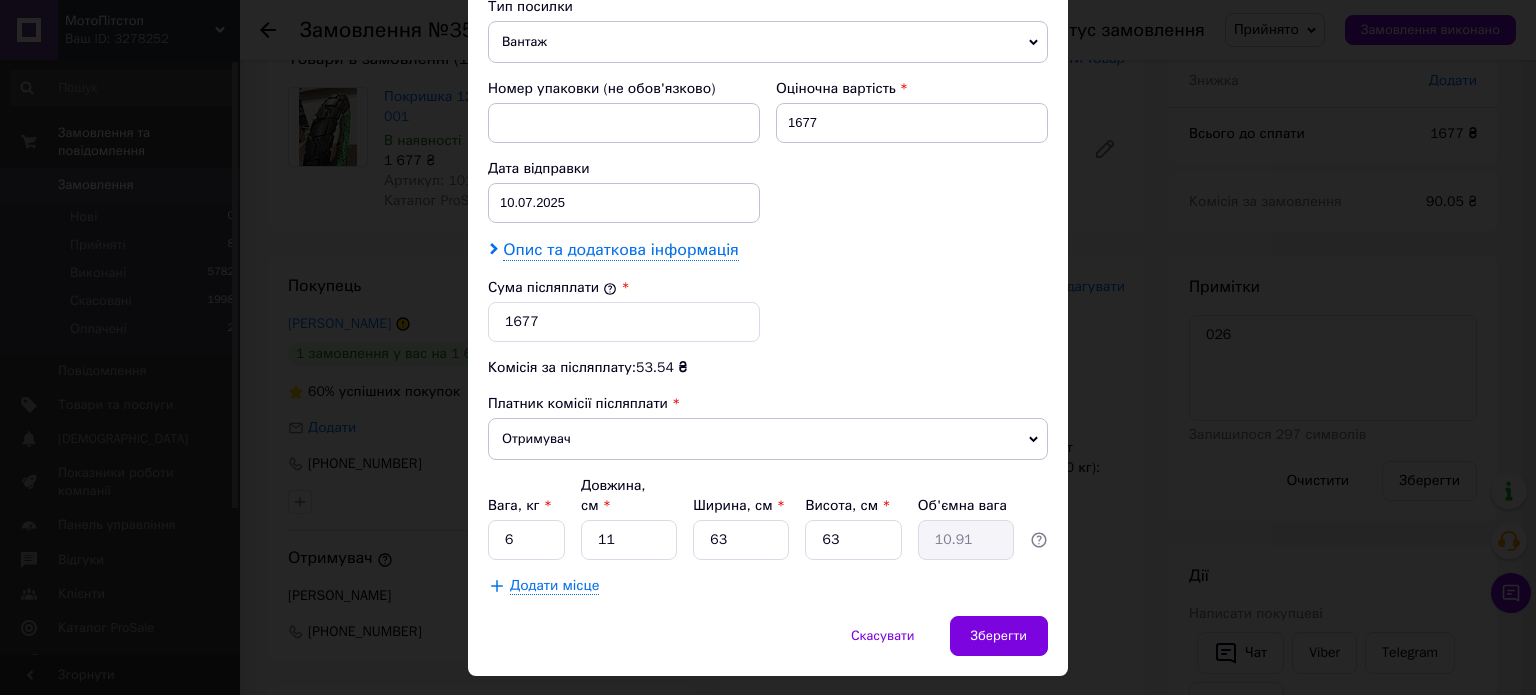click on "Опис та додаткова інформація" at bounding box center [620, 250] 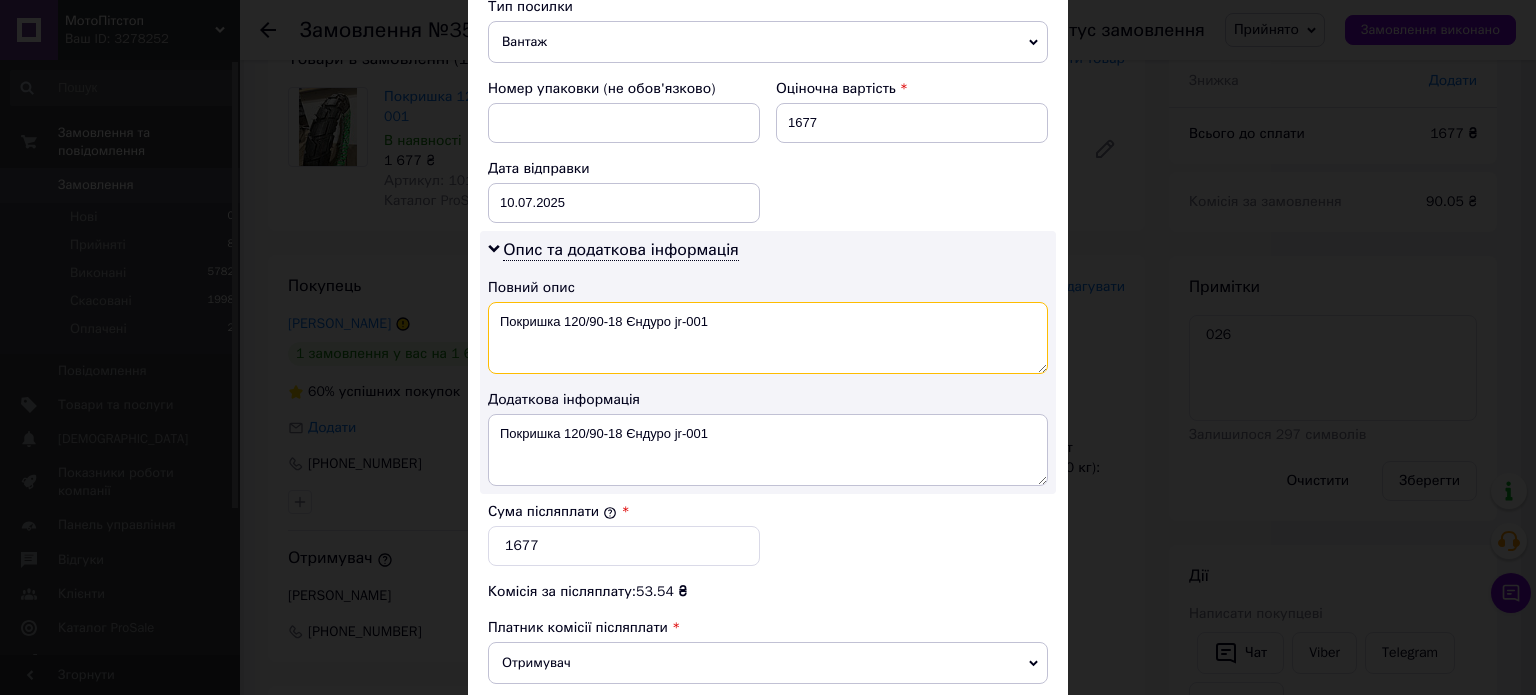 drag, startPoint x: 752, startPoint y: 322, endPoint x: 671, endPoint y: 337, distance: 82.37718 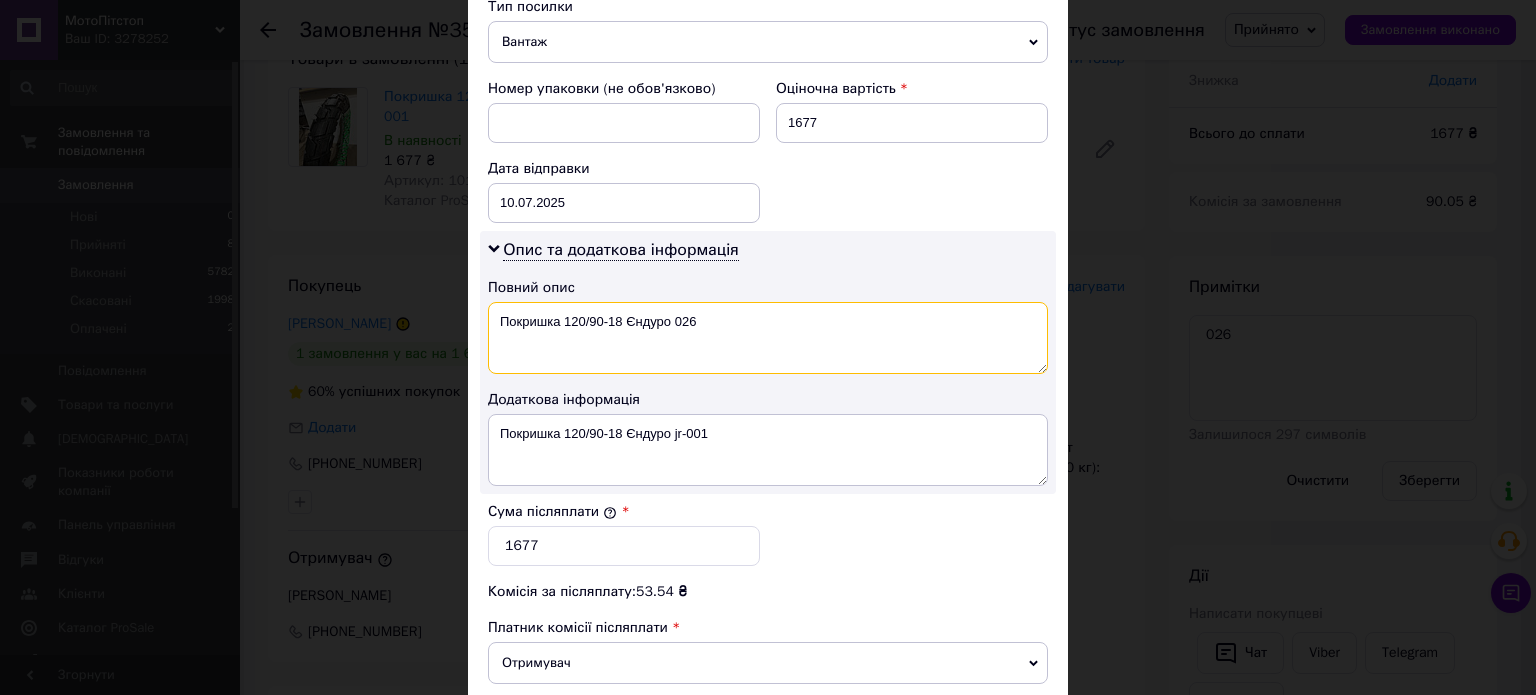 type on "Покришка 120/90-18 Єндуро 026" 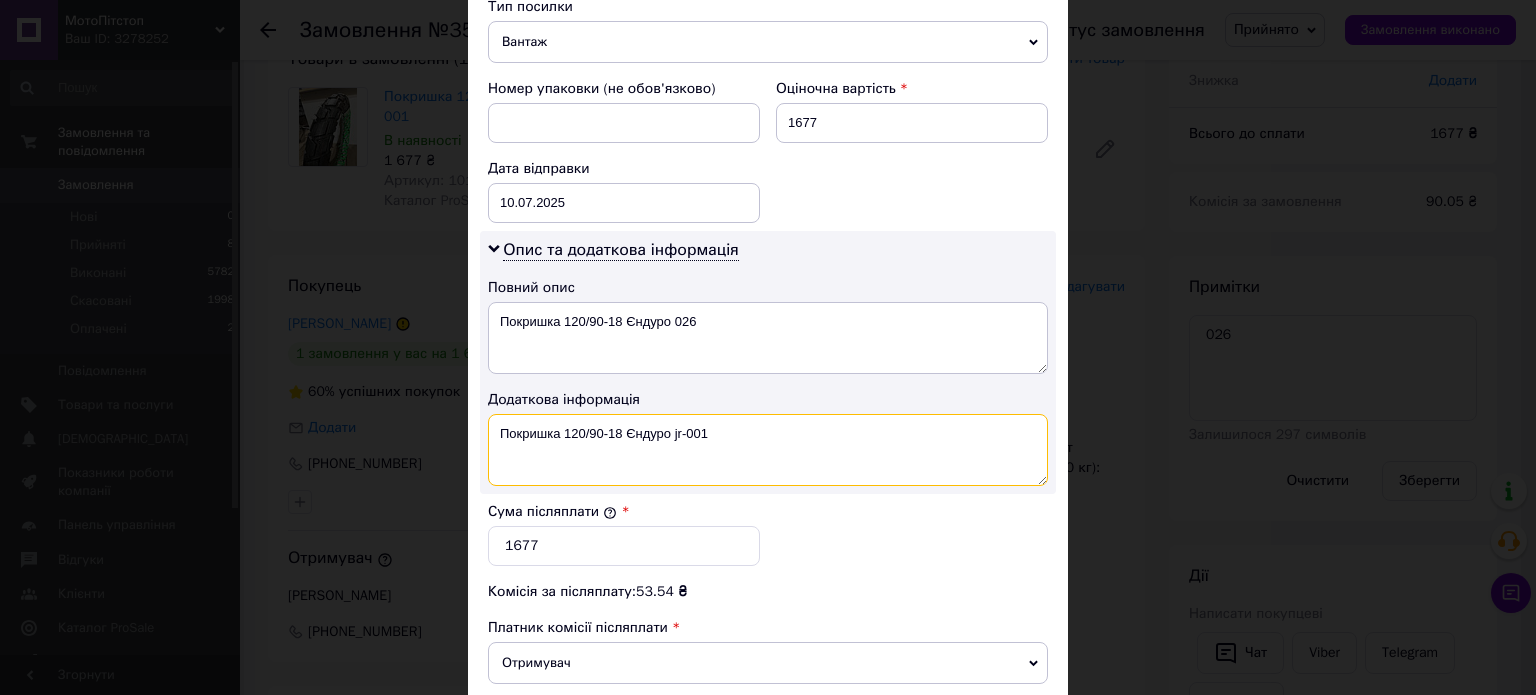 drag, startPoint x: 688, startPoint y: 449, endPoint x: 667, endPoint y: 453, distance: 21.377558 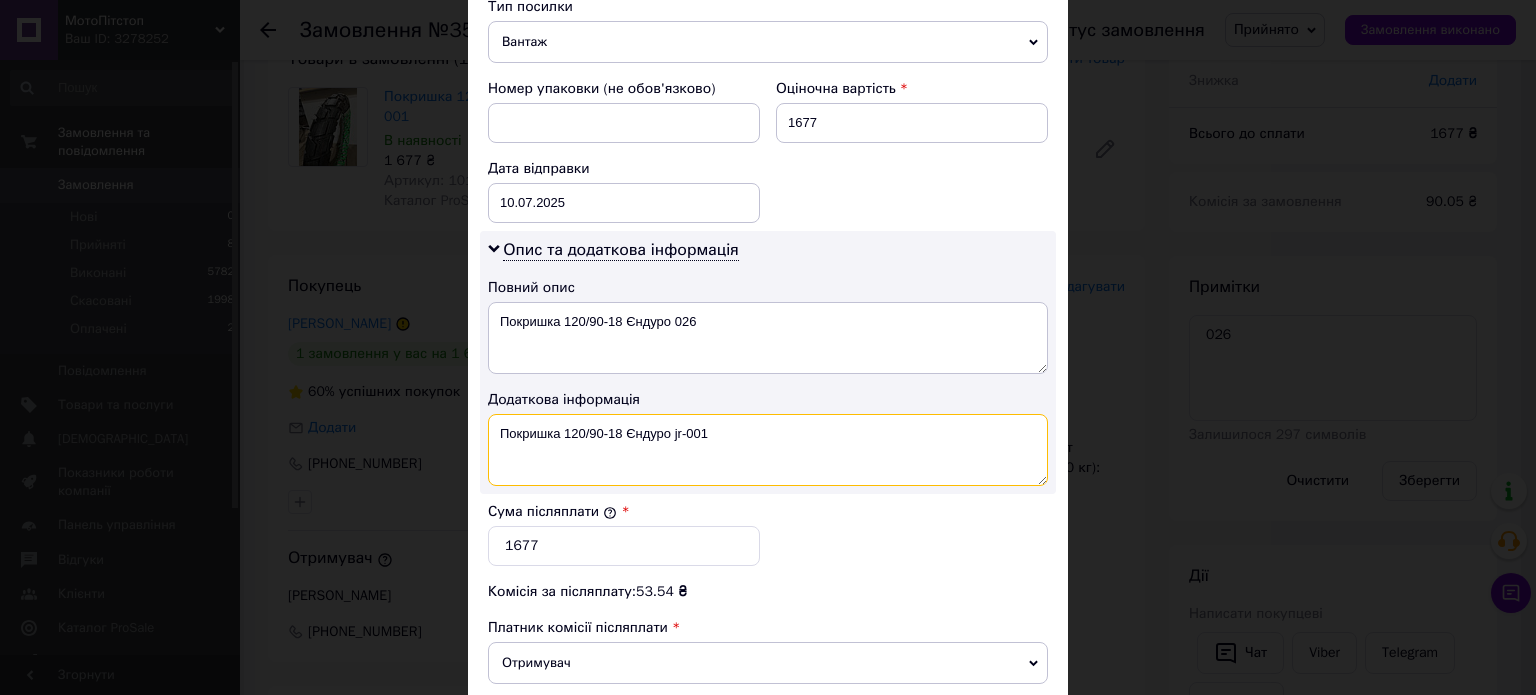 click on "Покришка 120/90-18 Єндуро jr-001" at bounding box center (768, 450) 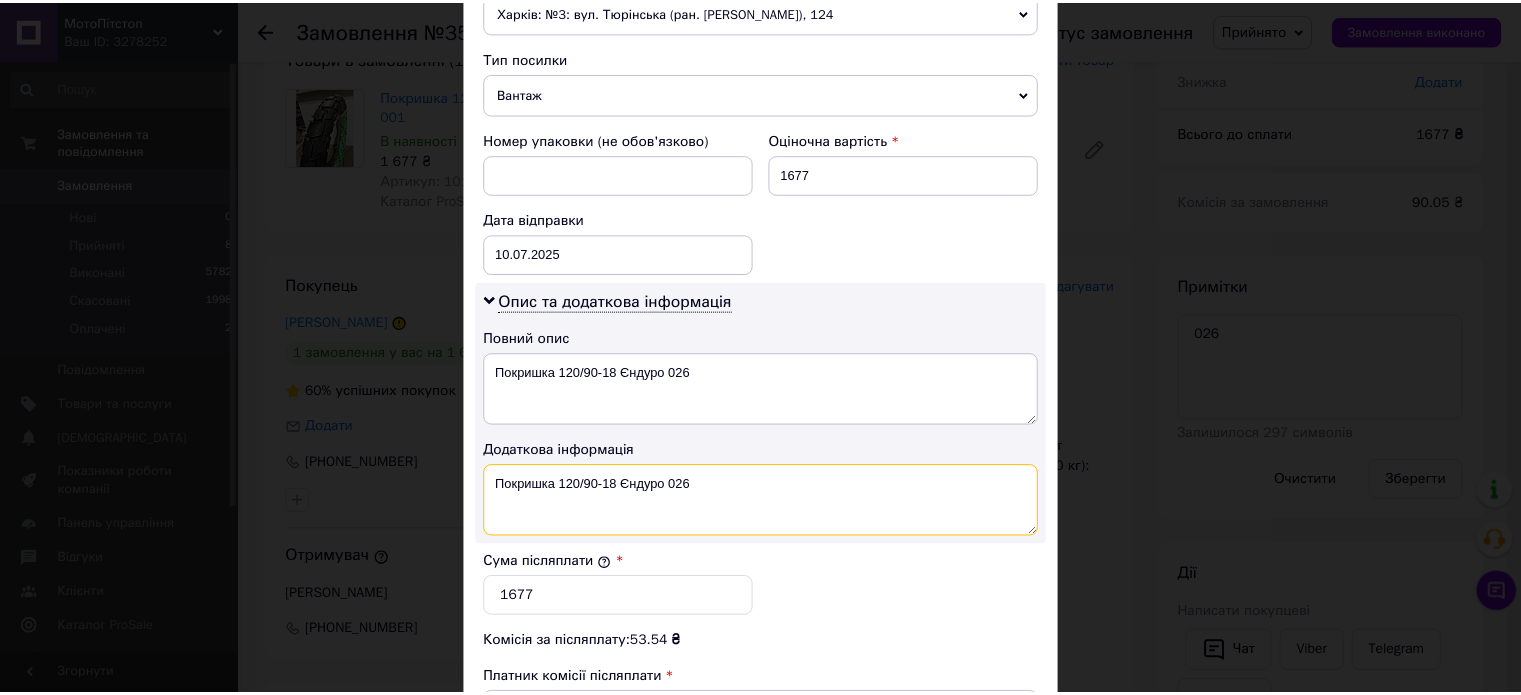 scroll, scrollTop: 1048, scrollLeft: 0, axis: vertical 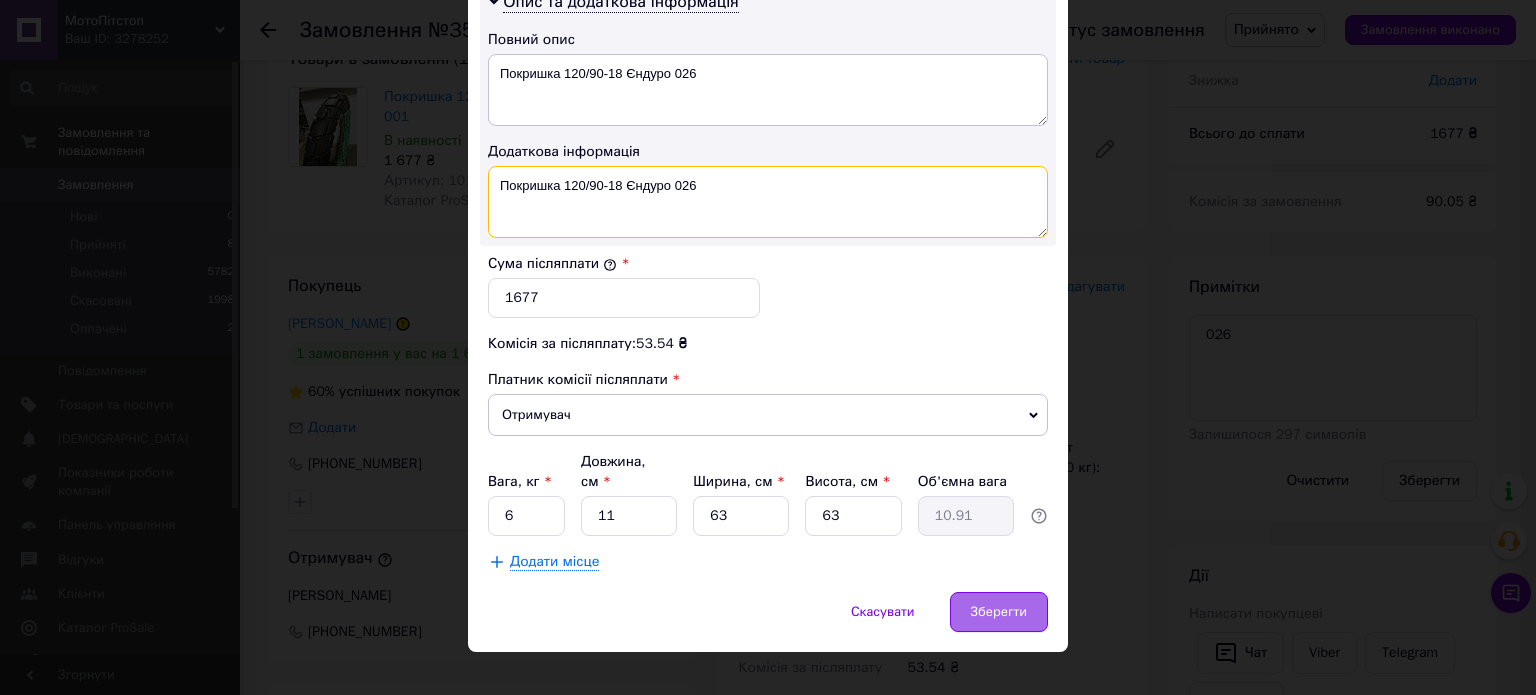 type on "Покришка 120/90-18 Єндуро 026" 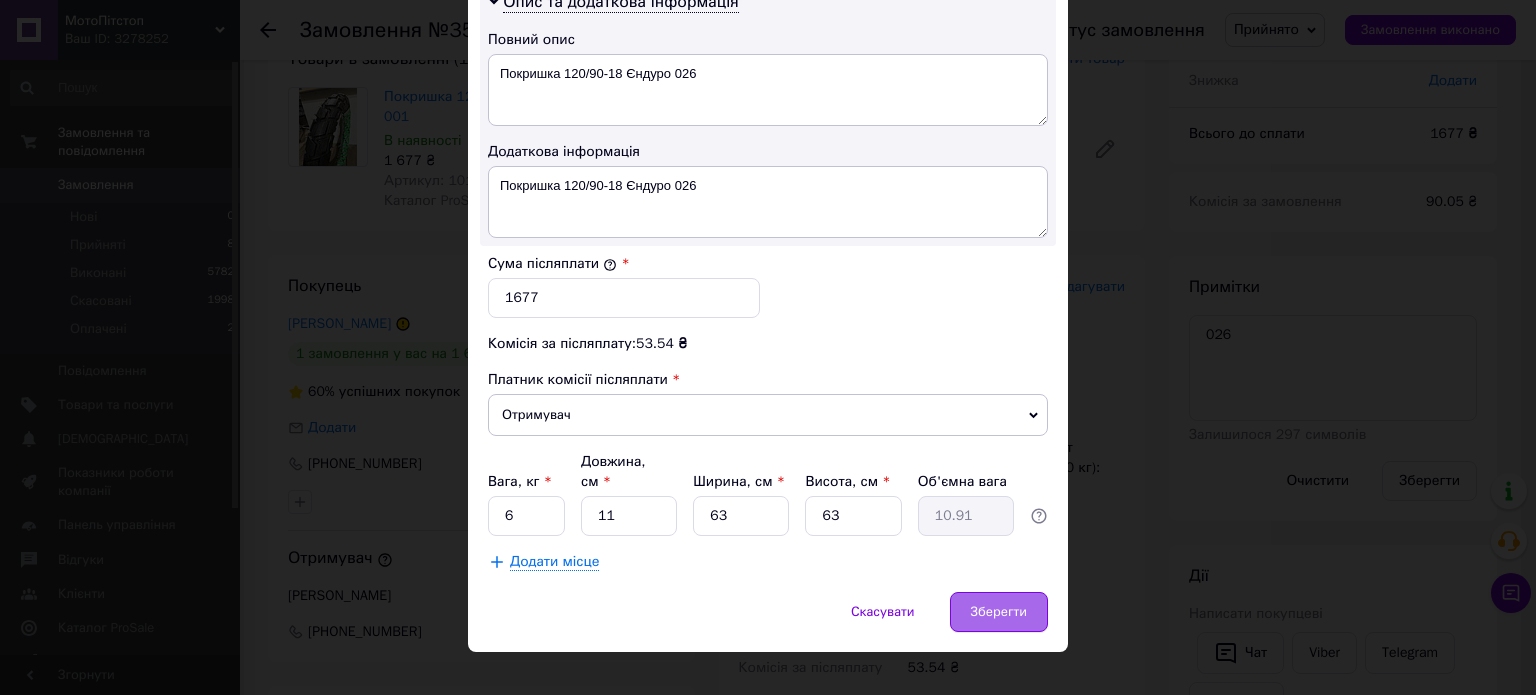 click on "Зберегти" at bounding box center [999, 612] 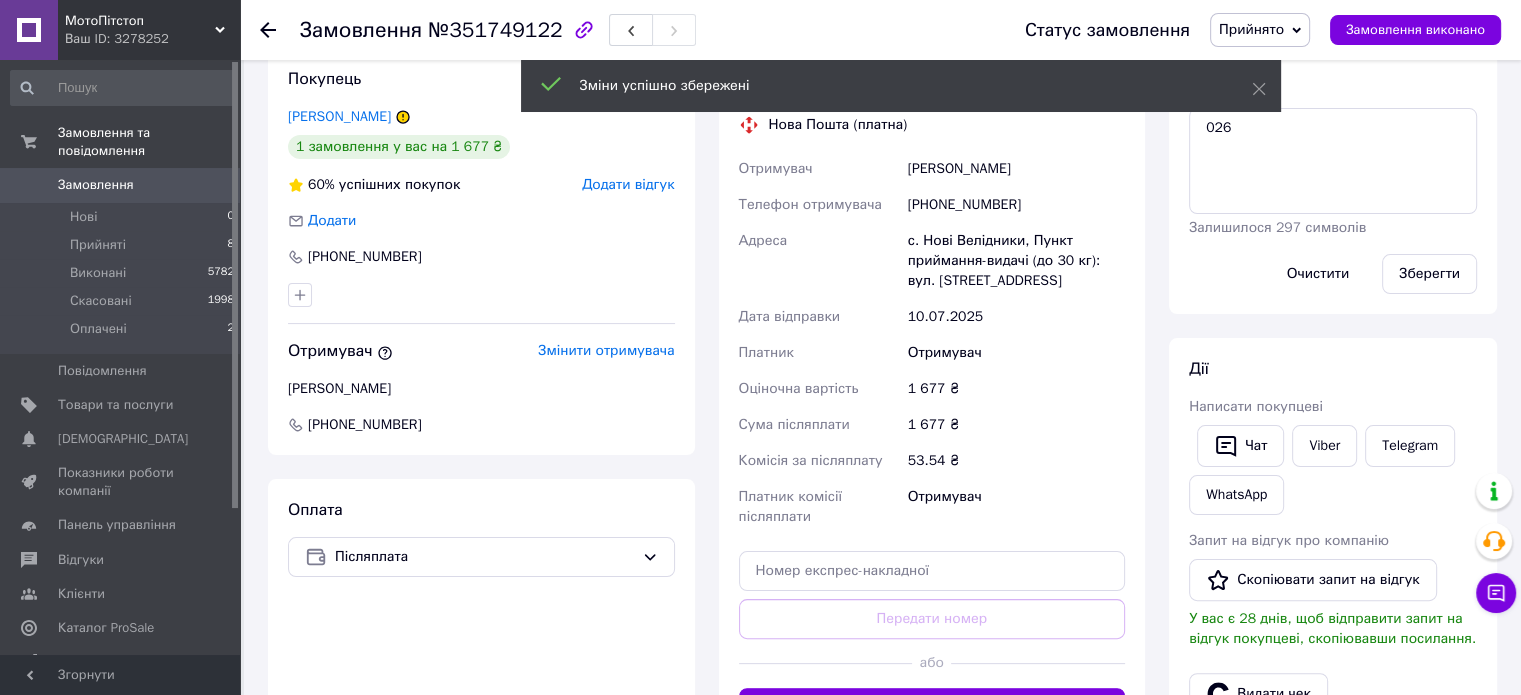 scroll, scrollTop: 644, scrollLeft: 0, axis: vertical 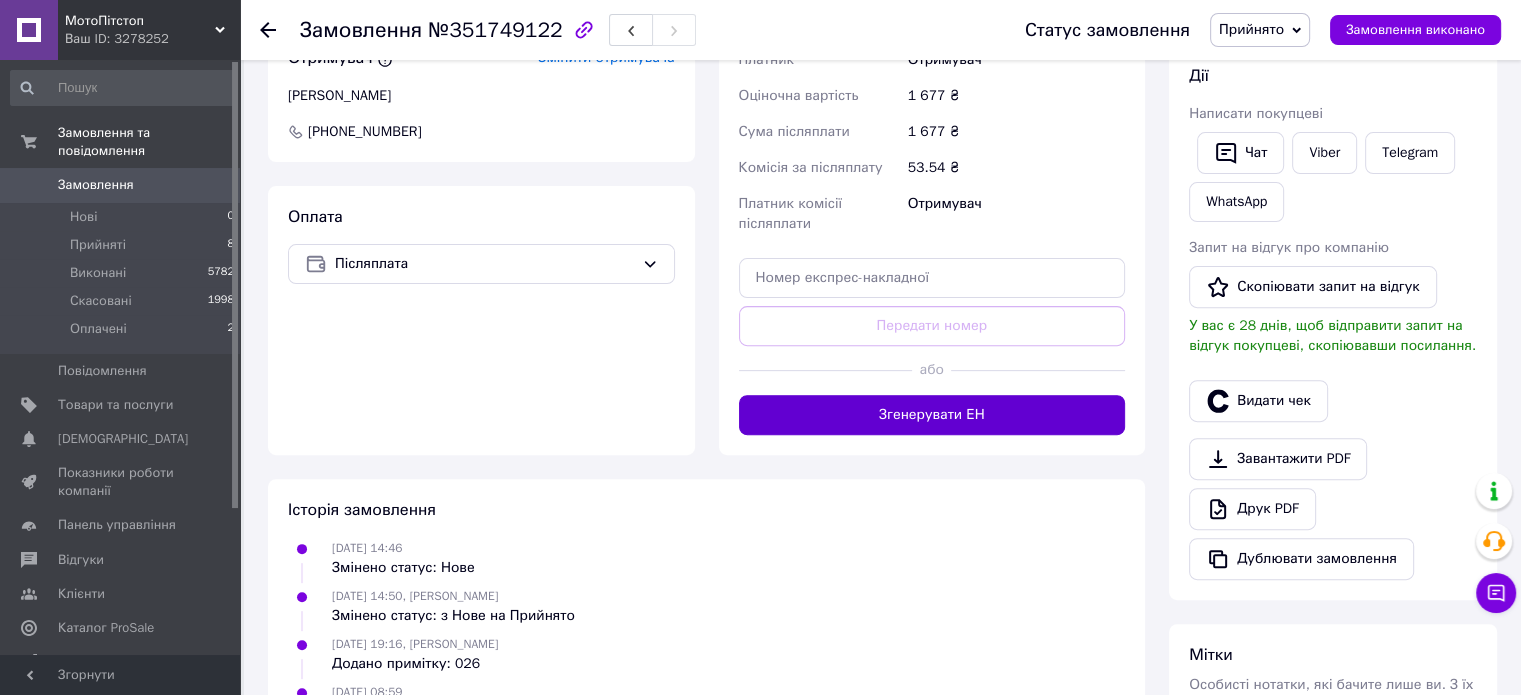 click on "Згенерувати ЕН" at bounding box center [932, 415] 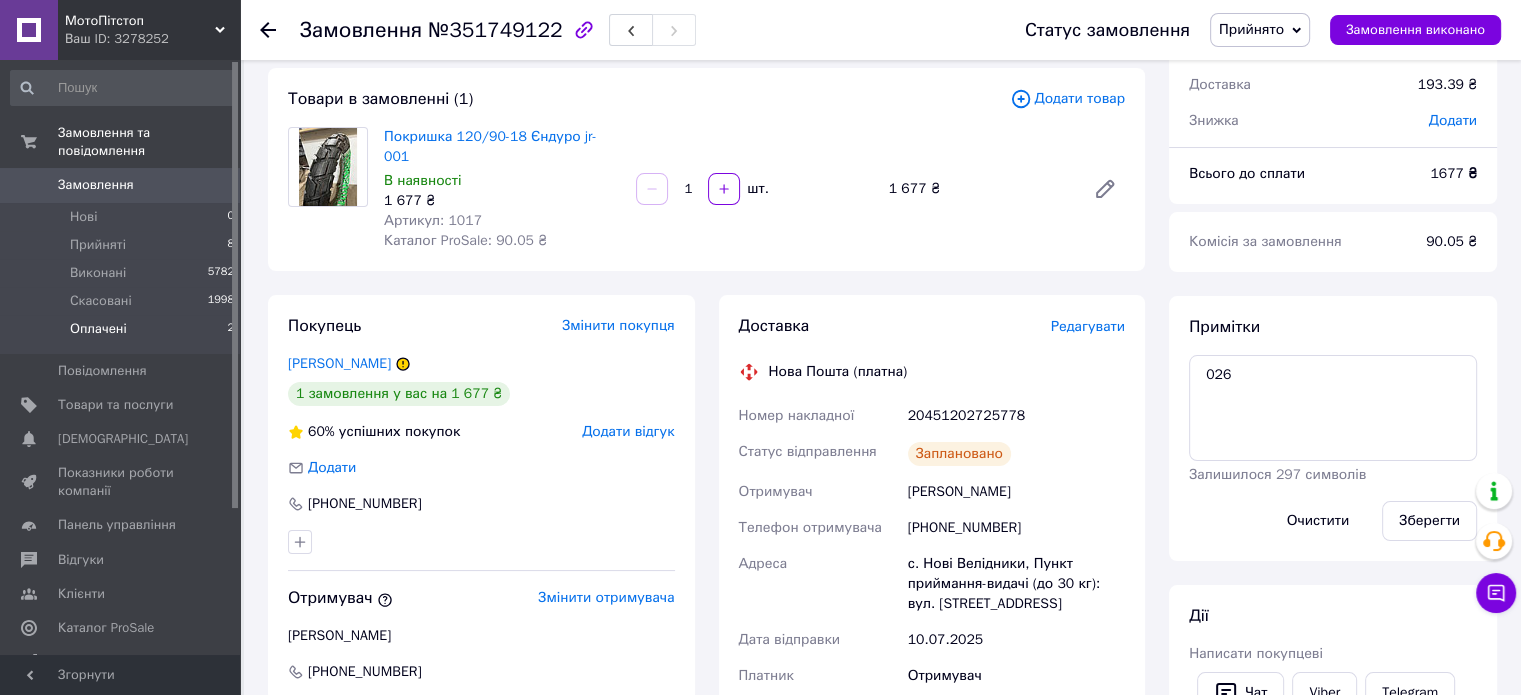 scroll, scrollTop: 0, scrollLeft: 0, axis: both 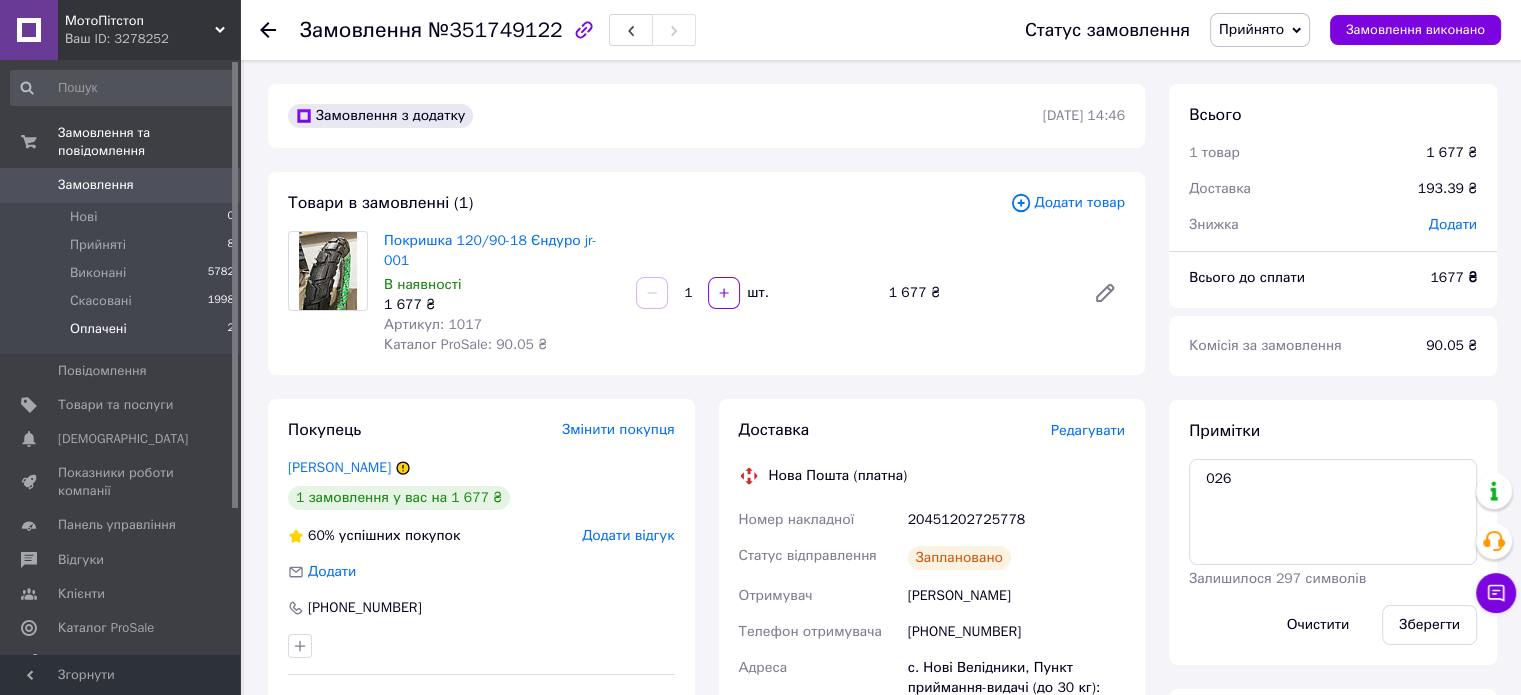 click on "Оплачені" at bounding box center (98, 329) 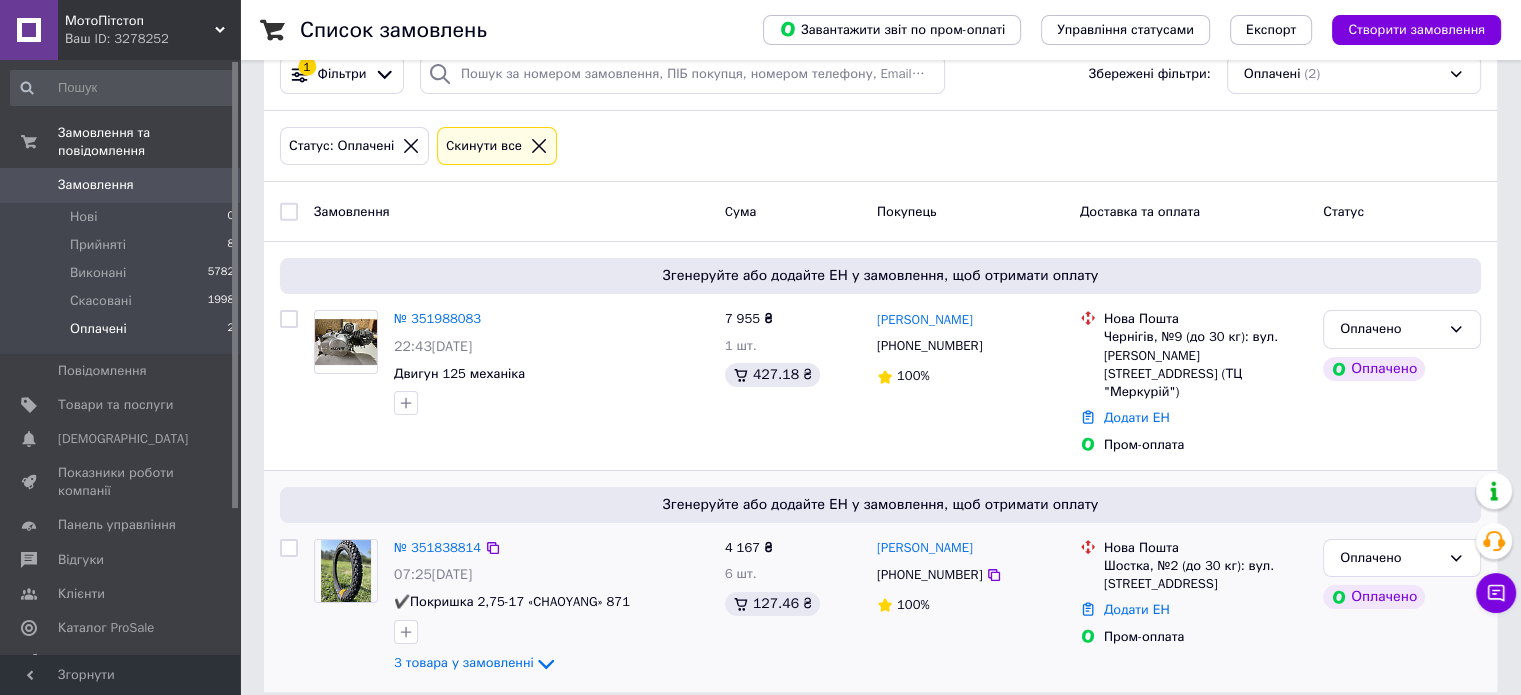 scroll, scrollTop: 46, scrollLeft: 0, axis: vertical 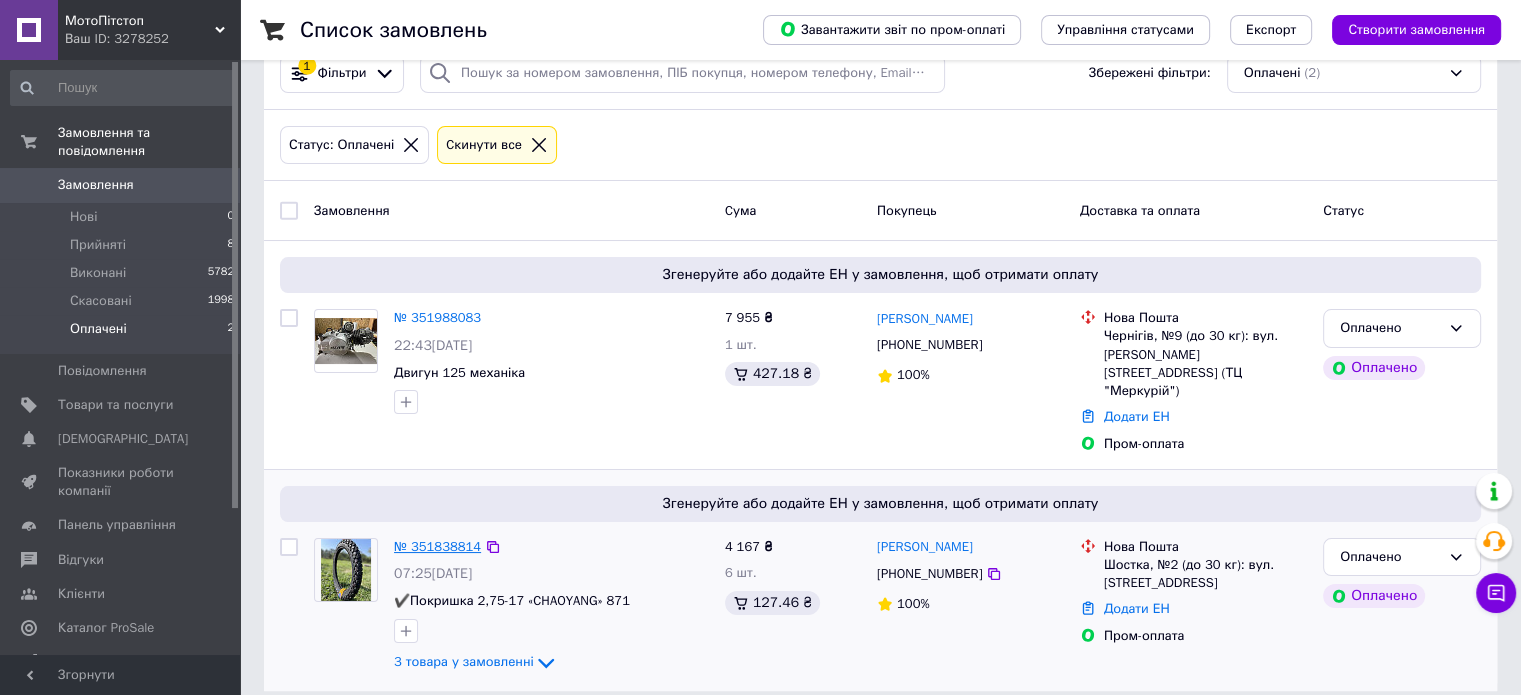 click on "№ 351838814" at bounding box center [437, 546] 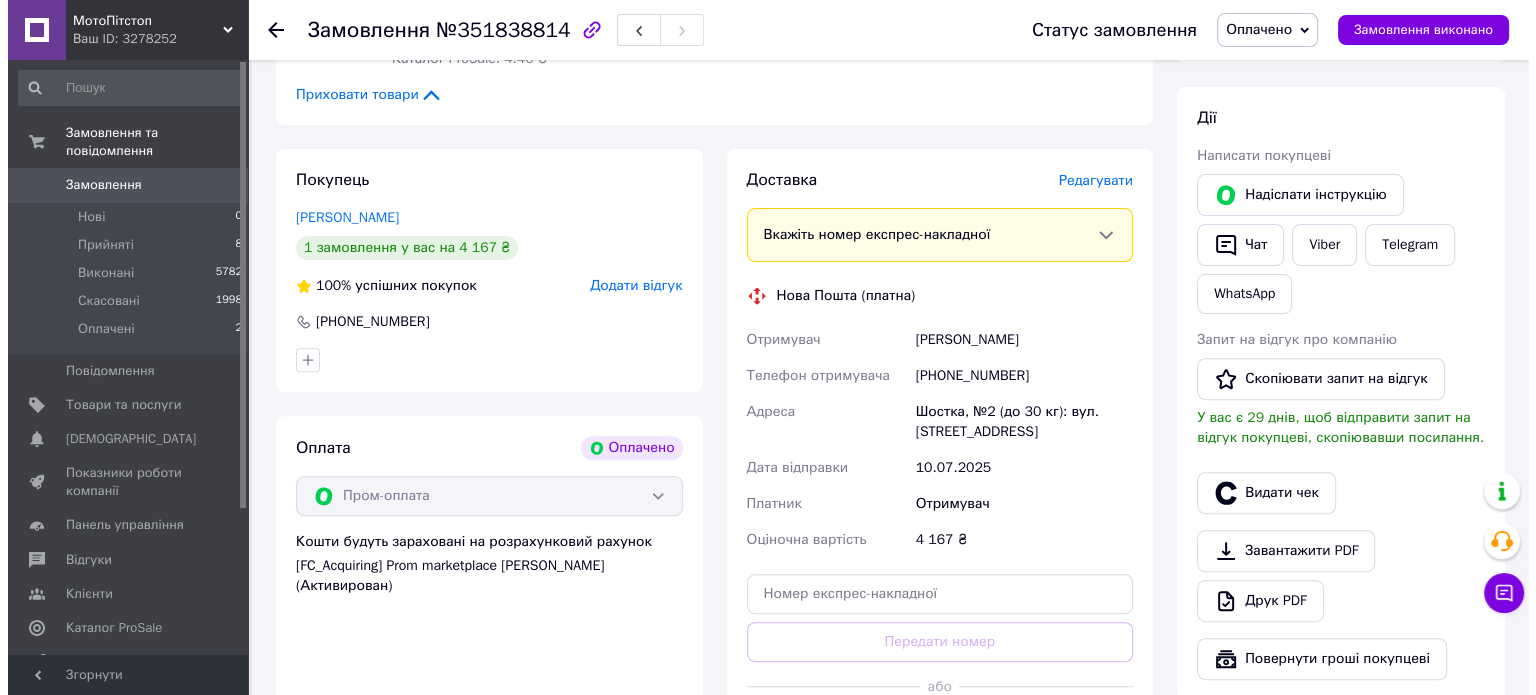 scroll, scrollTop: 646, scrollLeft: 0, axis: vertical 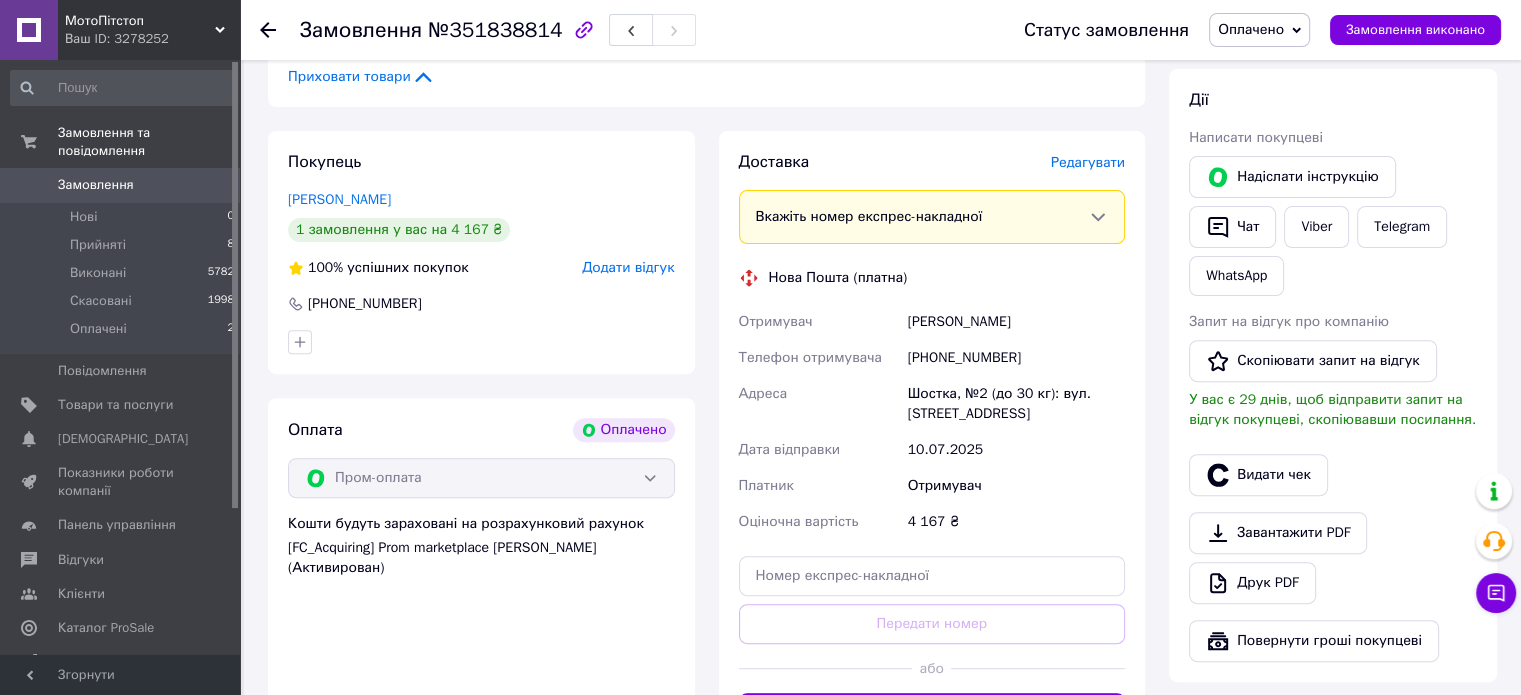 click on "Редагувати" at bounding box center (1088, 162) 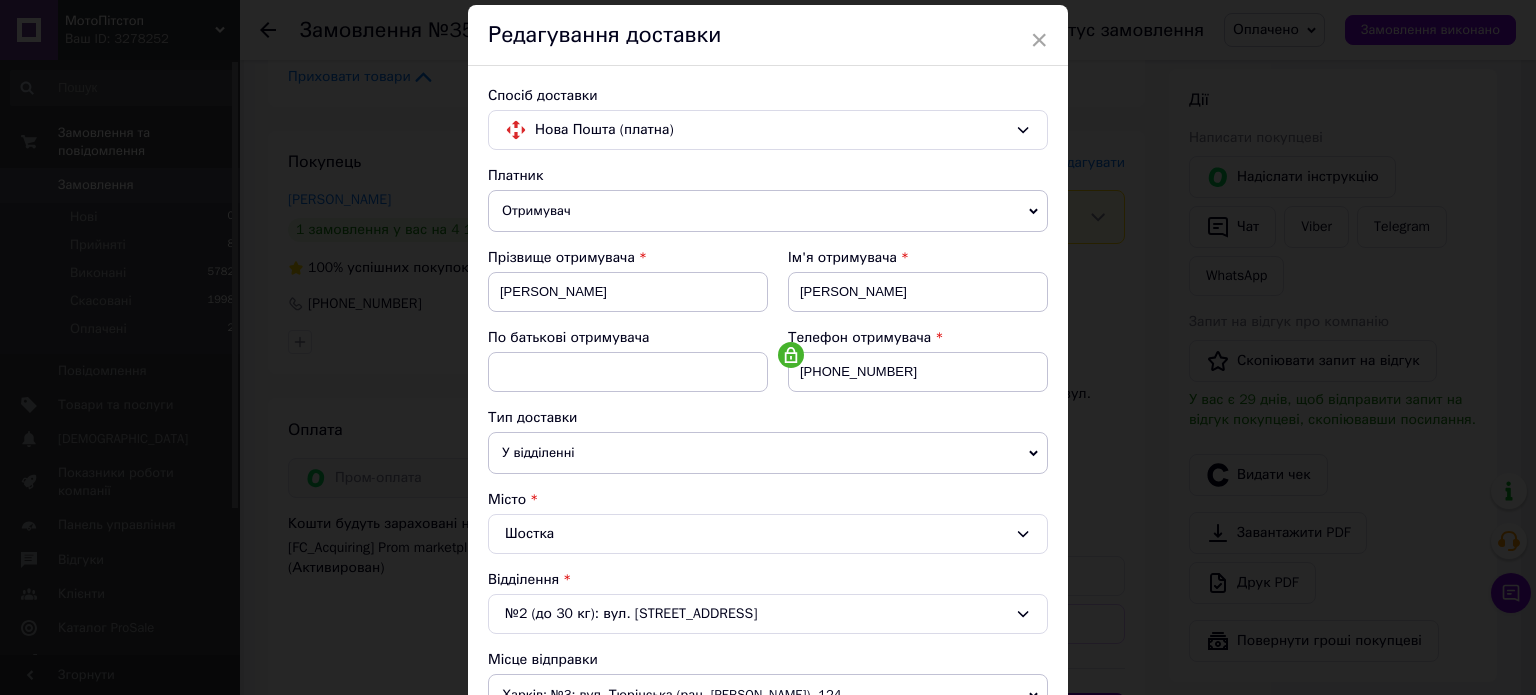 scroll, scrollTop: 300, scrollLeft: 0, axis: vertical 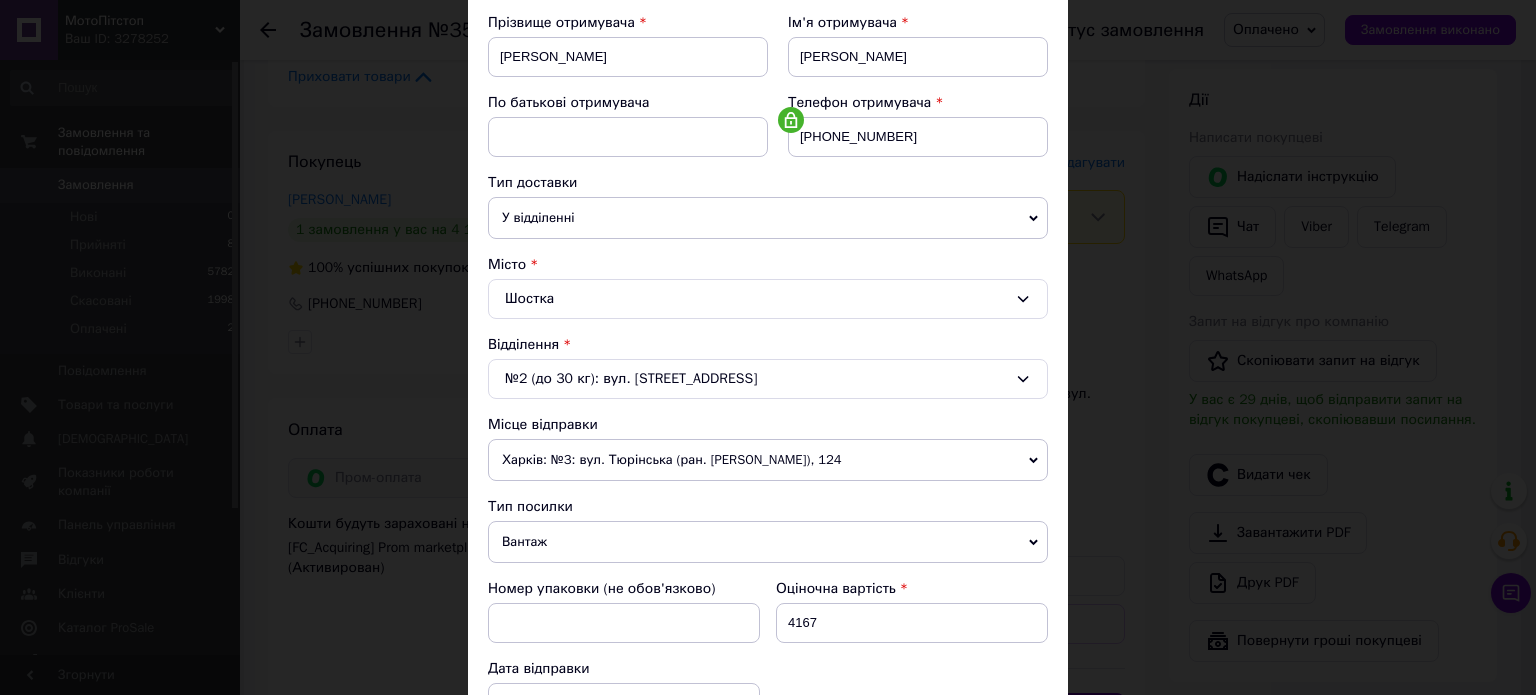 click on "№2 (до 30 кг): вул. [STREET_ADDRESS]" at bounding box center [768, 379] 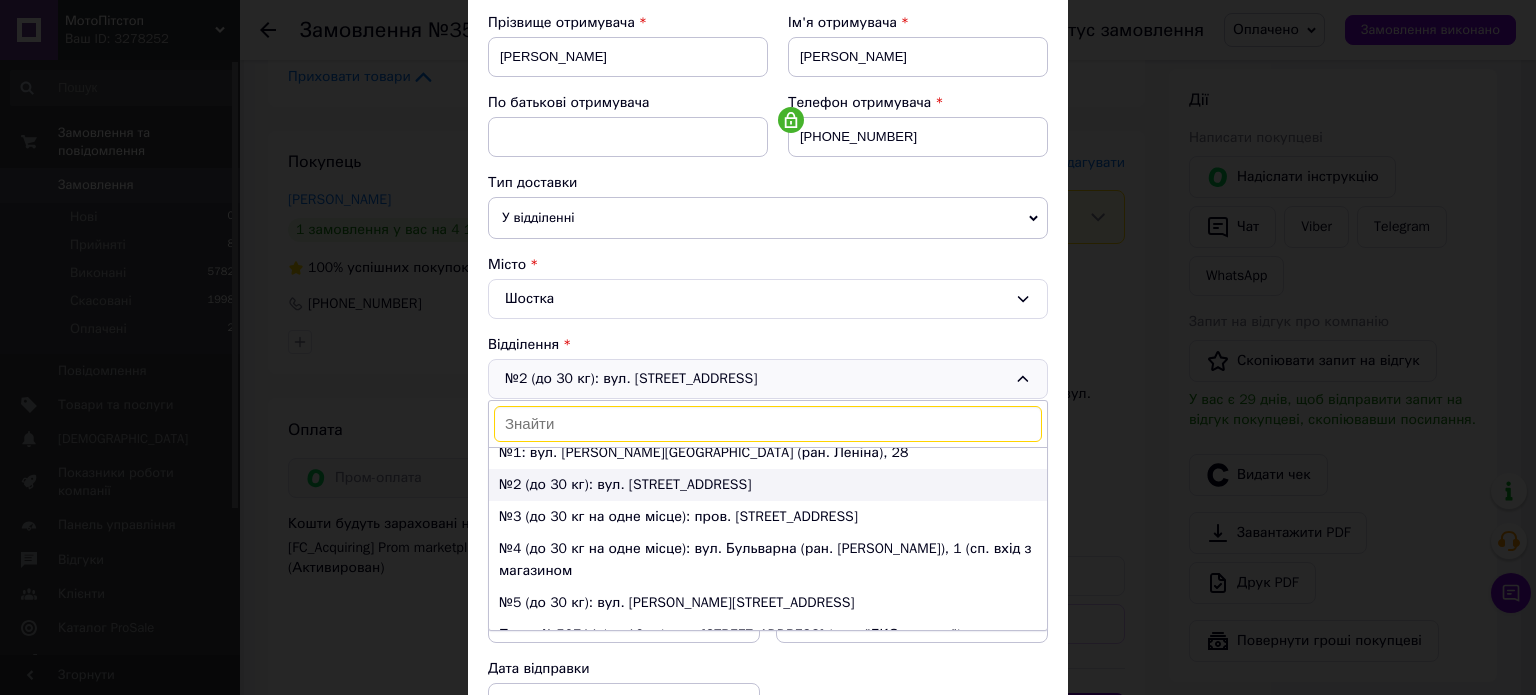 scroll, scrollTop: 0, scrollLeft: 0, axis: both 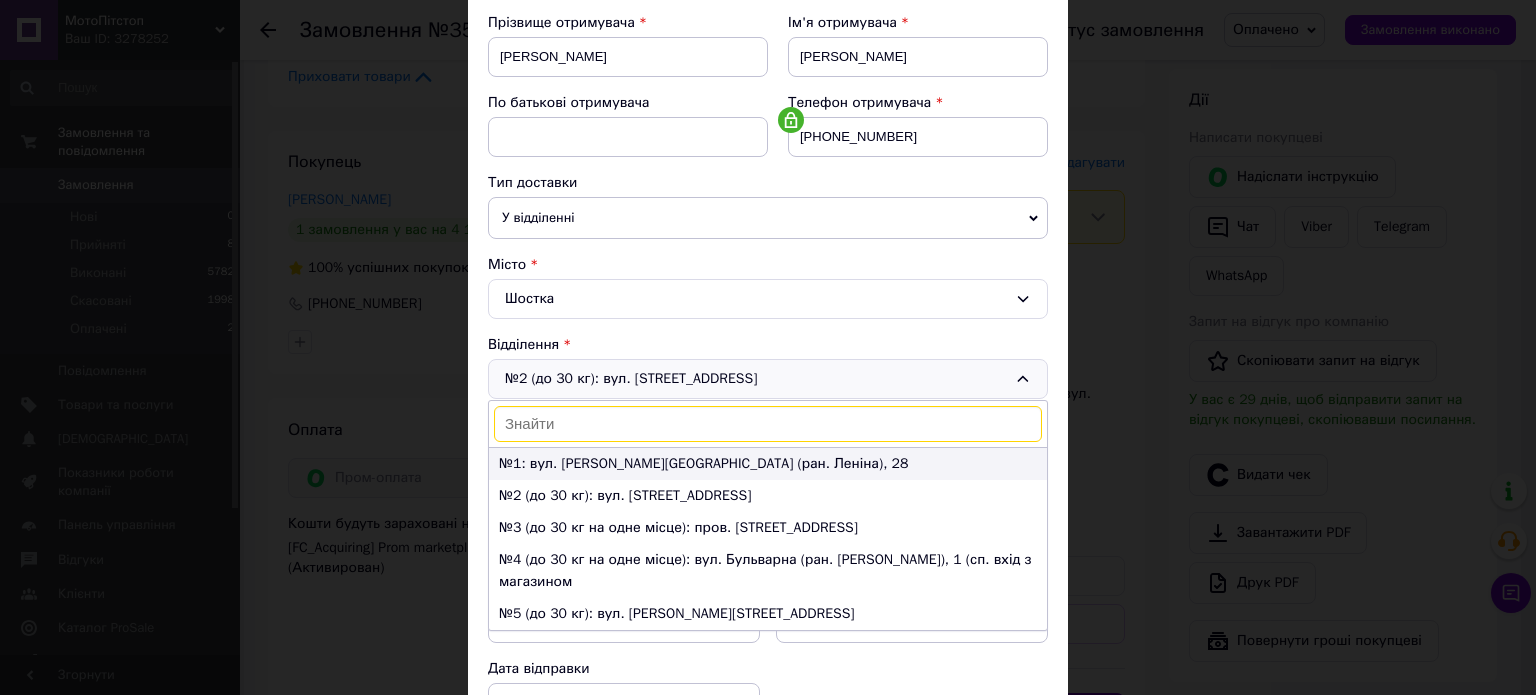 click on "№1: вул. [PERSON_NAME][GEOGRAPHIC_DATA] (ран. Леніна), 28" at bounding box center (768, 464) 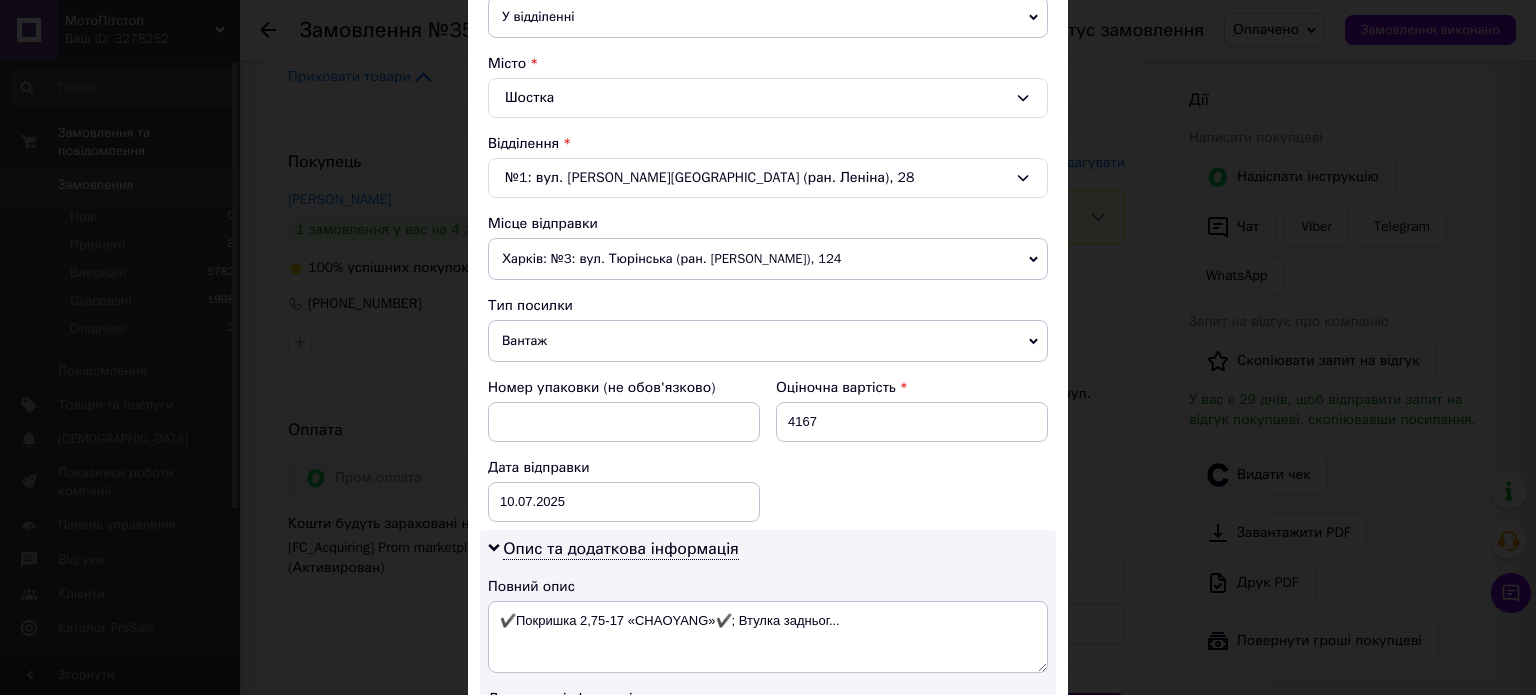 scroll, scrollTop: 700, scrollLeft: 0, axis: vertical 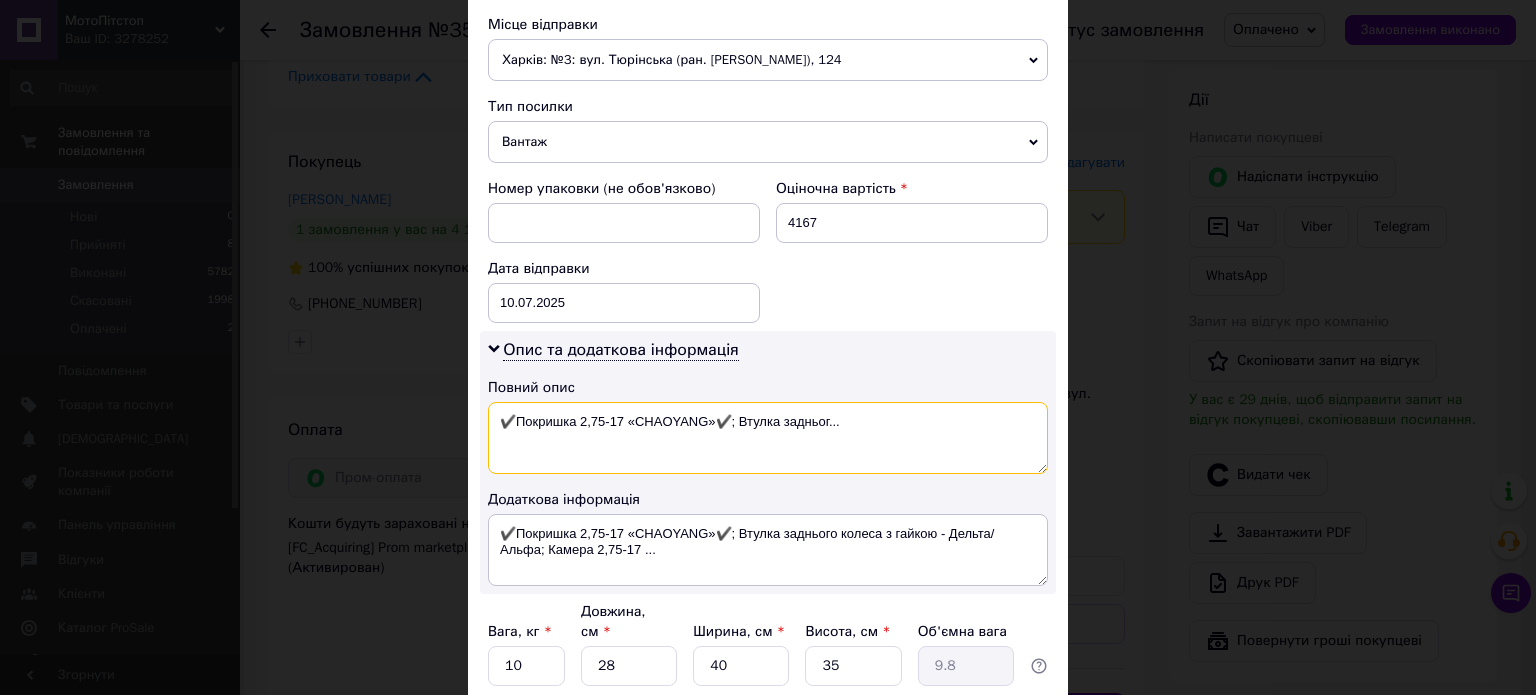 click on "✔️Покришка 2,75-17 «CHAOYANG»✔️; Втулка задньог..." at bounding box center (768, 438) 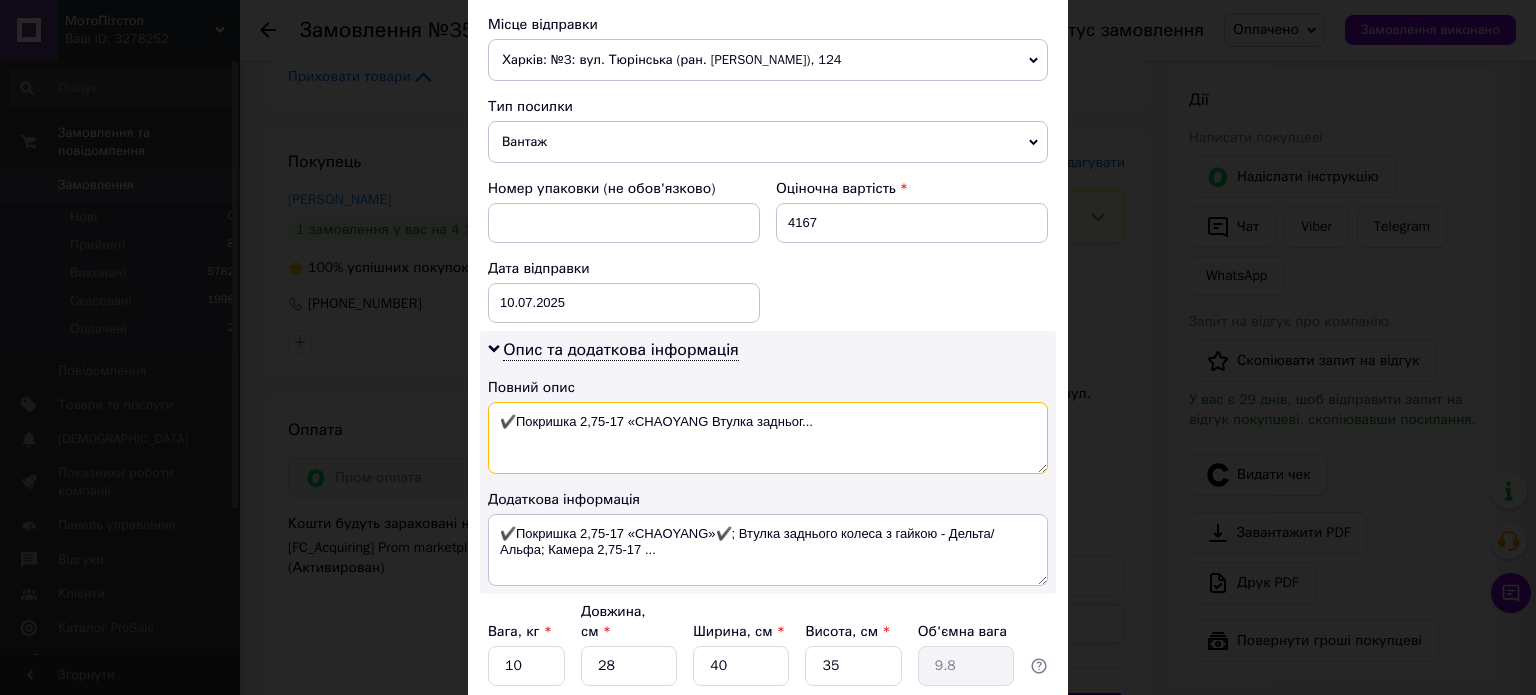 click on "✔️Покришка 2,75-17 «CHAOYANG Втулка задньог..." at bounding box center [768, 438] 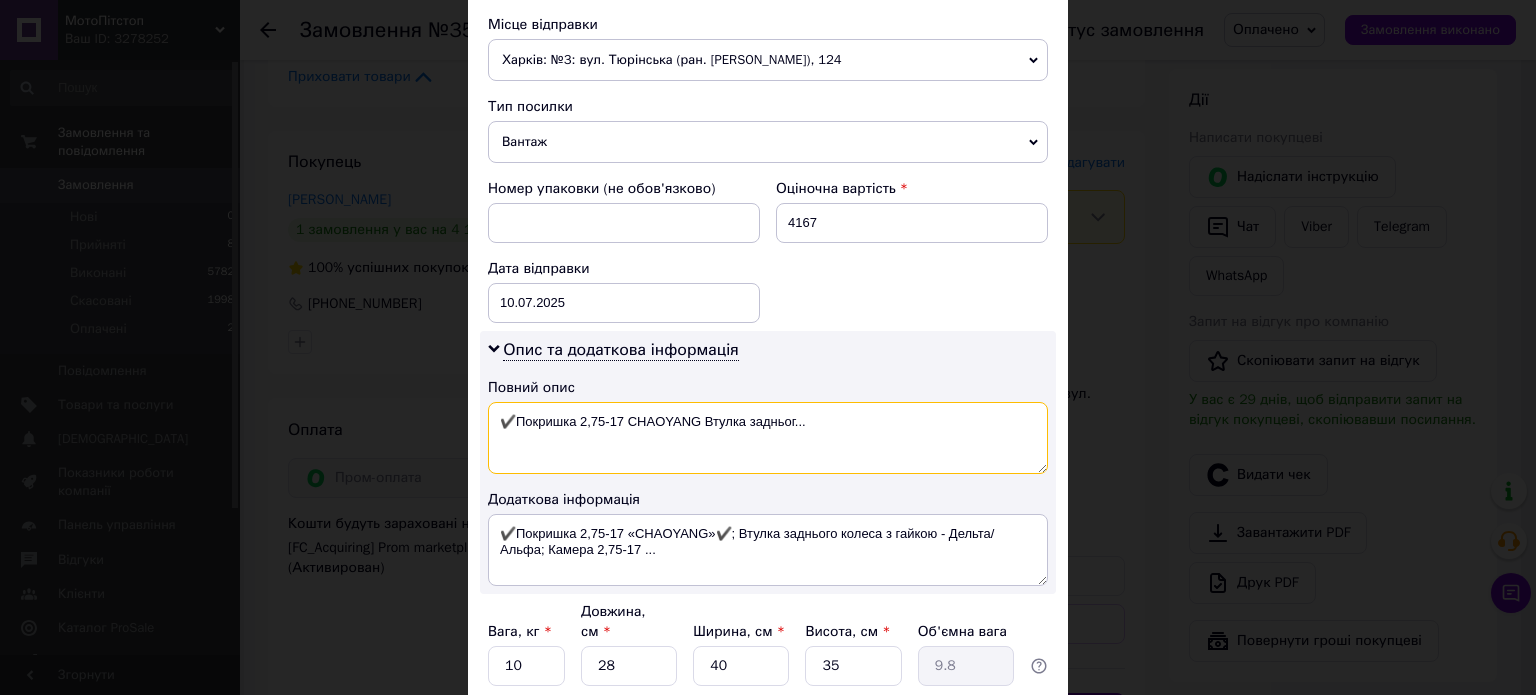 click on "✔️Покришка 2,75-17 CHAOYANG Втулка задньог..." at bounding box center [768, 438] 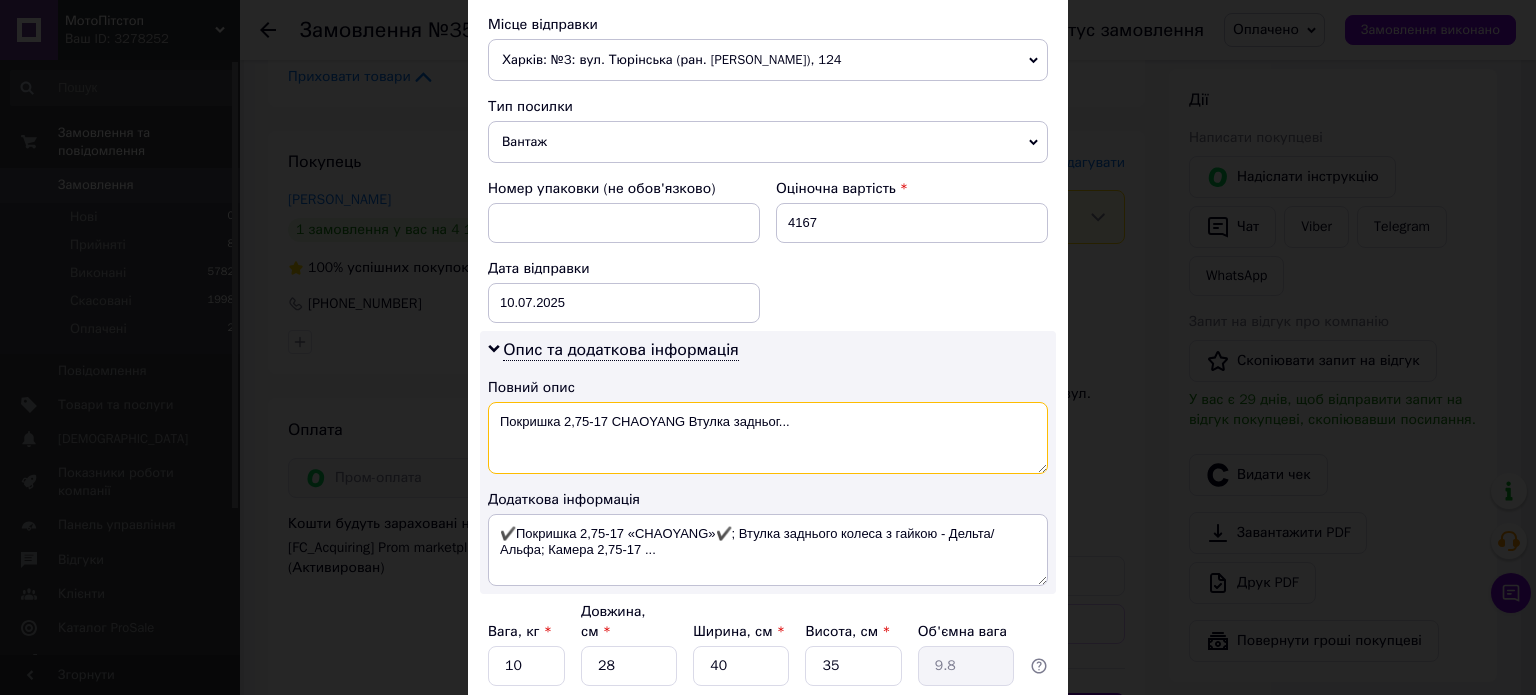 click on "Покришка 2,75-17 CHAOYANG Втулка задньог..." at bounding box center [768, 438] 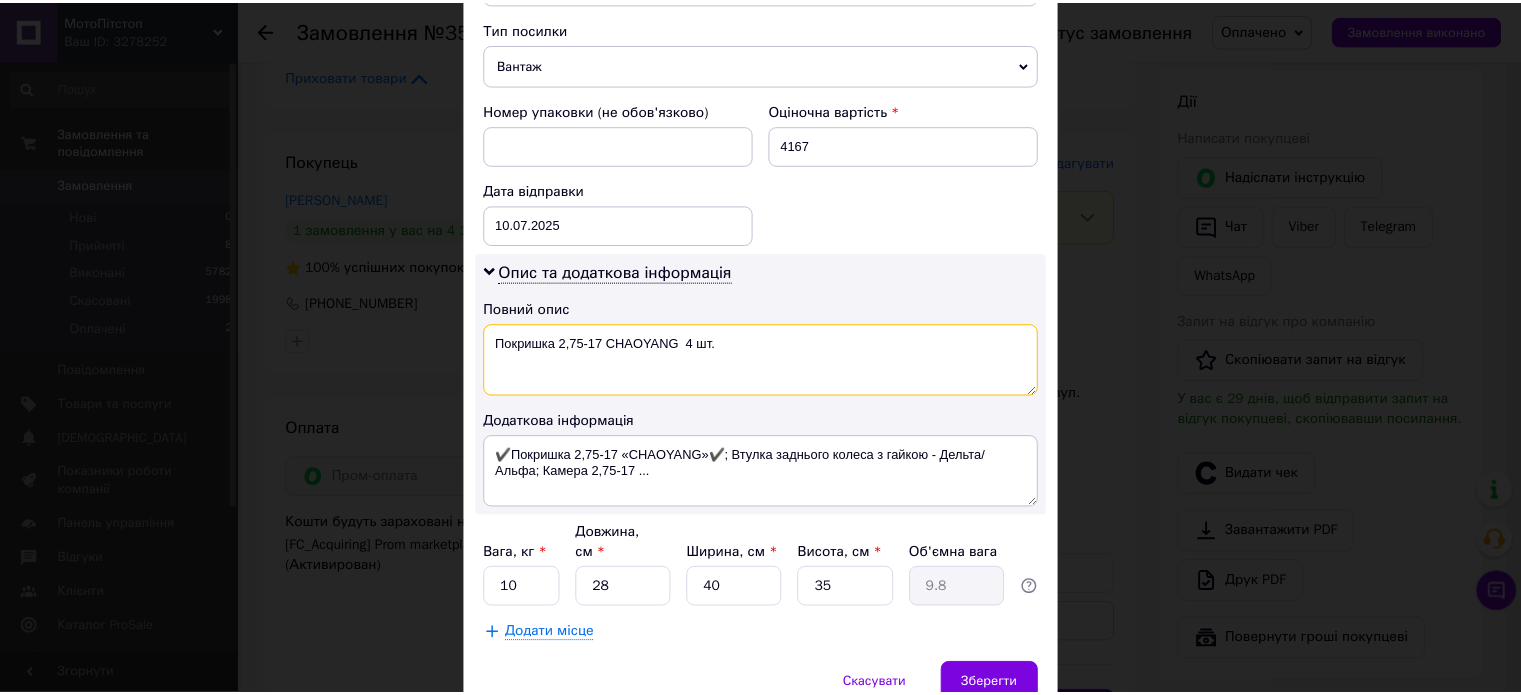 scroll, scrollTop: 850, scrollLeft: 0, axis: vertical 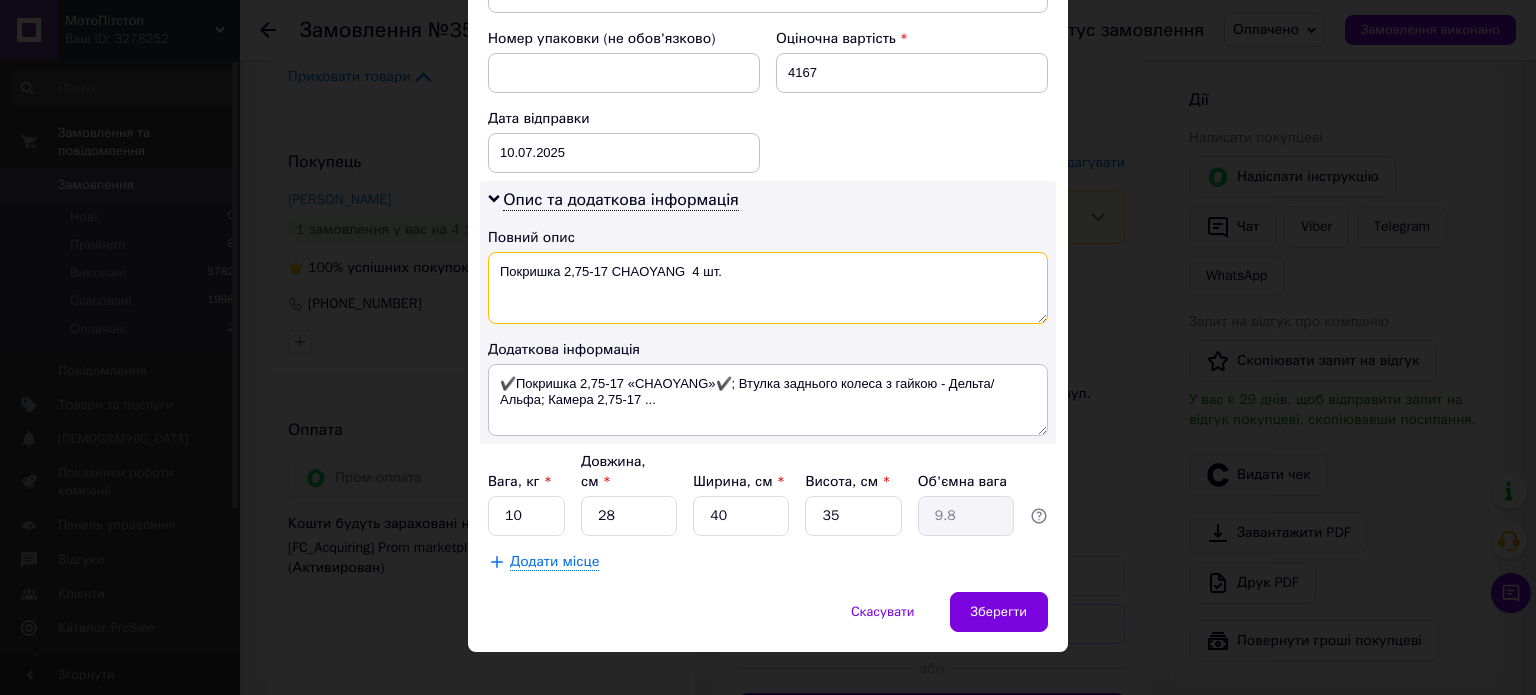 type on "Покришка 2,75-17 CHAOYANG  4 шт." 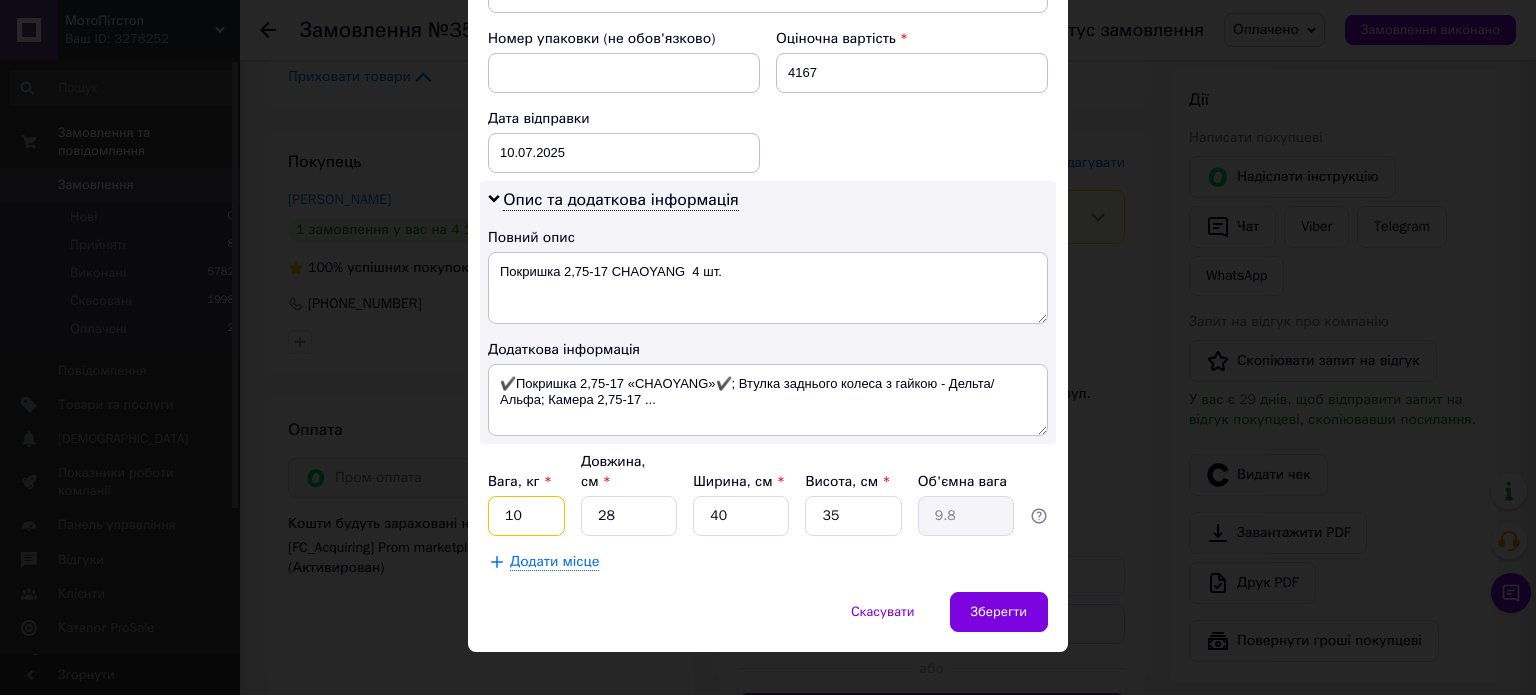 click on "10" at bounding box center [526, 516] 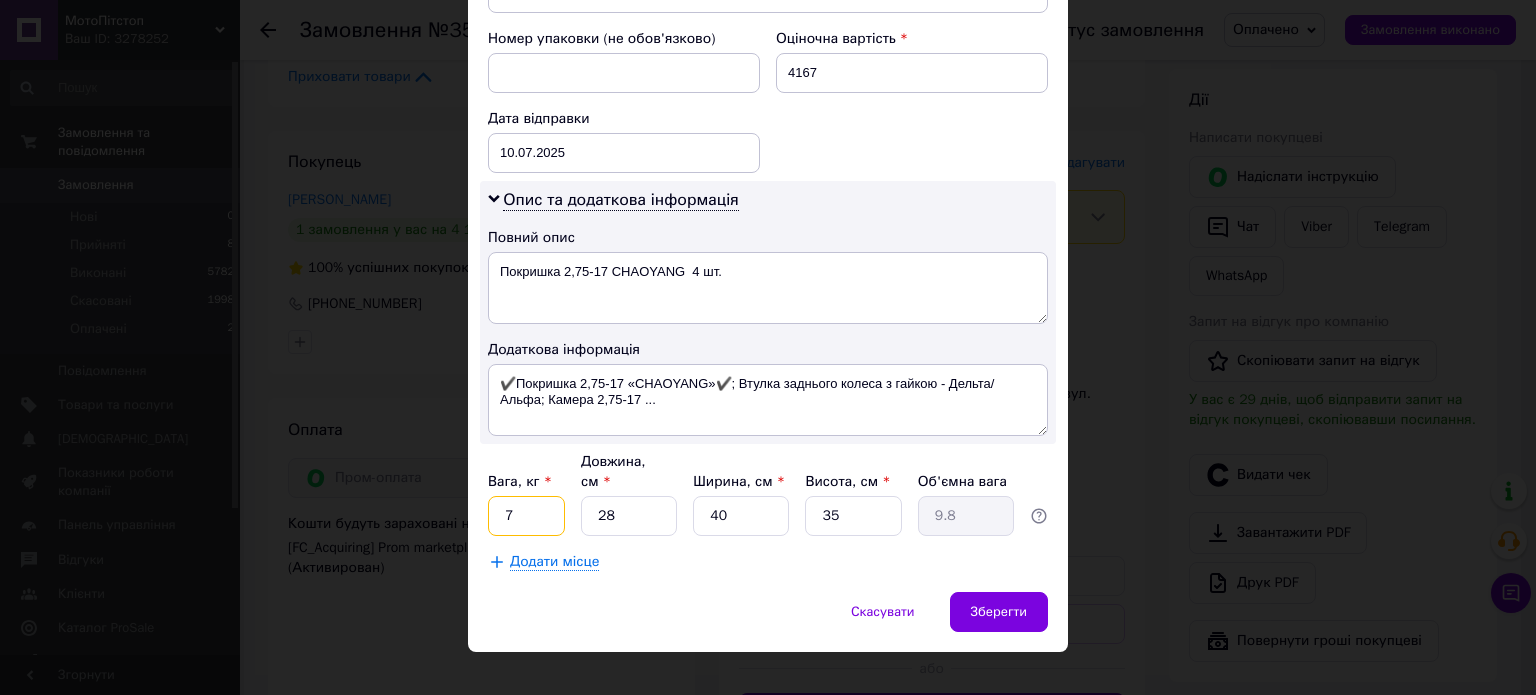 type on "7" 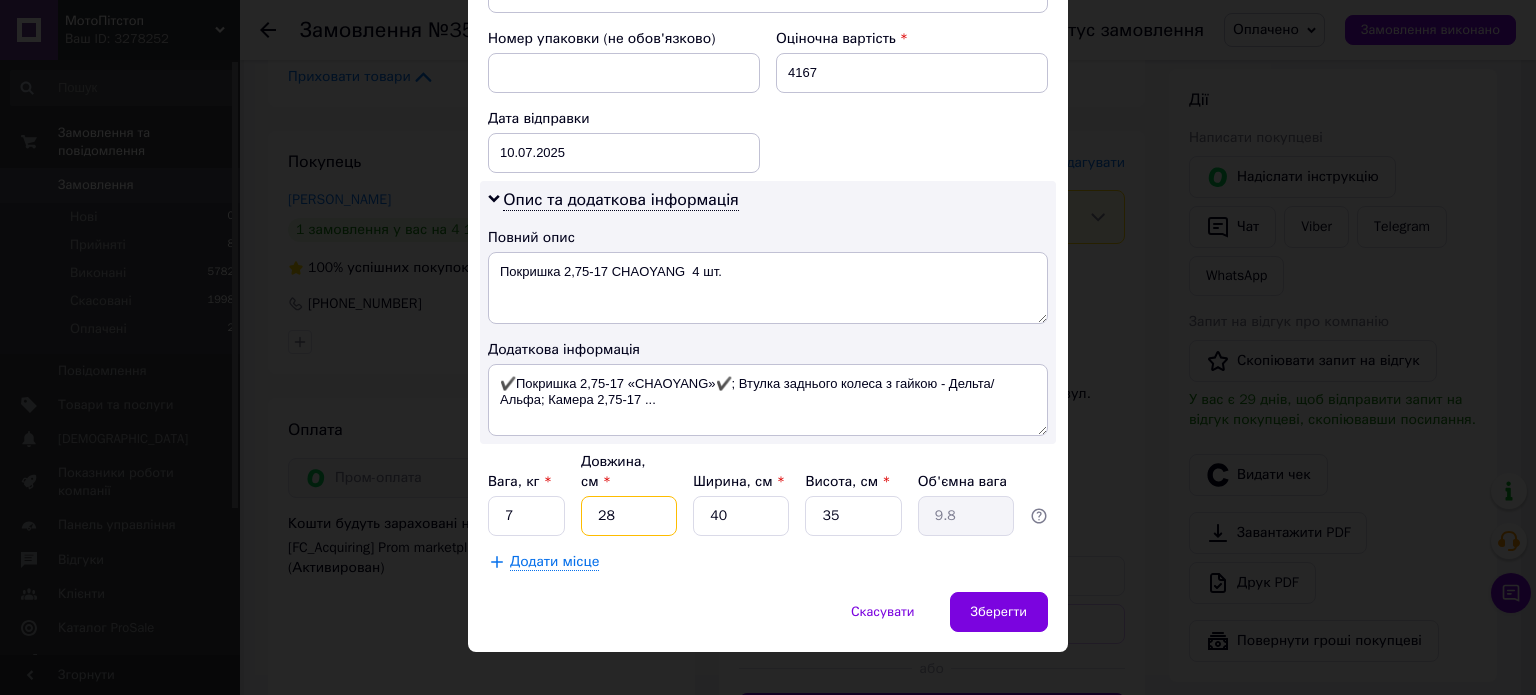 click on "28" at bounding box center (629, 516) 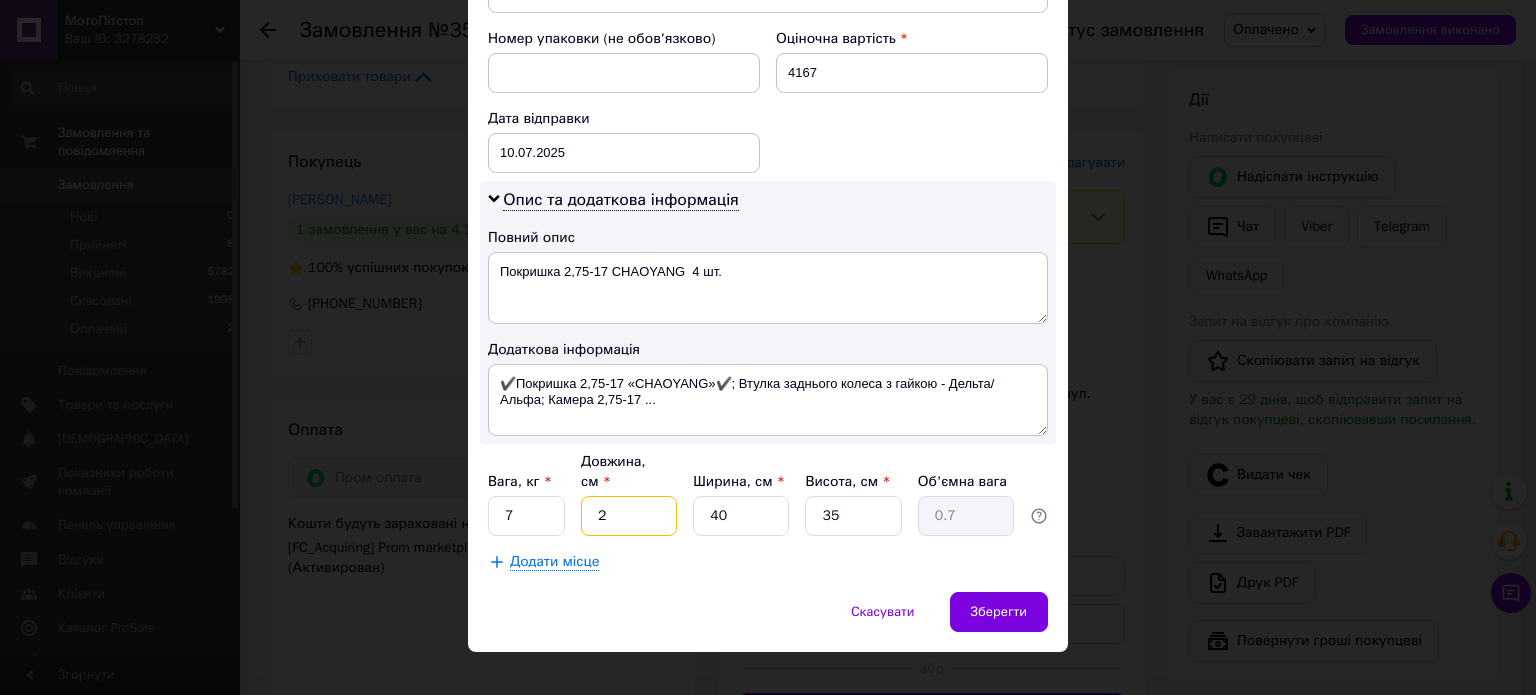 type 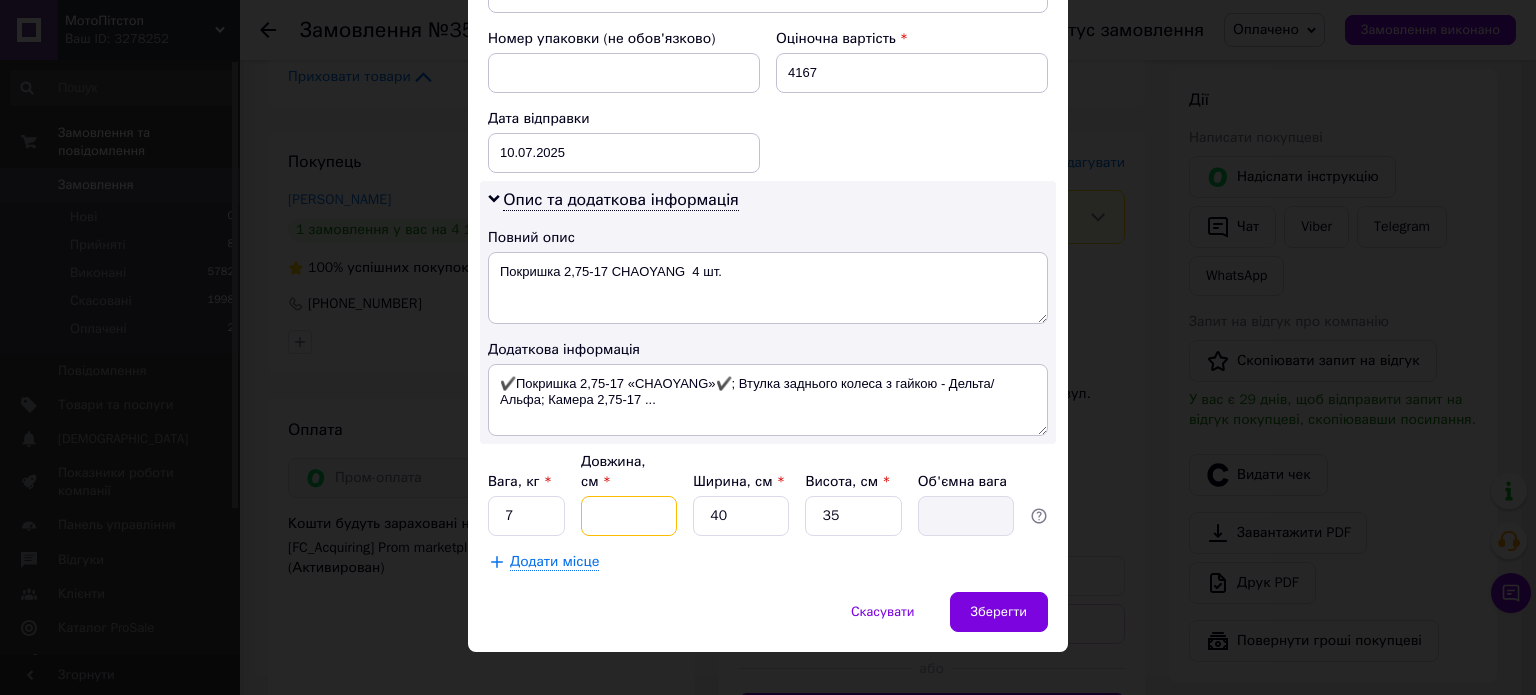 type on "5" 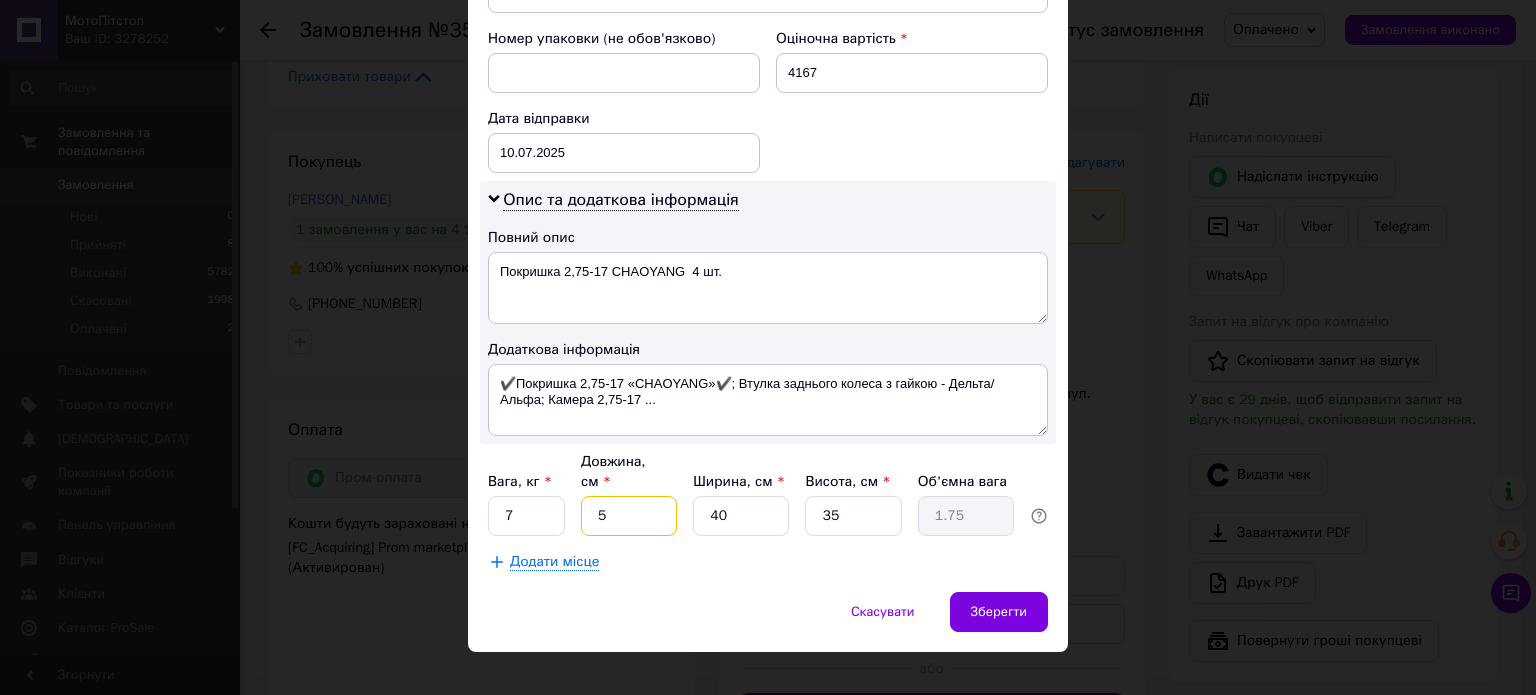 type on "58" 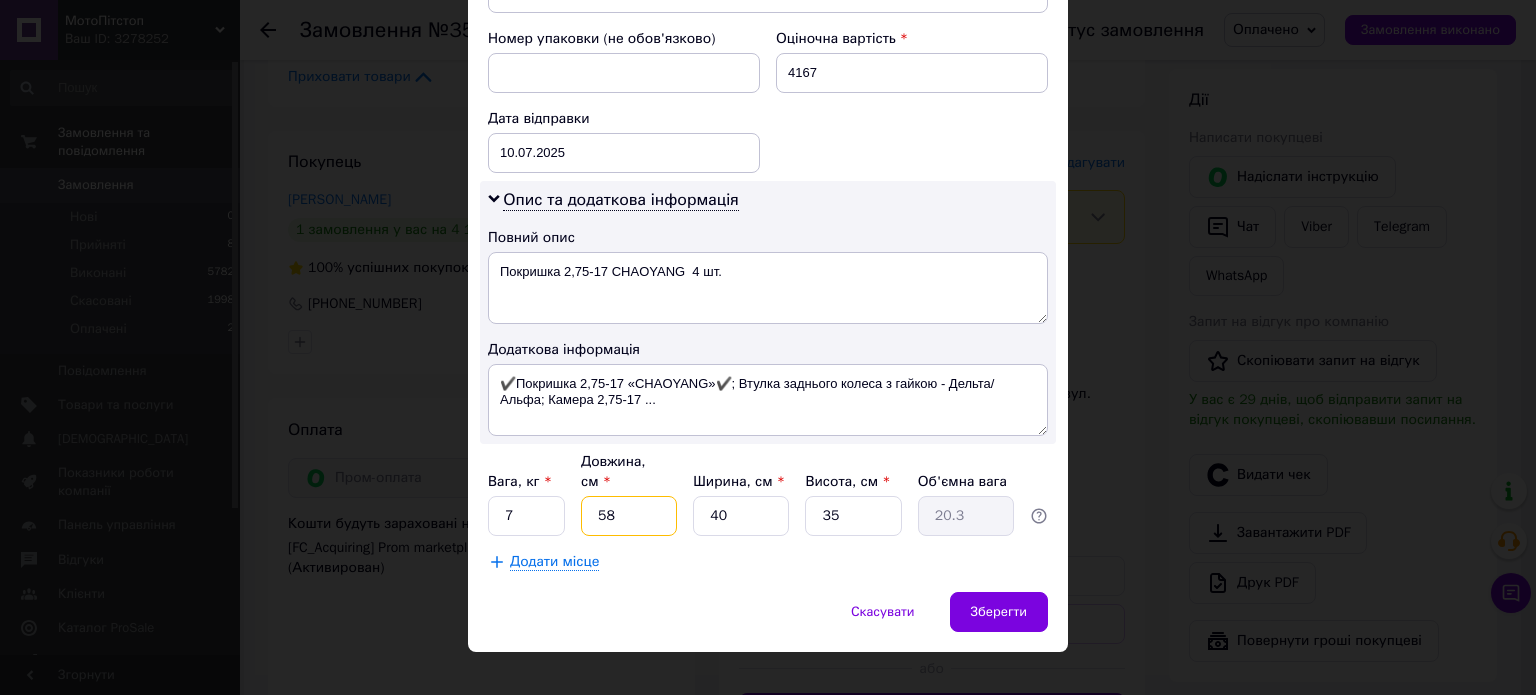 type on "58" 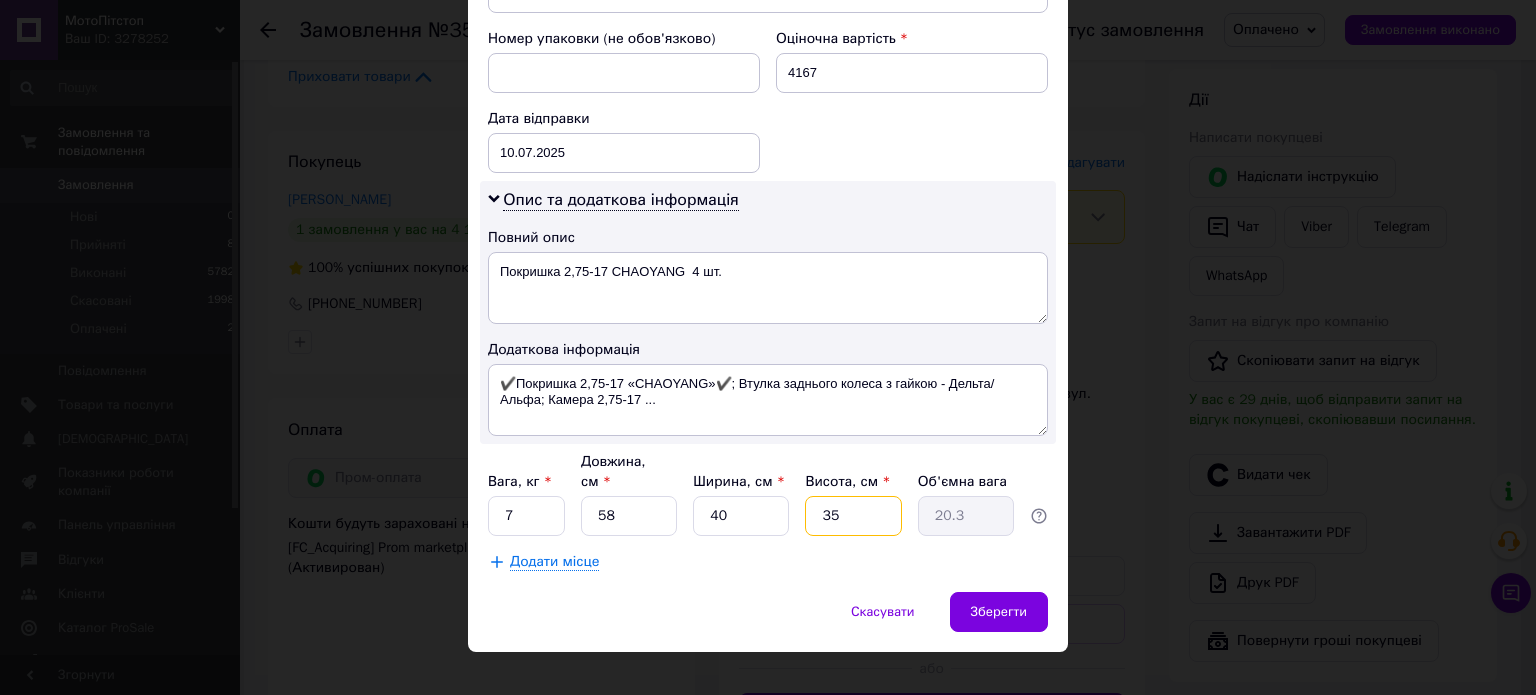 click on "35" at bounding box center [853, 516] 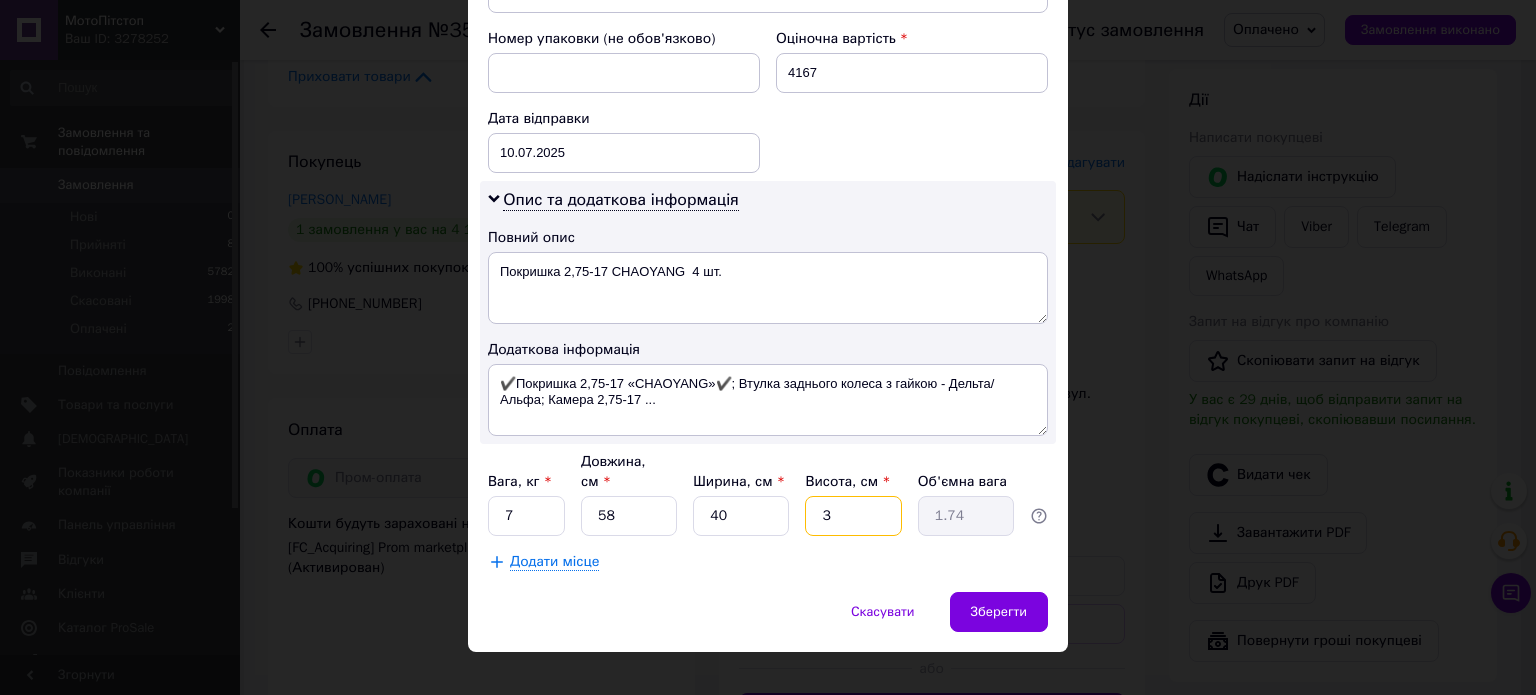 type 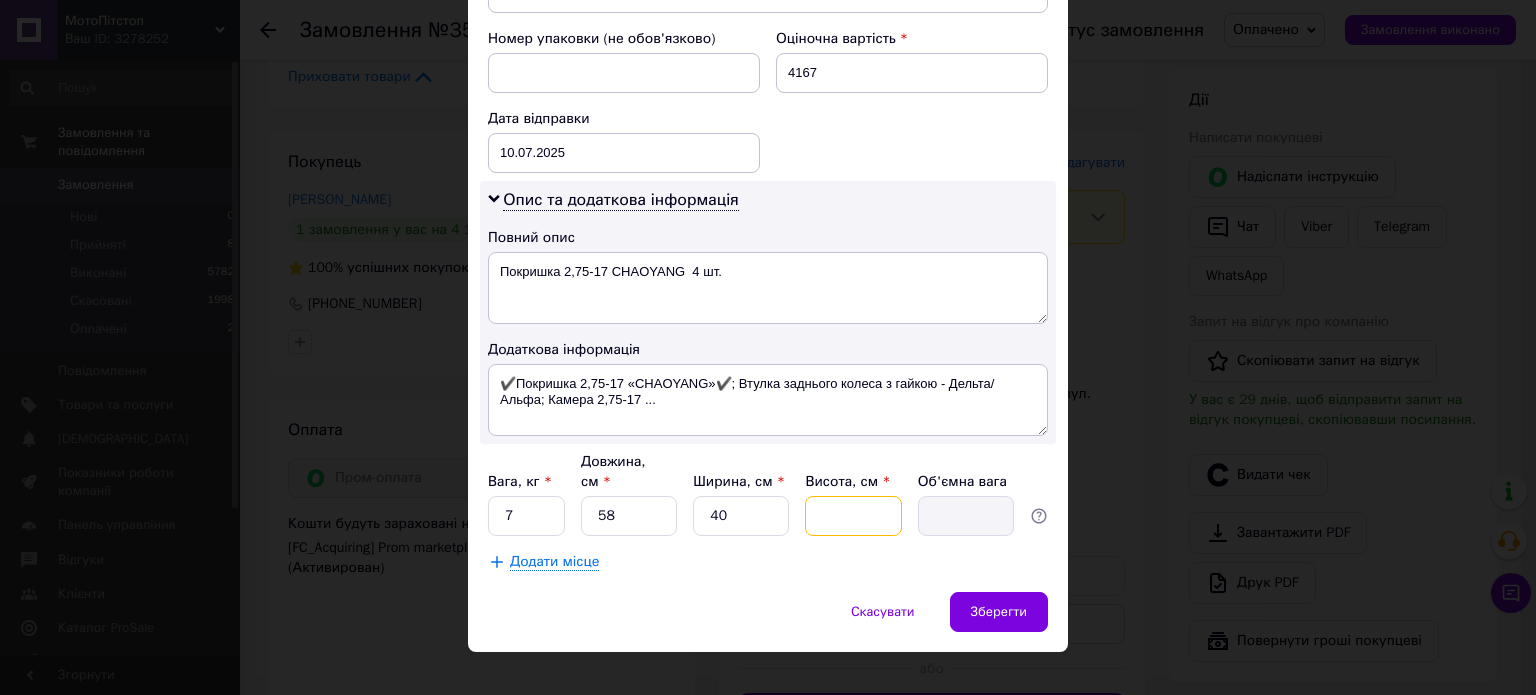 type on "5" 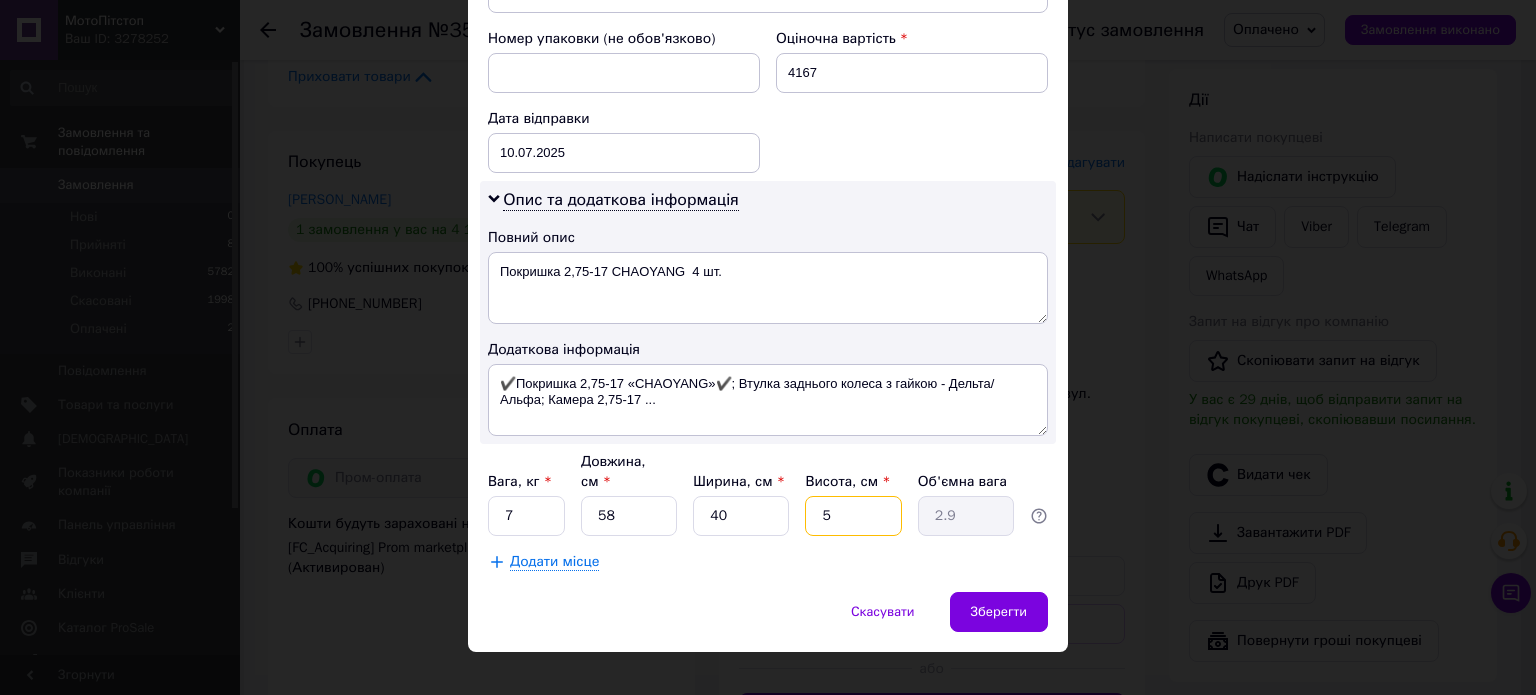 type on "58" 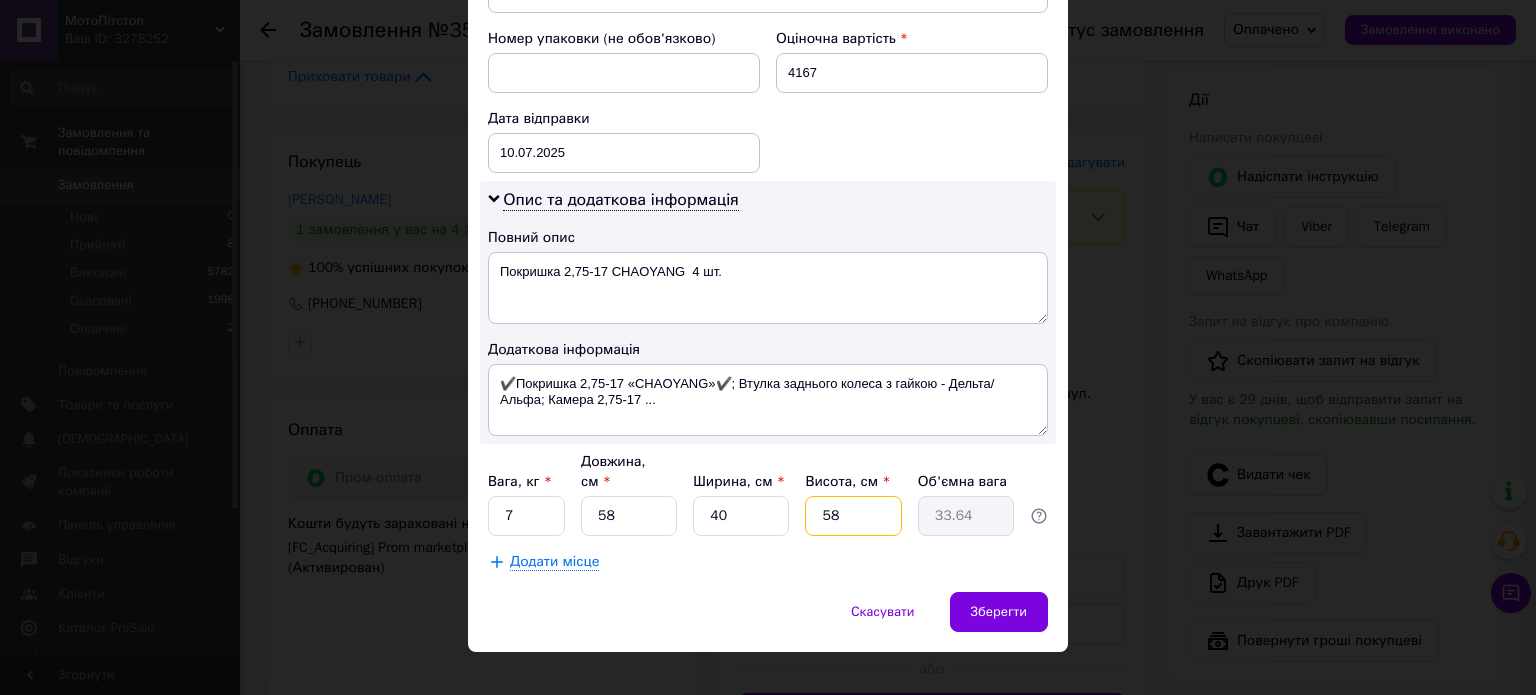type on "58" 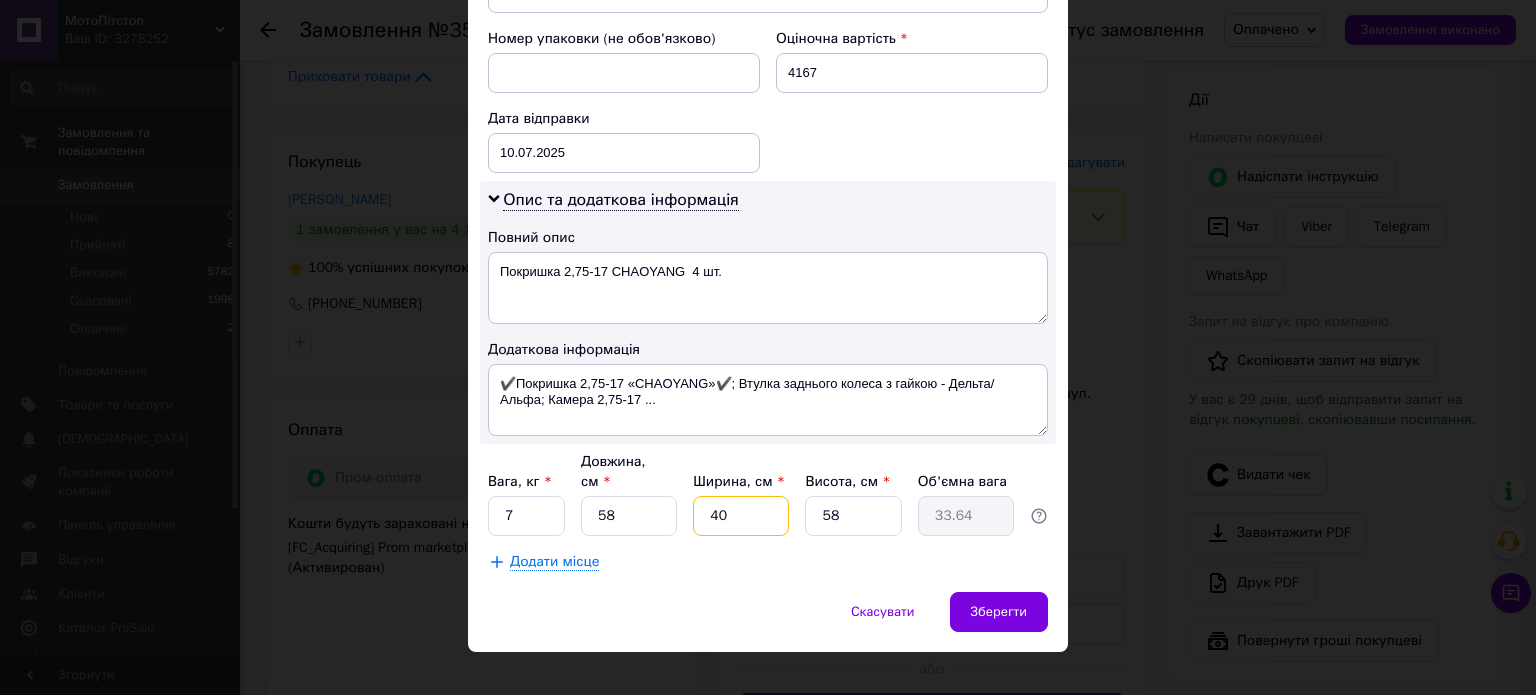 click on "40" at bounding box center (741, 516) 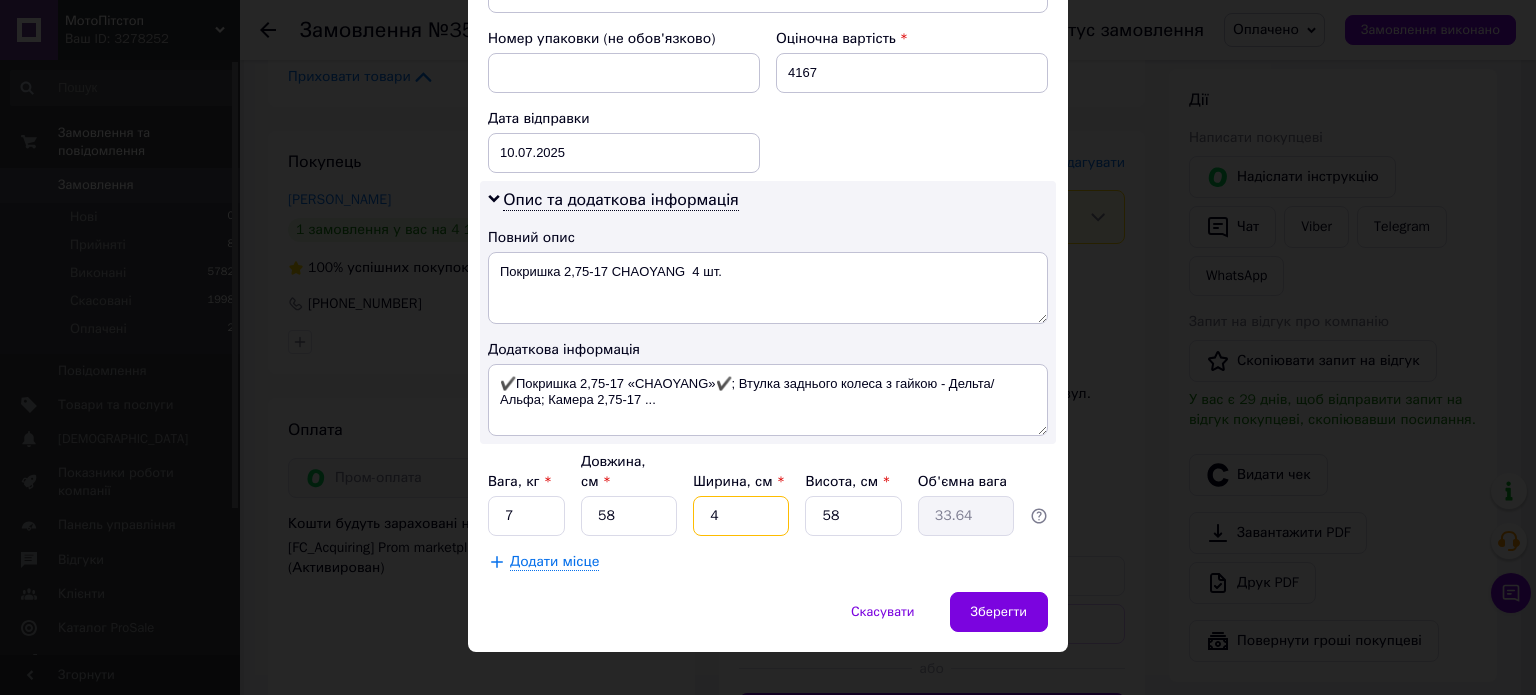 type on "3.36" 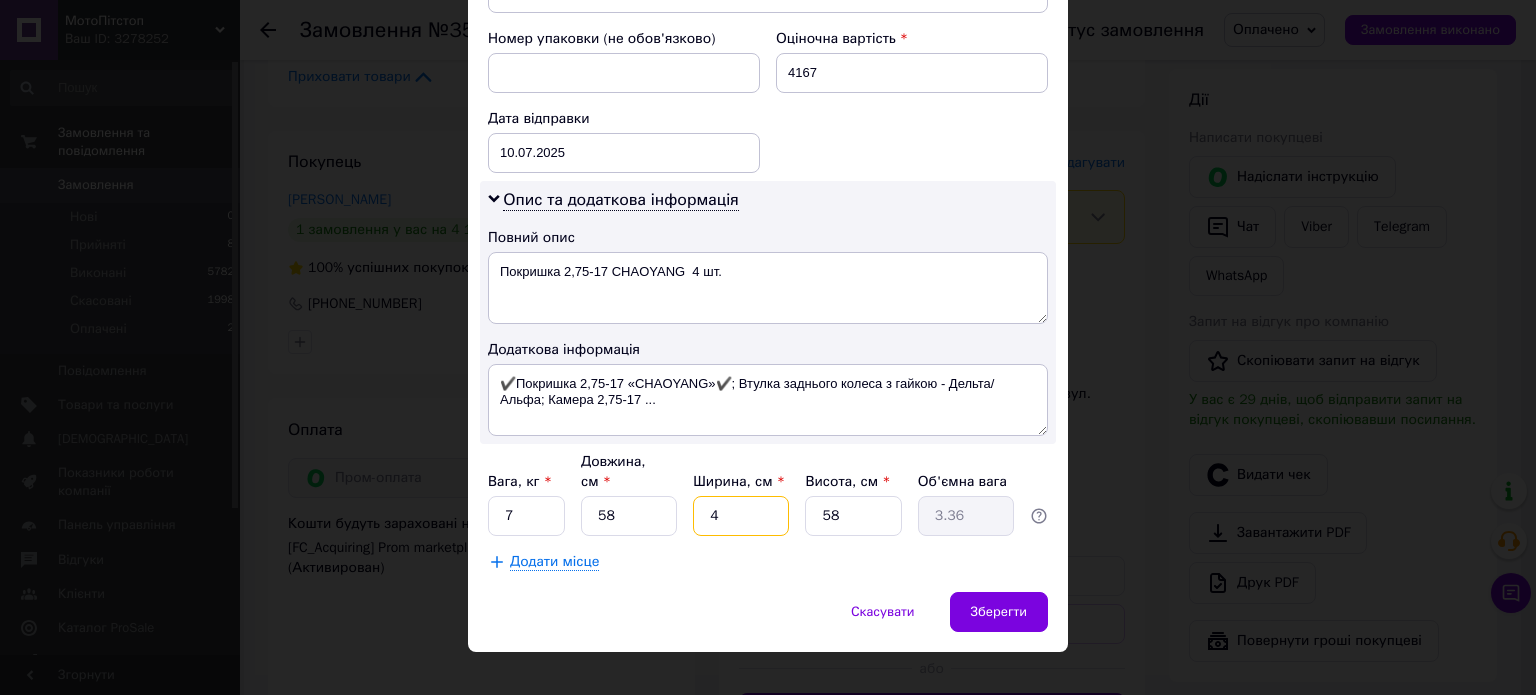 type 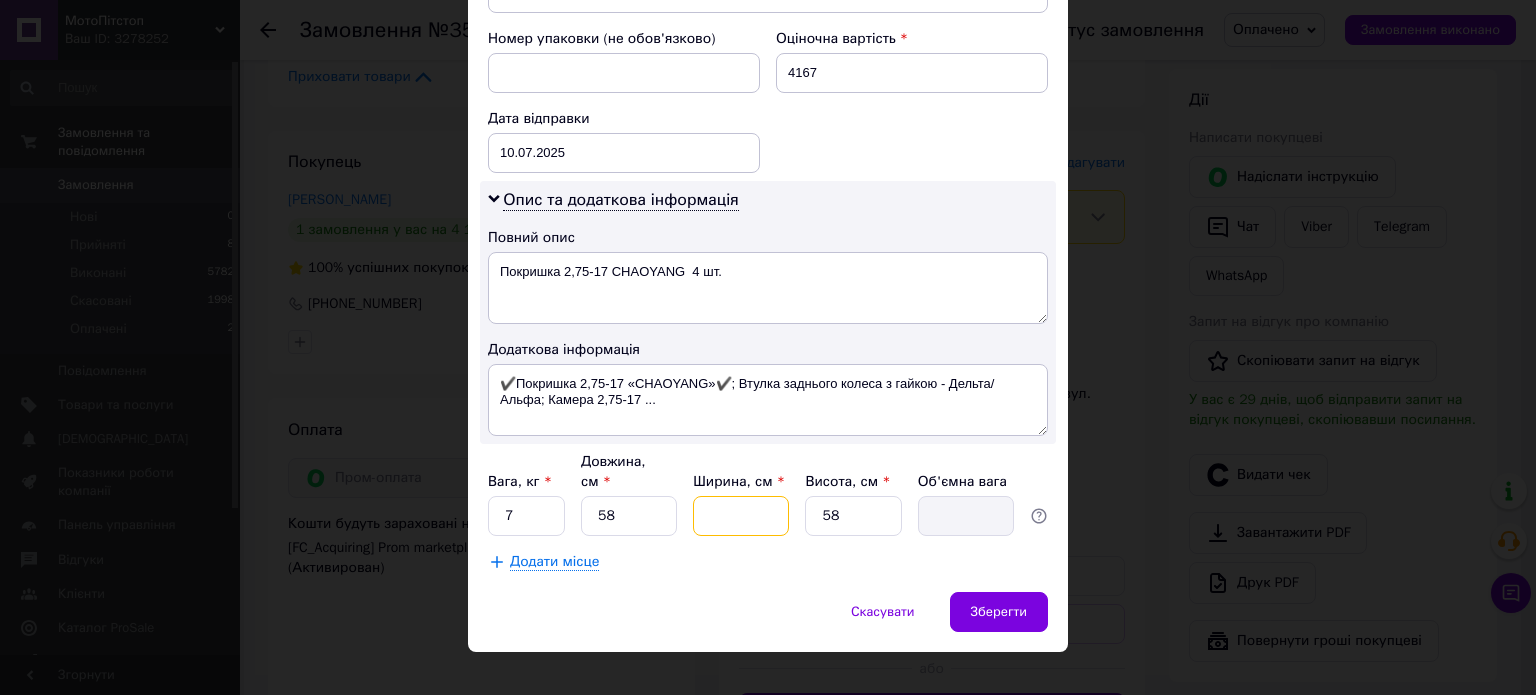 type on "2" 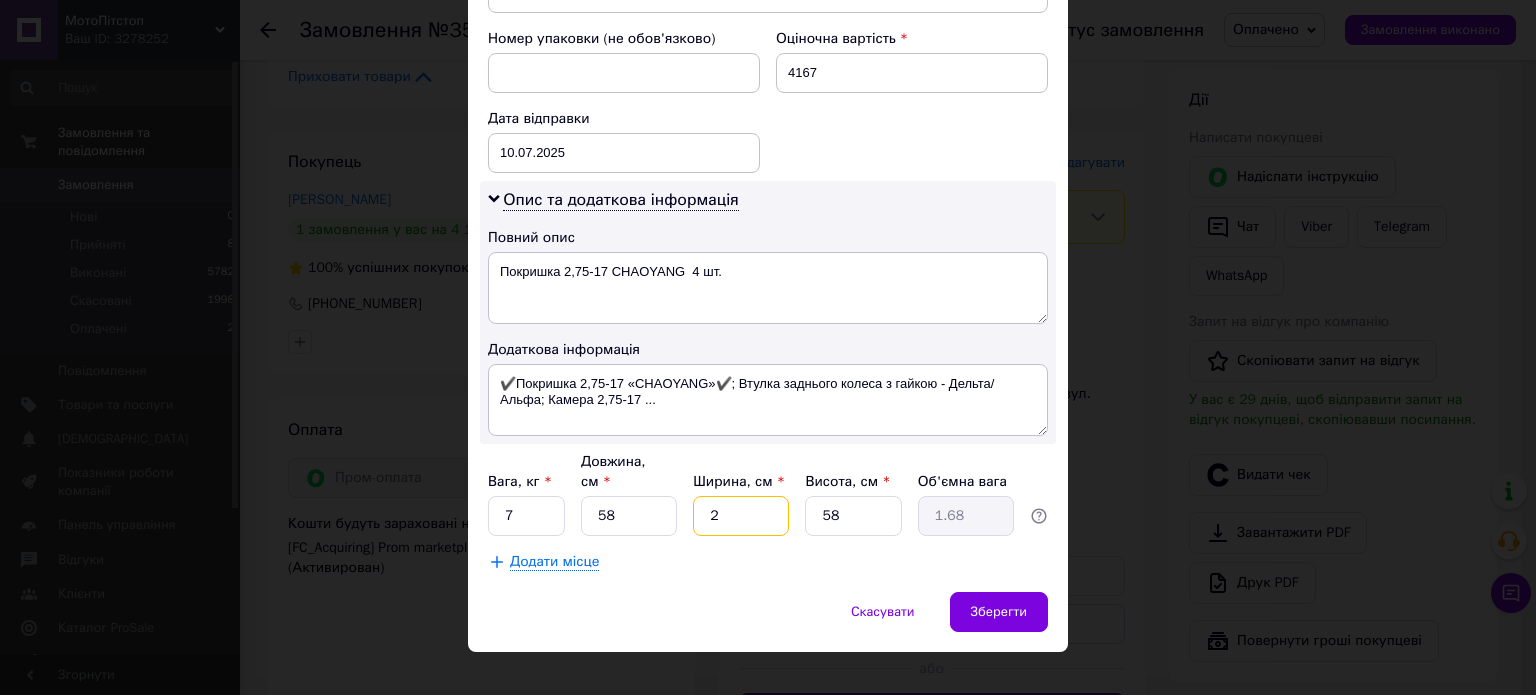 type on "25" 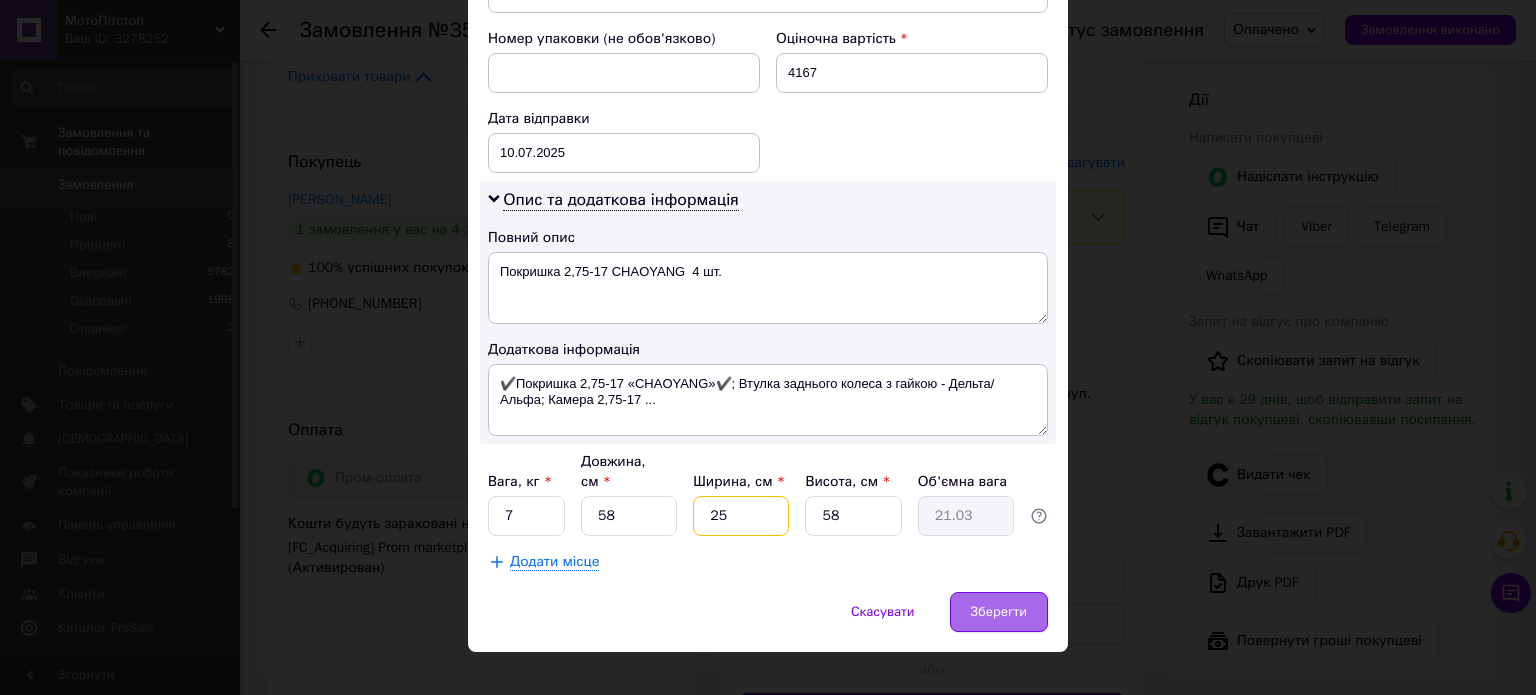 type on "25" 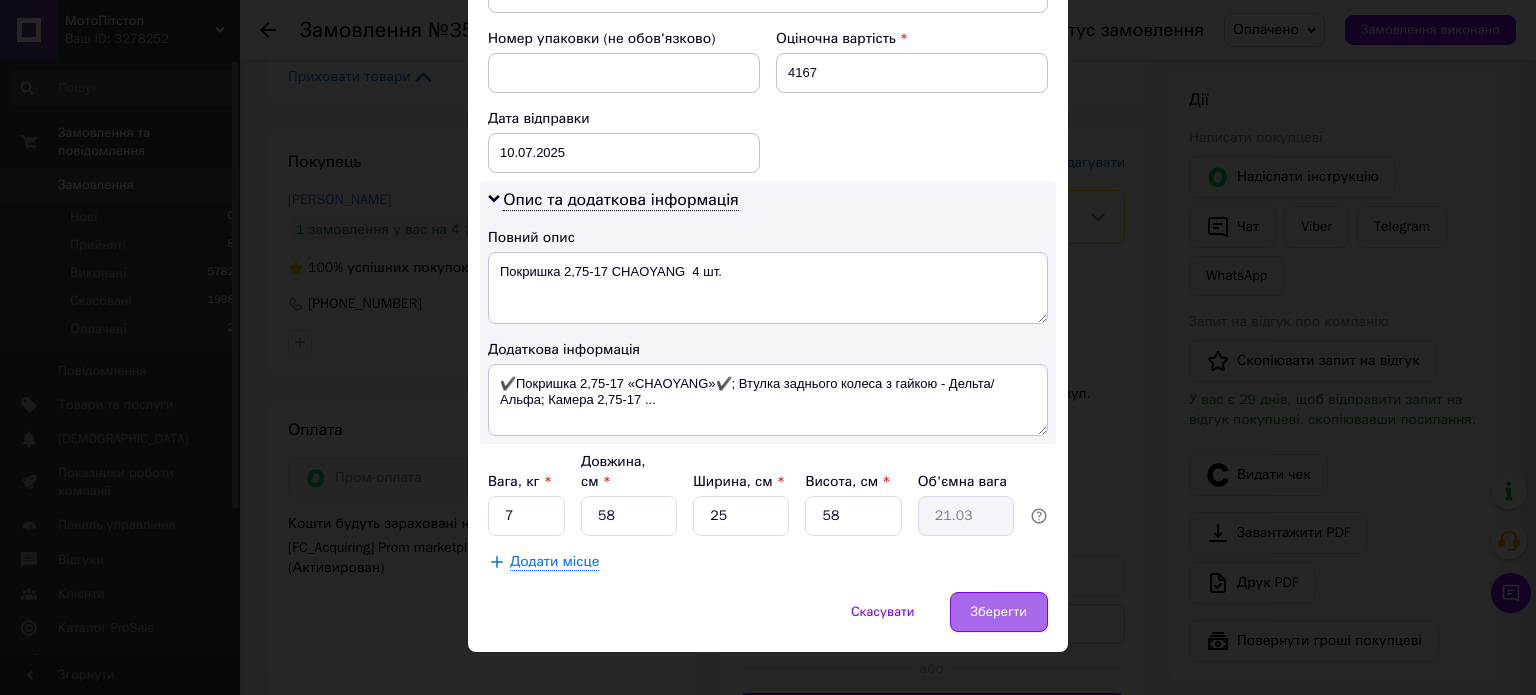 click on "Зберегти" at bounding box center [999, 612] 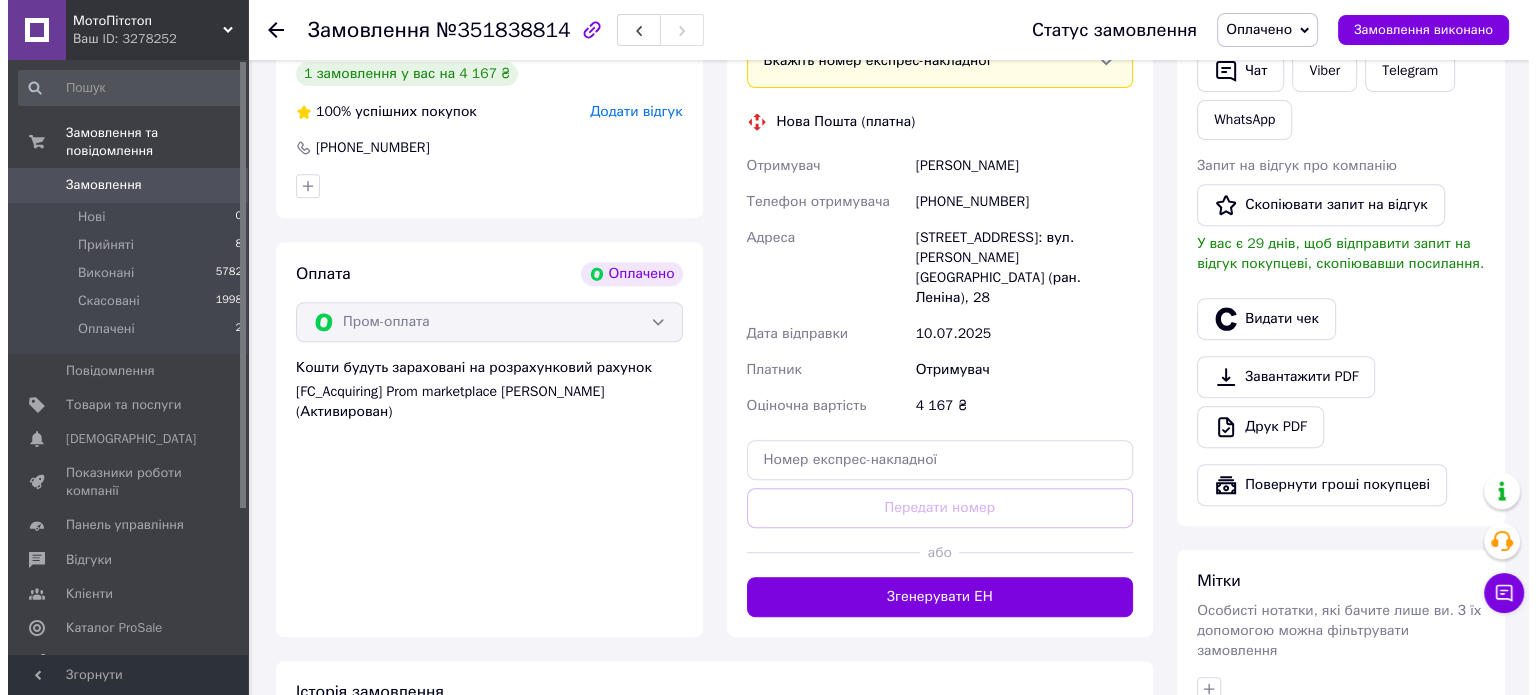 scroll, scrollTop: 446, scrollLeft: 0, axis: vertical 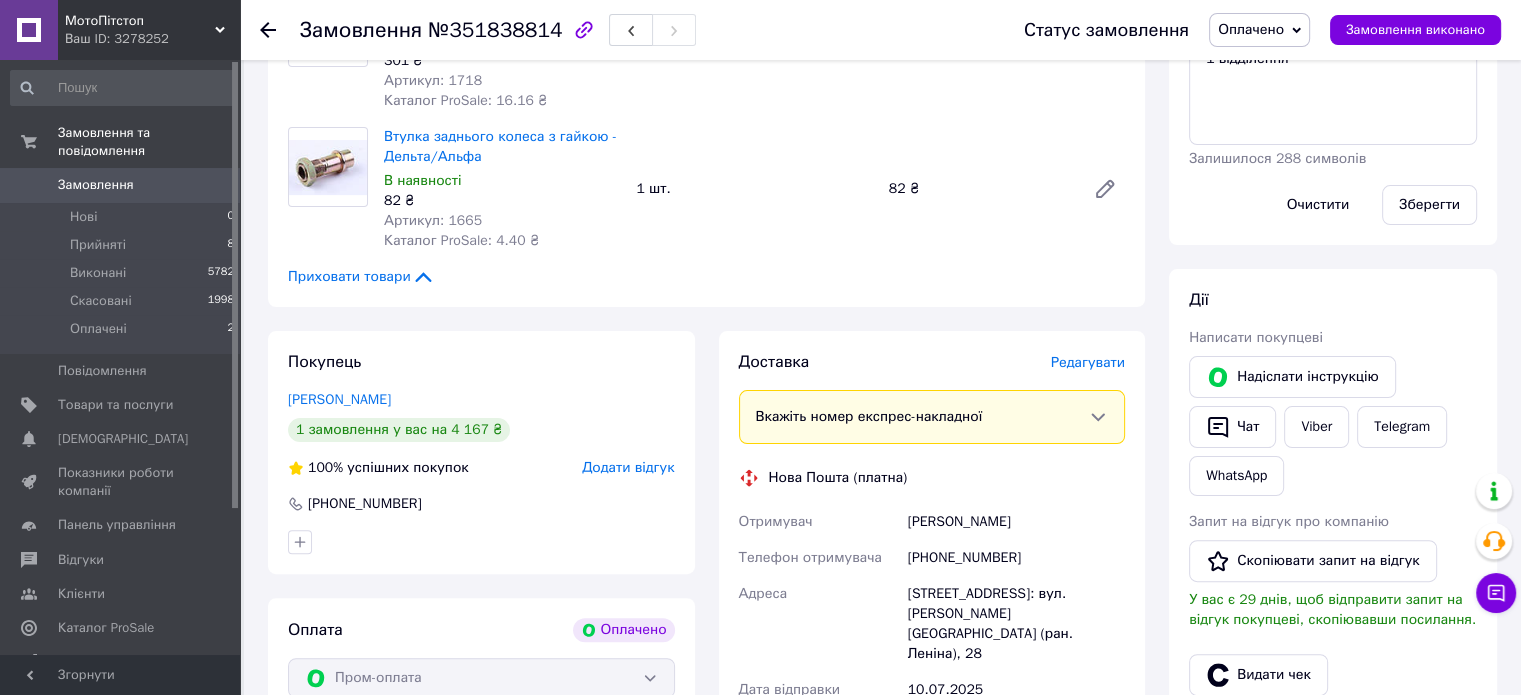 click on "Редагувати" at bounding box center (1088, 362) 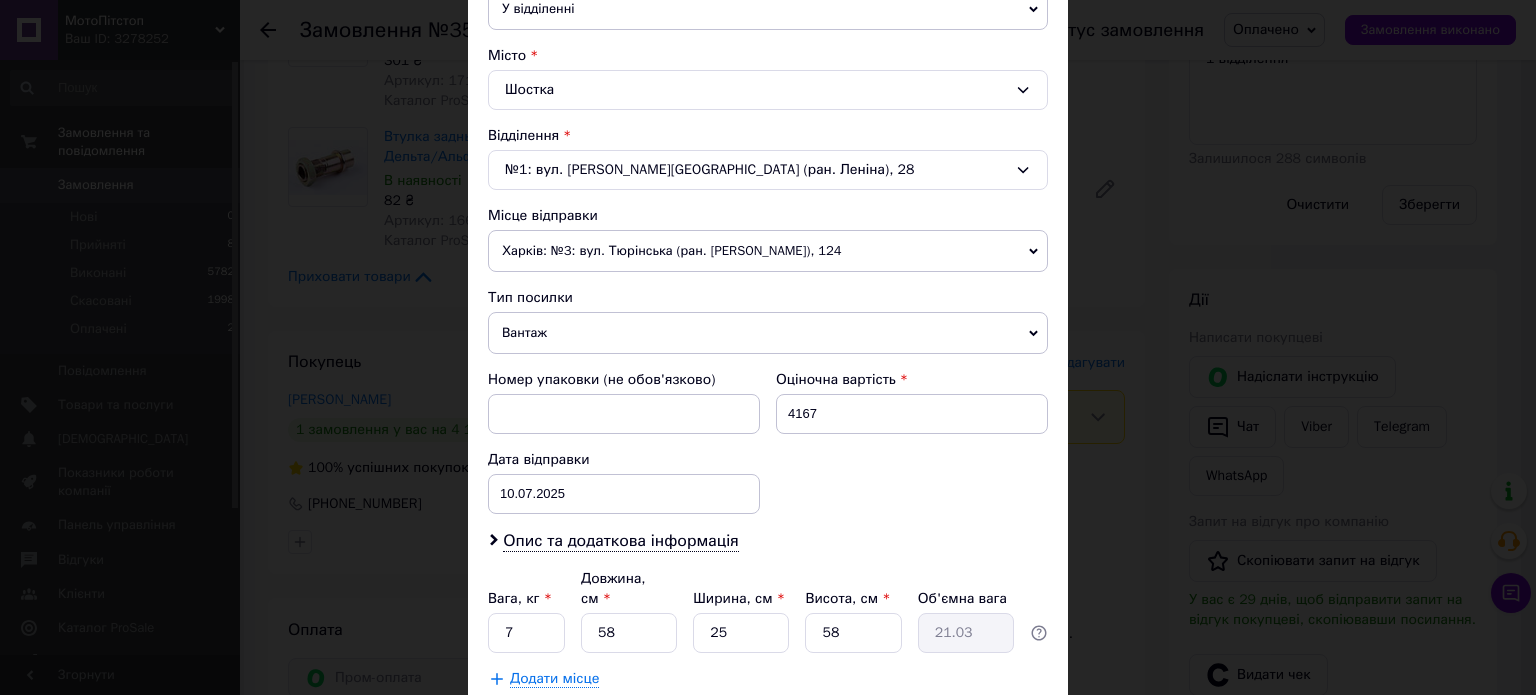 scroll, scrollTop: 627, scrollLeft: 0, axis: vertical 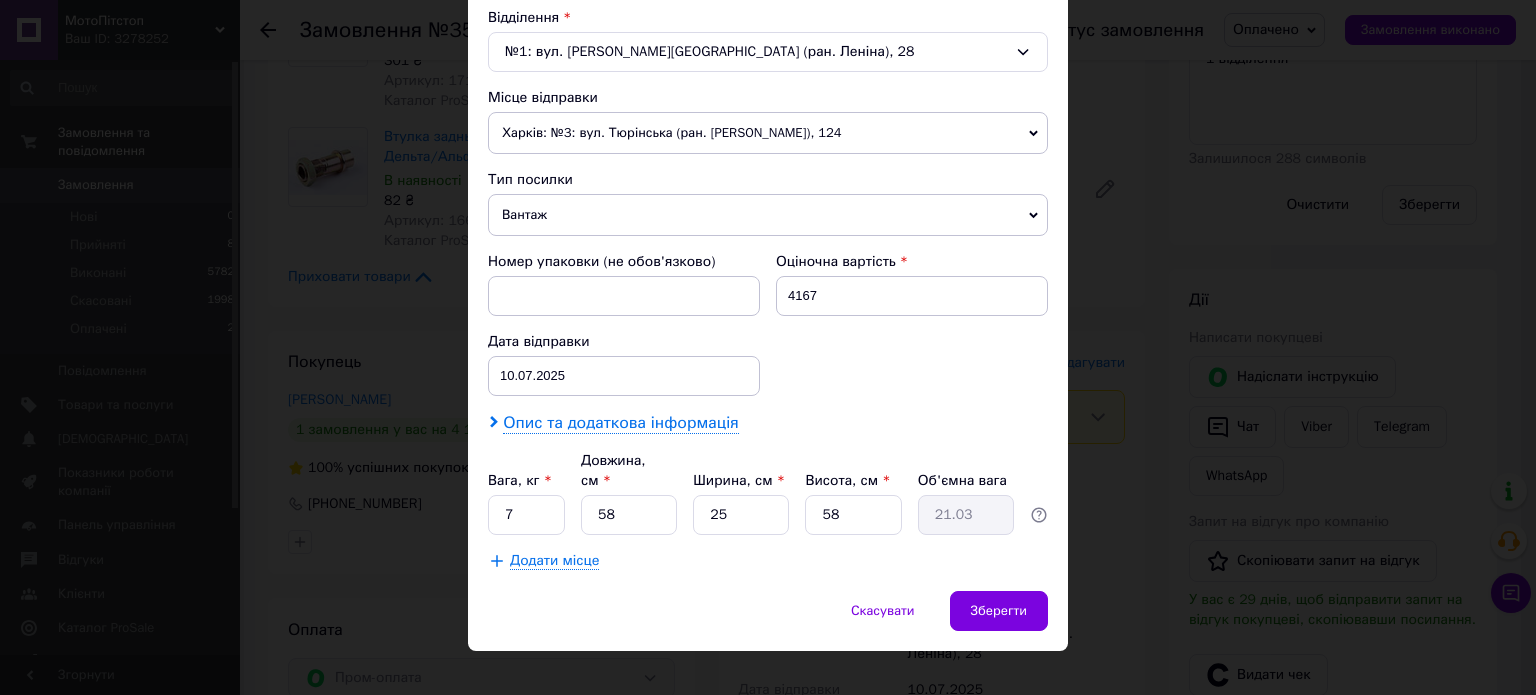 click on "Опис та додаткова інформація" at bounding box center [620, 423] 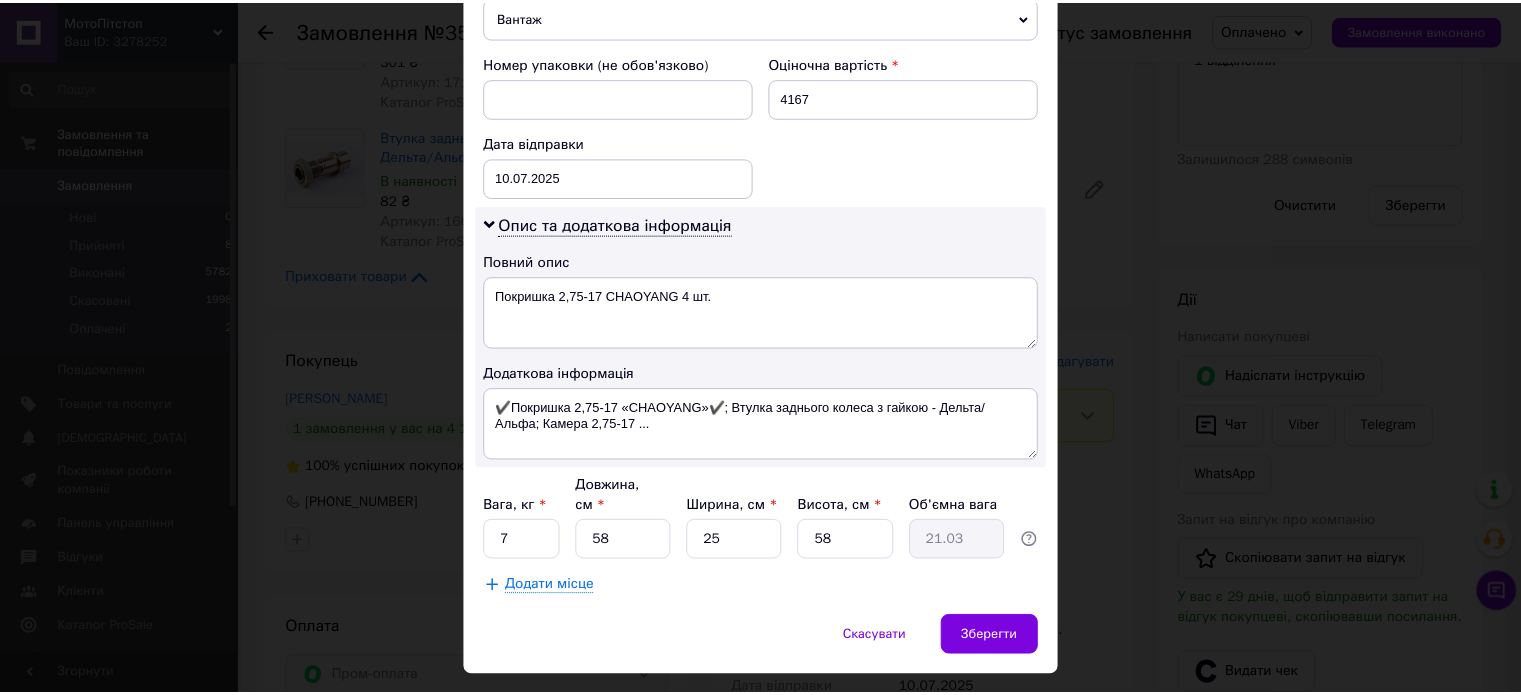 scroll, scrollTop: 827, scrollLeft: 0, axis: vertical 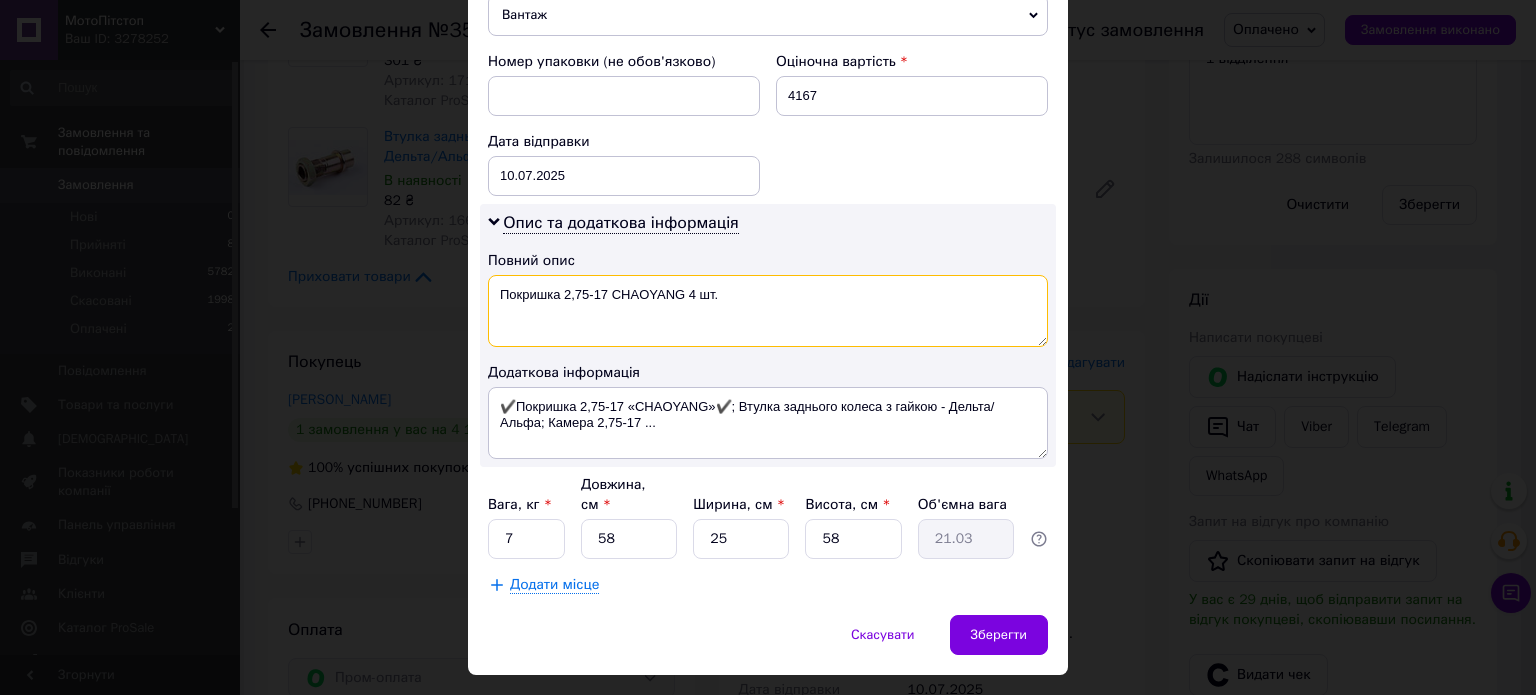 click on "Покришка 2,75-17 CHAOYANG 4 шт." at bounding box center [768, 311] 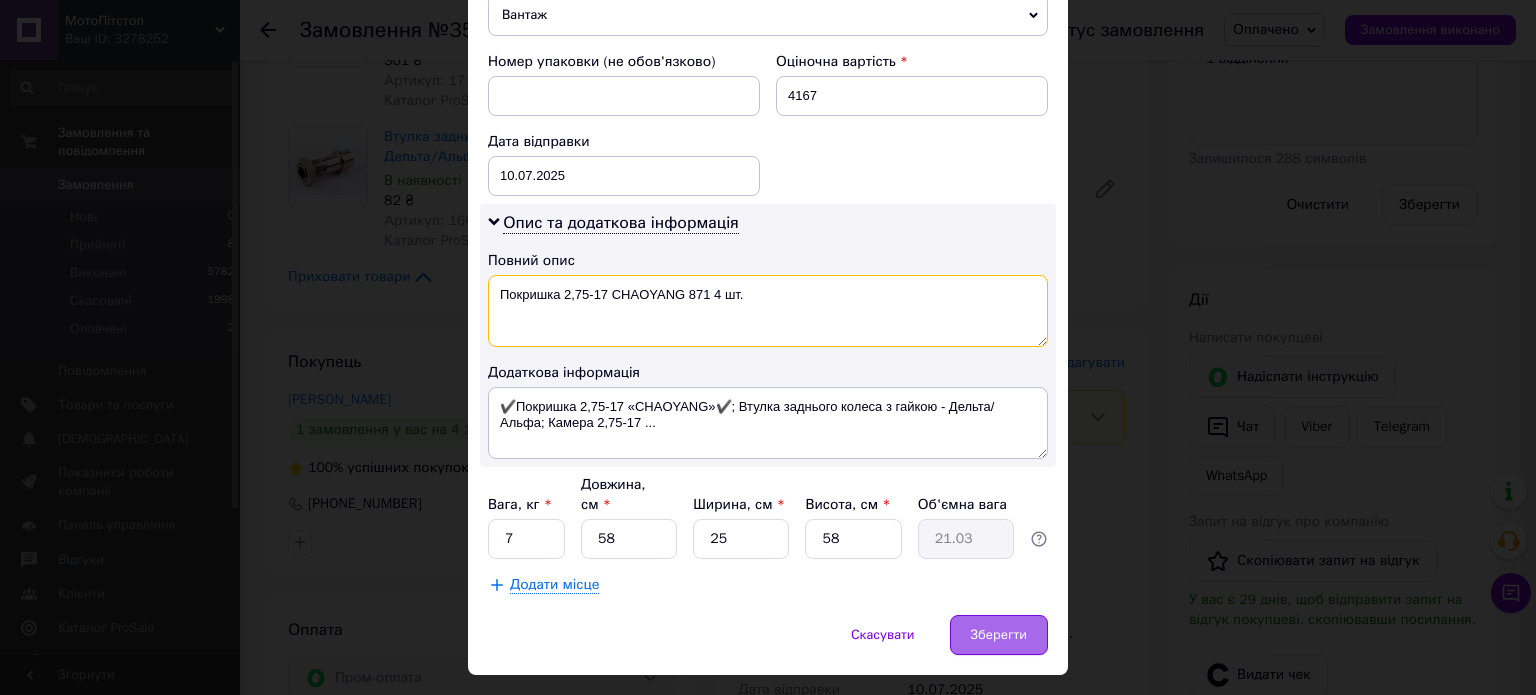 type on "Покришка 2,75-17 CHAOYANG 871 4 шт." 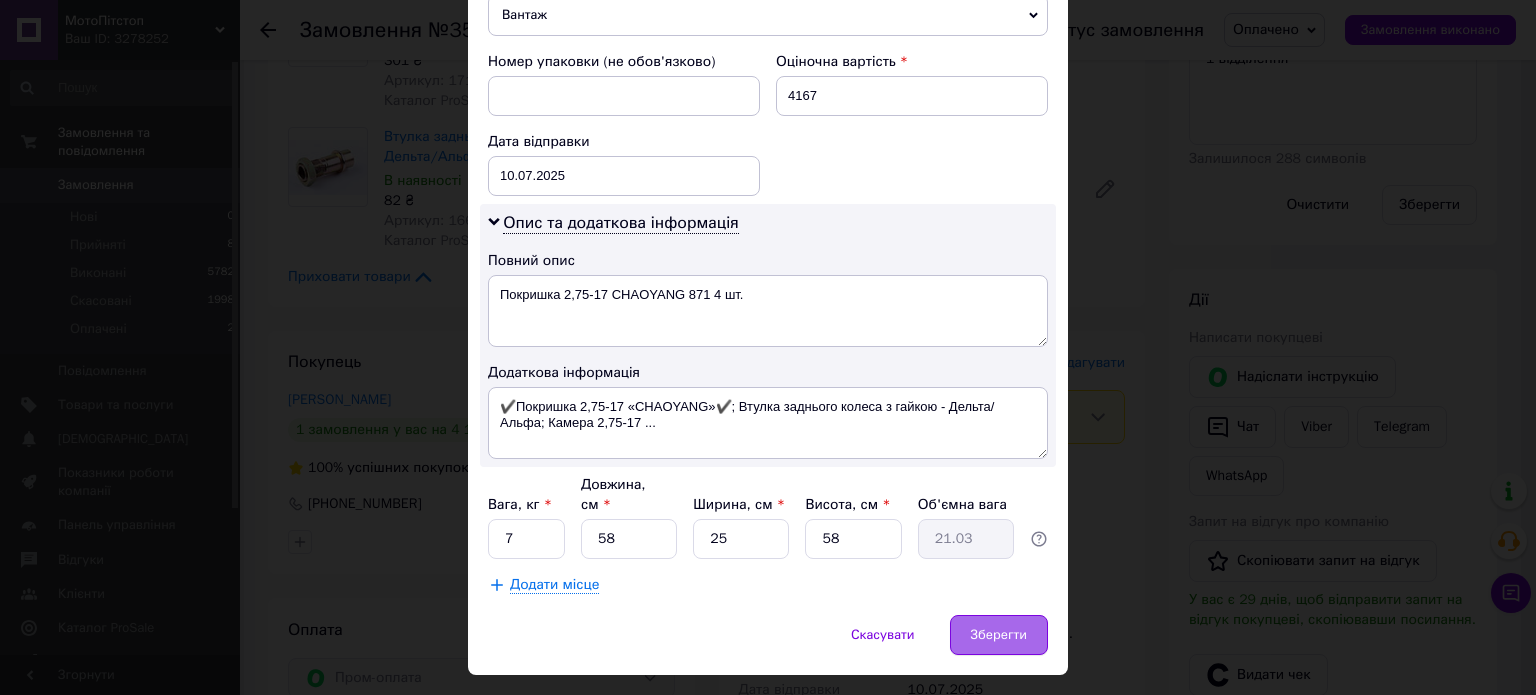 click on "Зберегти" at bounding box center [999, 635] 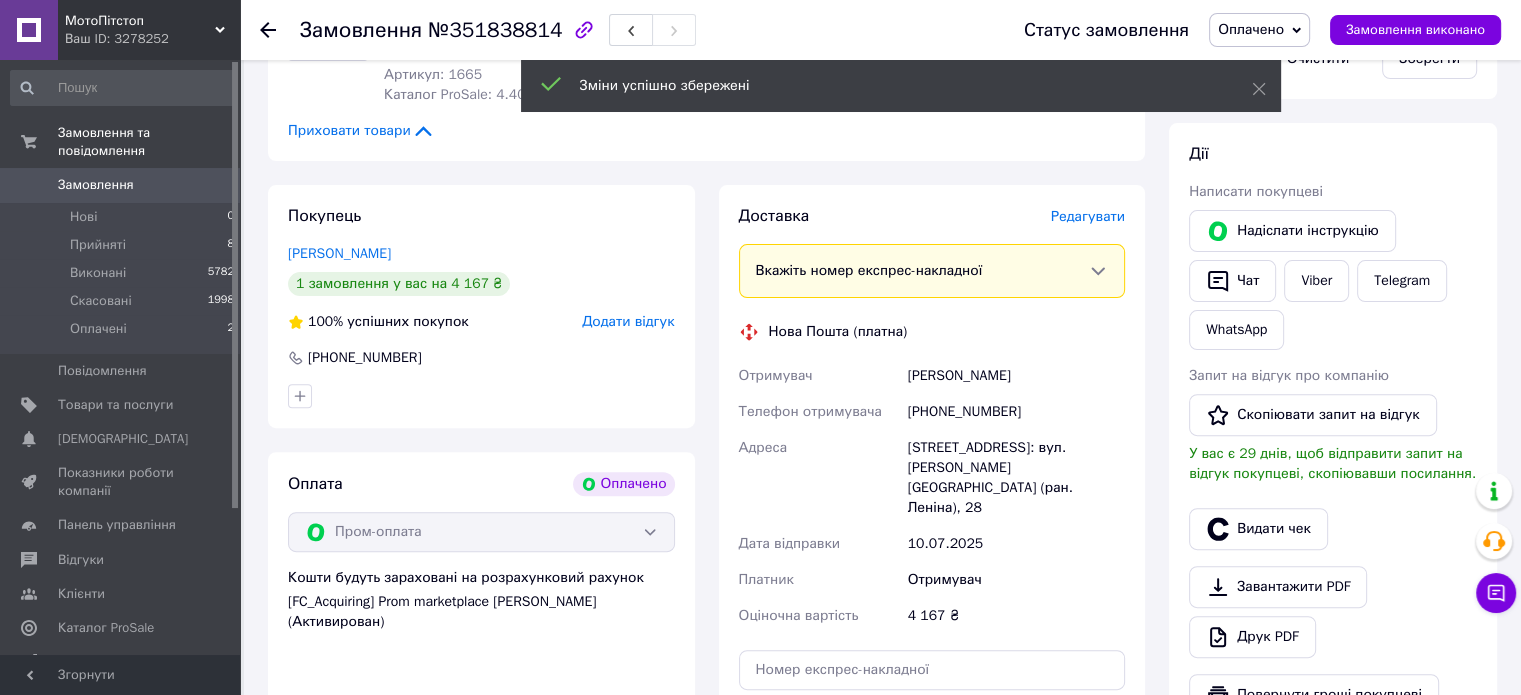 scroll, scrollTop: 1046, scrollLeft: 0, axis: vertical 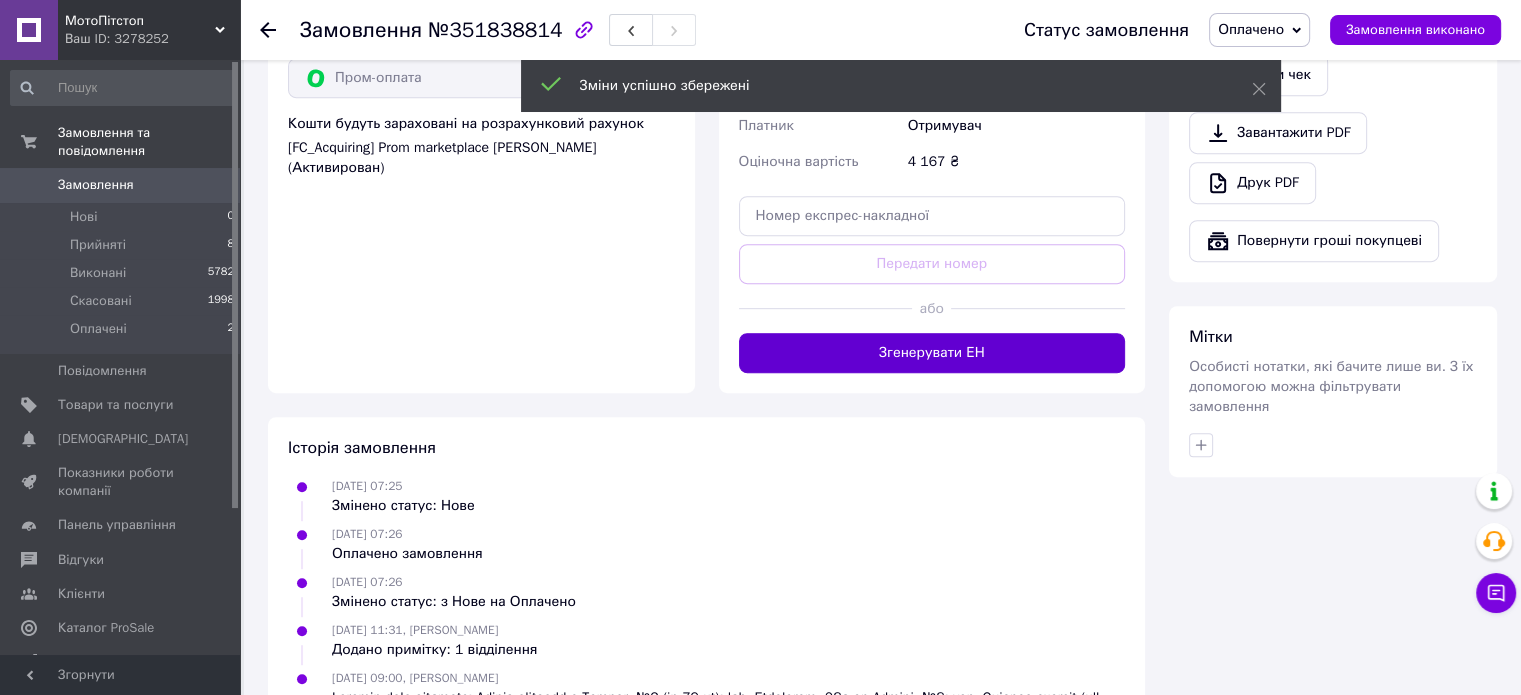 click on "Згенерувати ЕН" at bounding box center (932, 353) 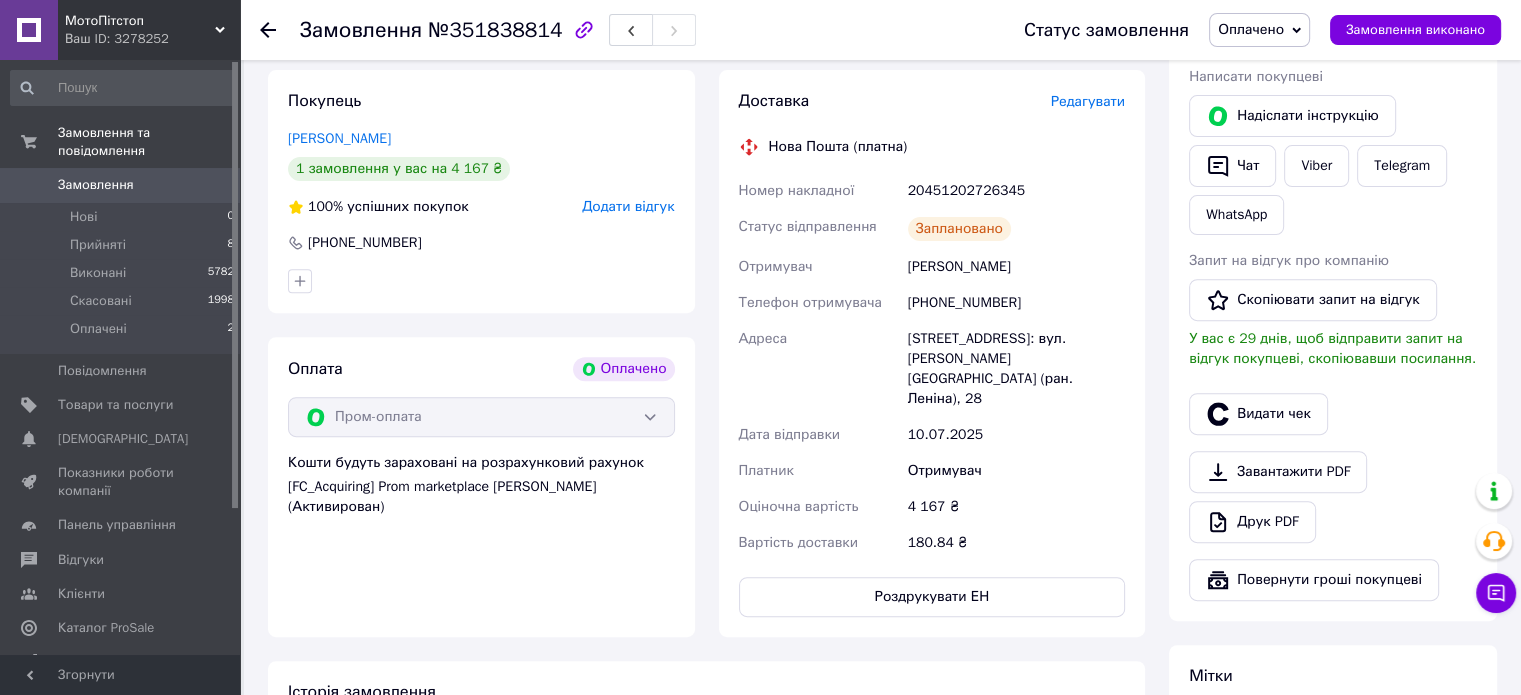 scroll, scrollTop: 646, scrollLeft: 0, axis: vertical 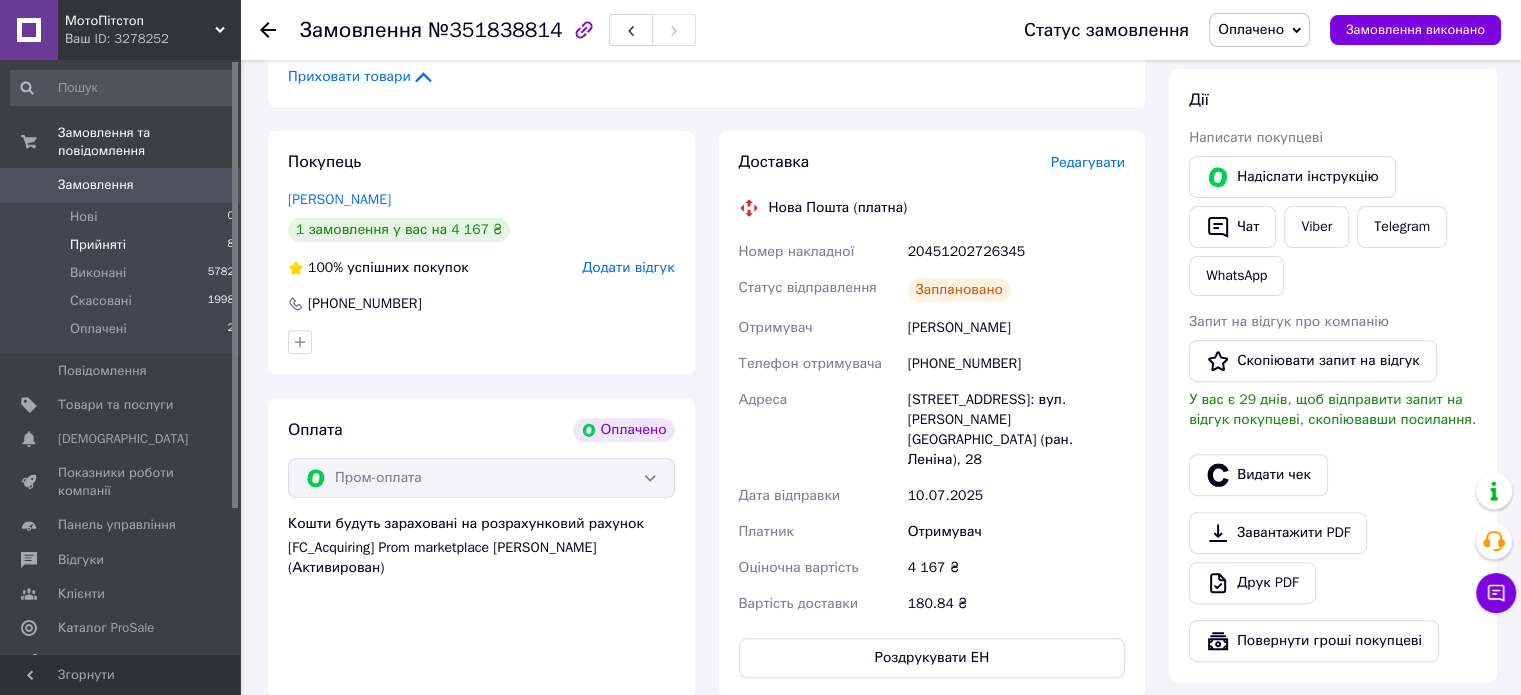 click on "Прийняті" at bounding box center (98, 245) 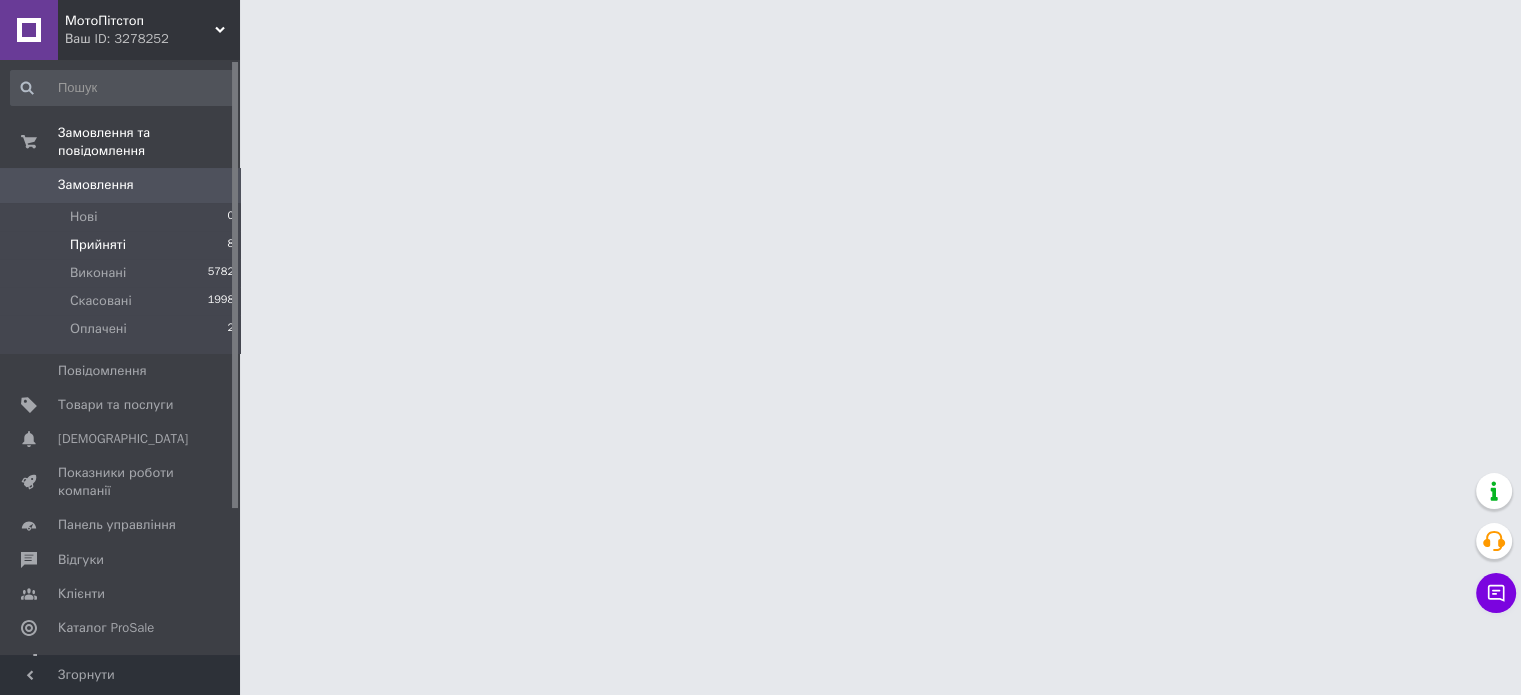 scroll, scrollTop: 0, scrollLeft: 0, axis: both 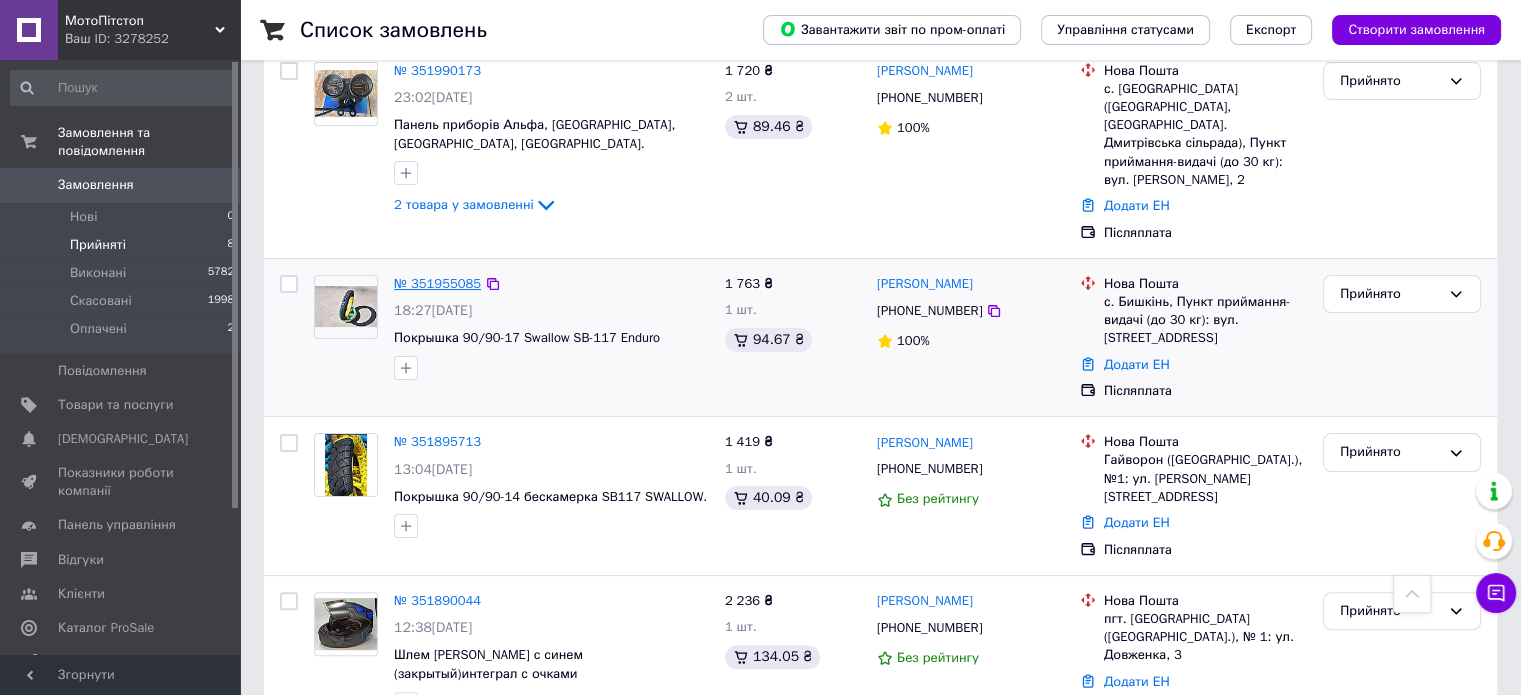 click on "№ 351955085" at bounding box center (437, 283) 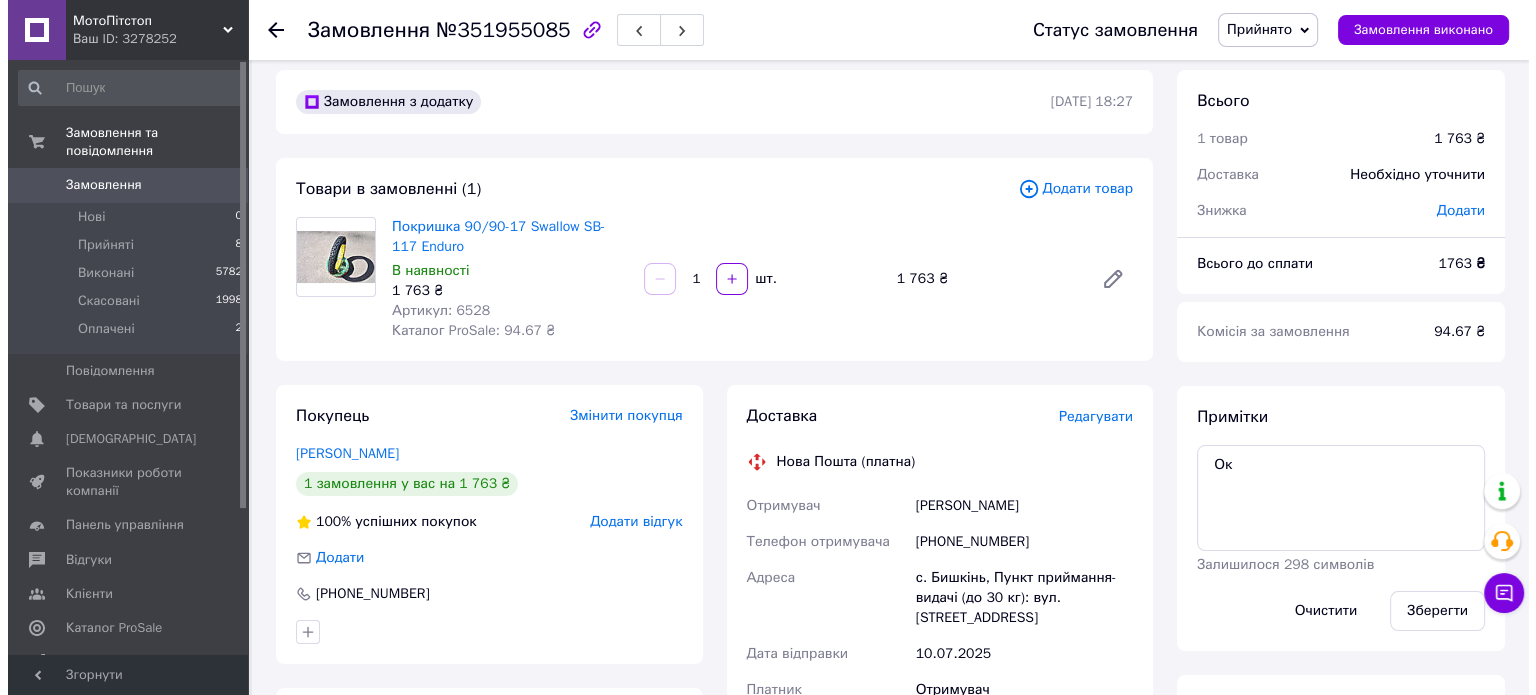 scroll, scrollTop: 0, scrollLeft: 0, axis: both 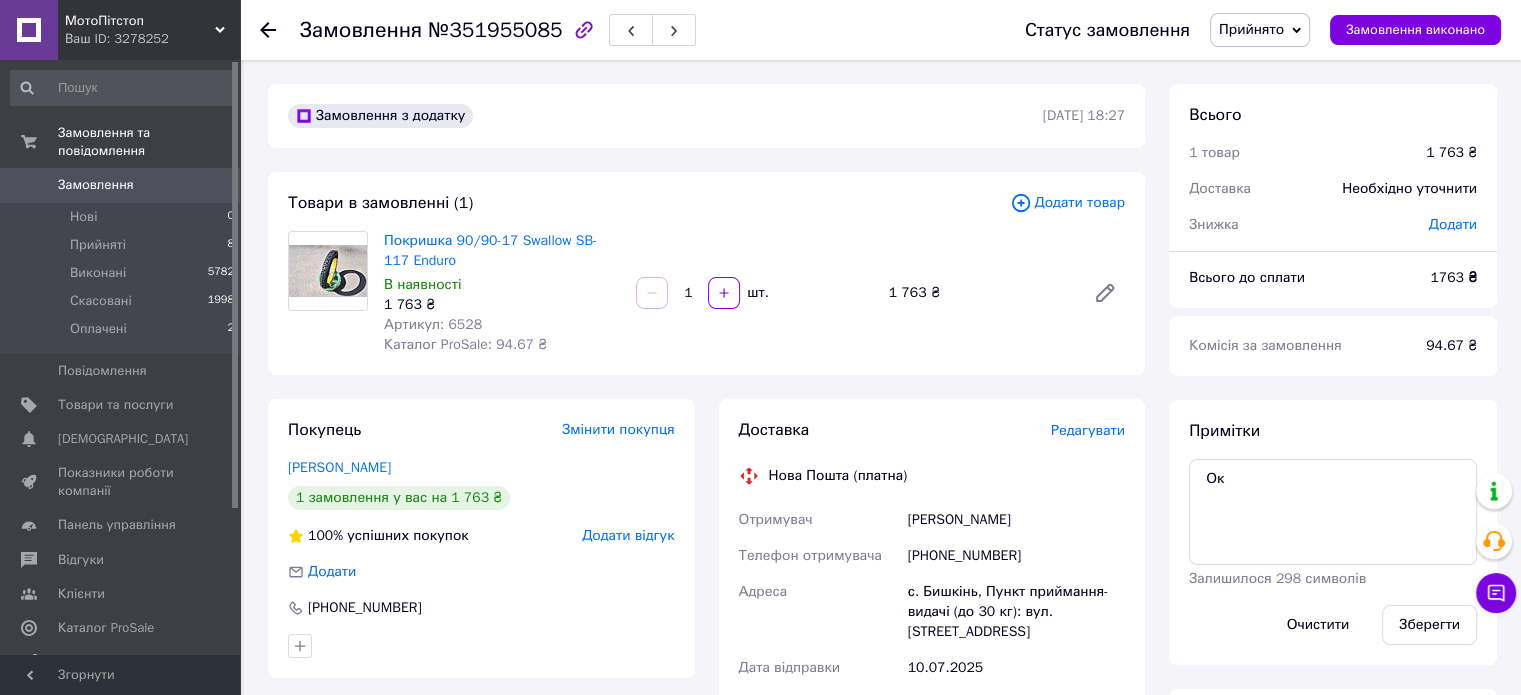 click on "Редагувати" at bounding box center (1088, 430) 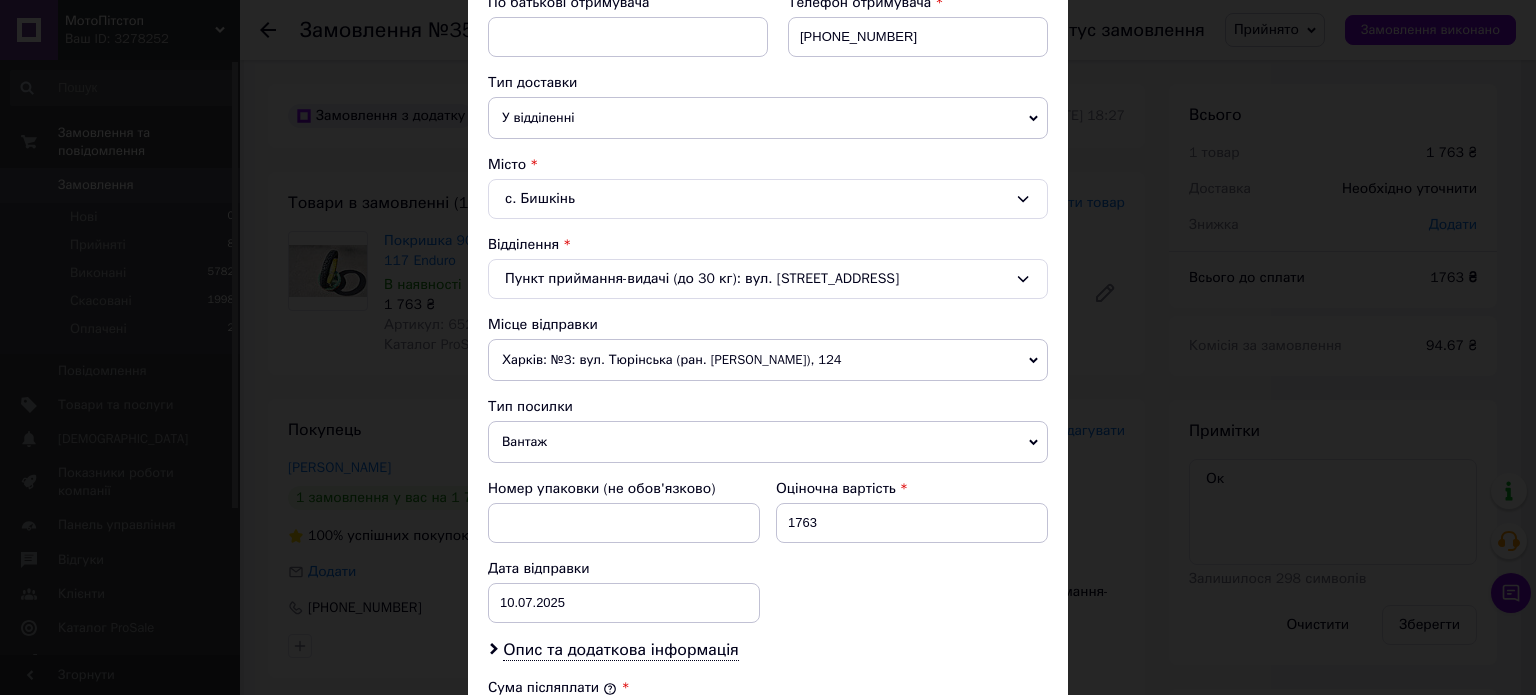 scroll, scrollTop: 700, scrollLeft: 0, axis: vertical 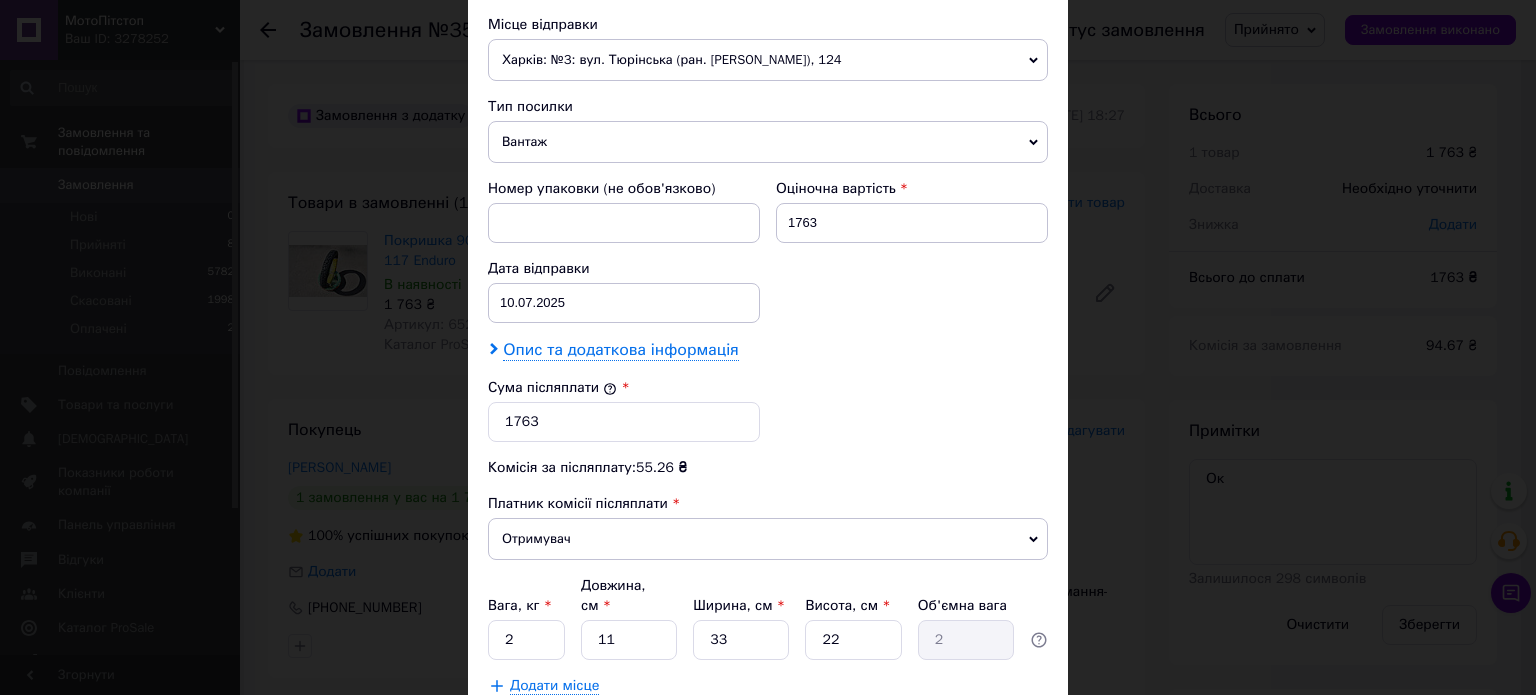 click on "Опис та додаткова інформація" at bounding box center [620, 350] 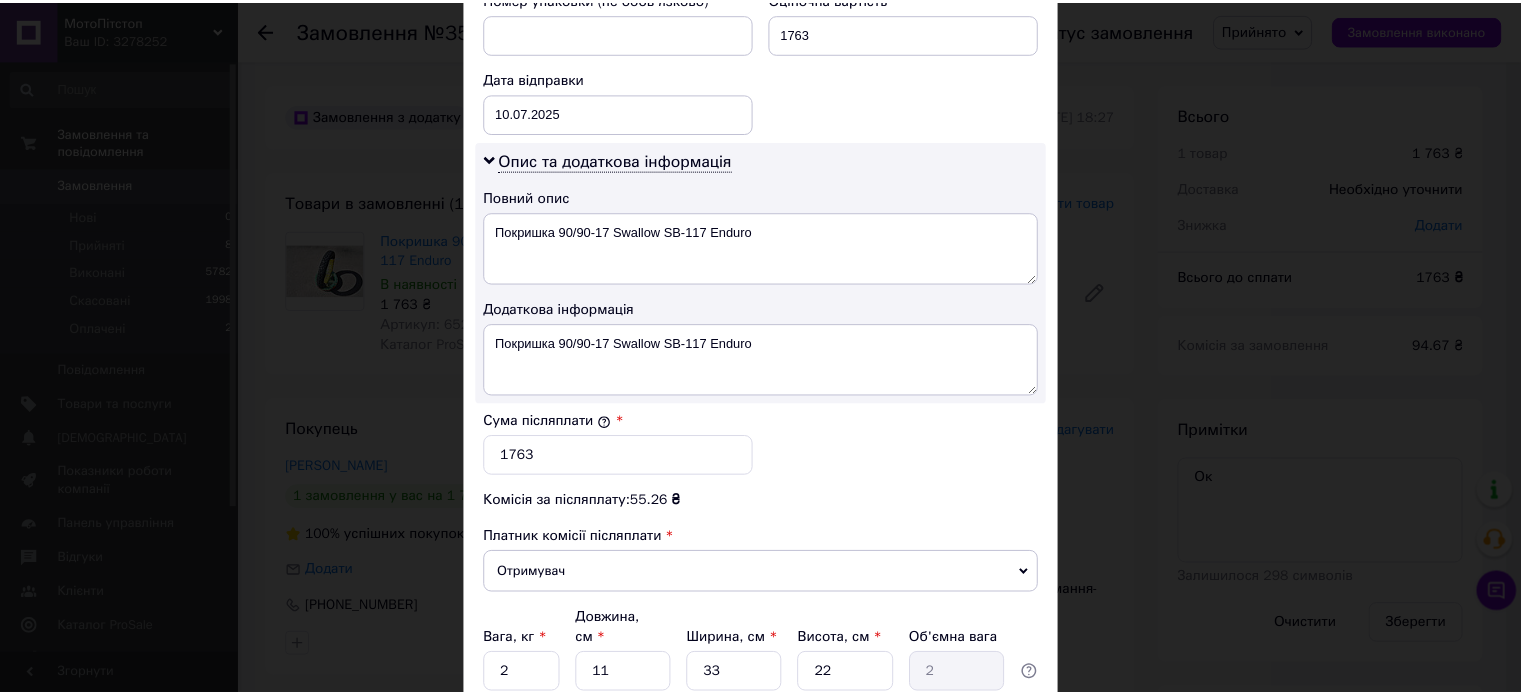 scroll, scrollTop: 1048, scrollLeft: 0, axis: vertical 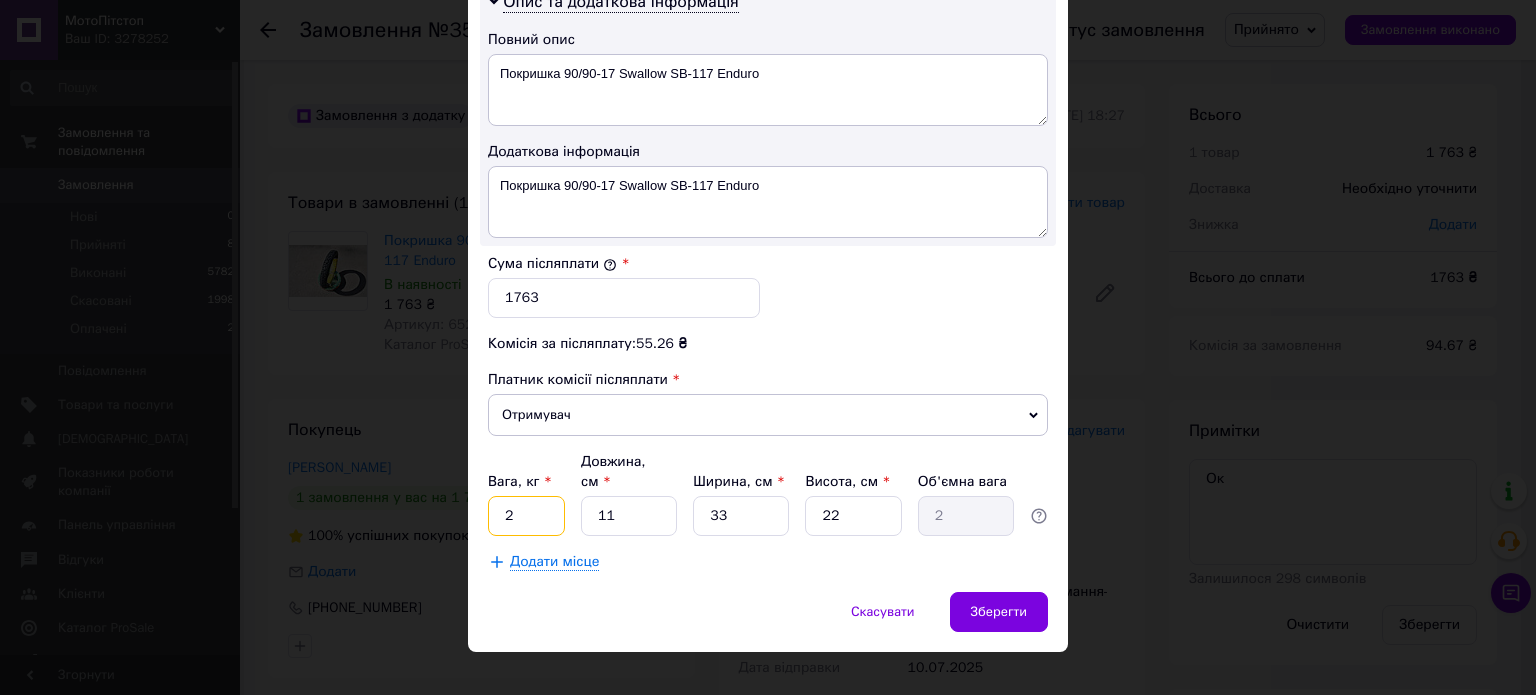 click on "2" at bounding box center [526, 516] 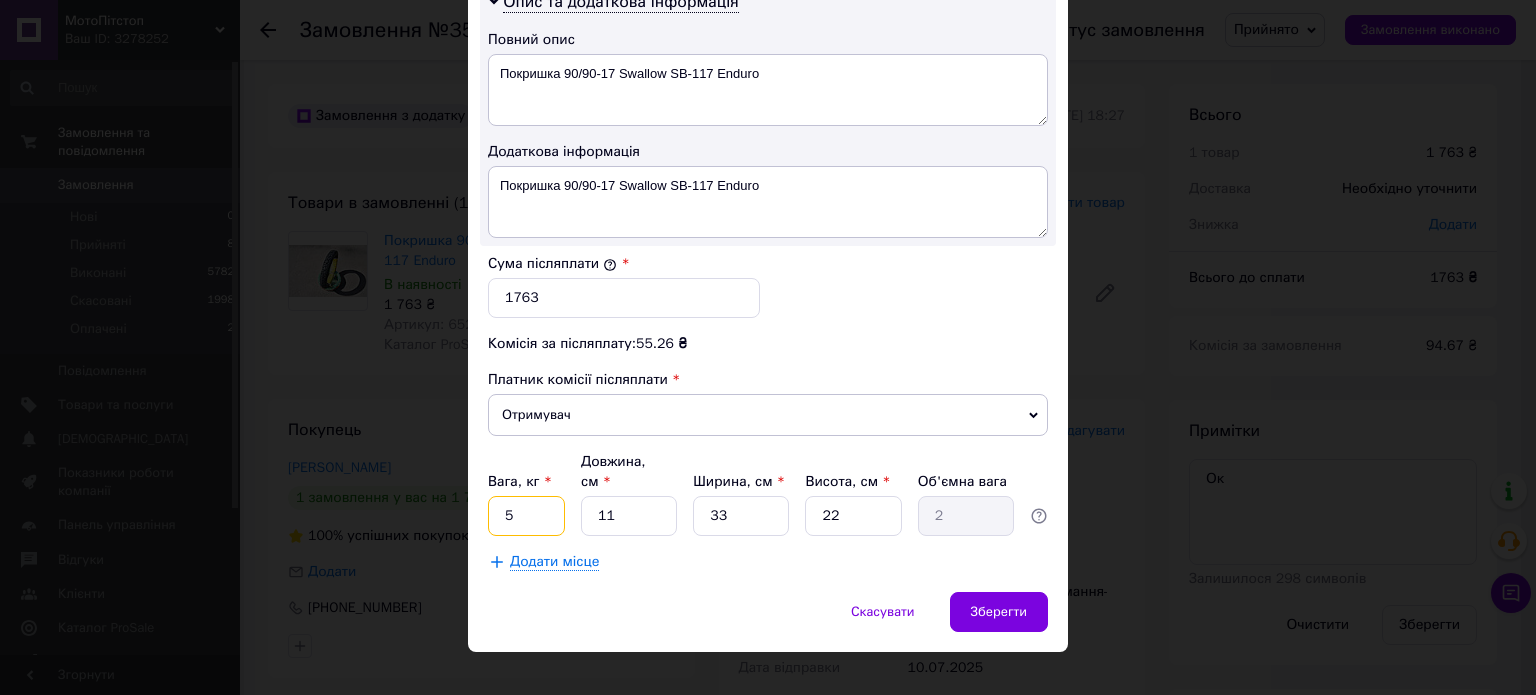 type on "5" 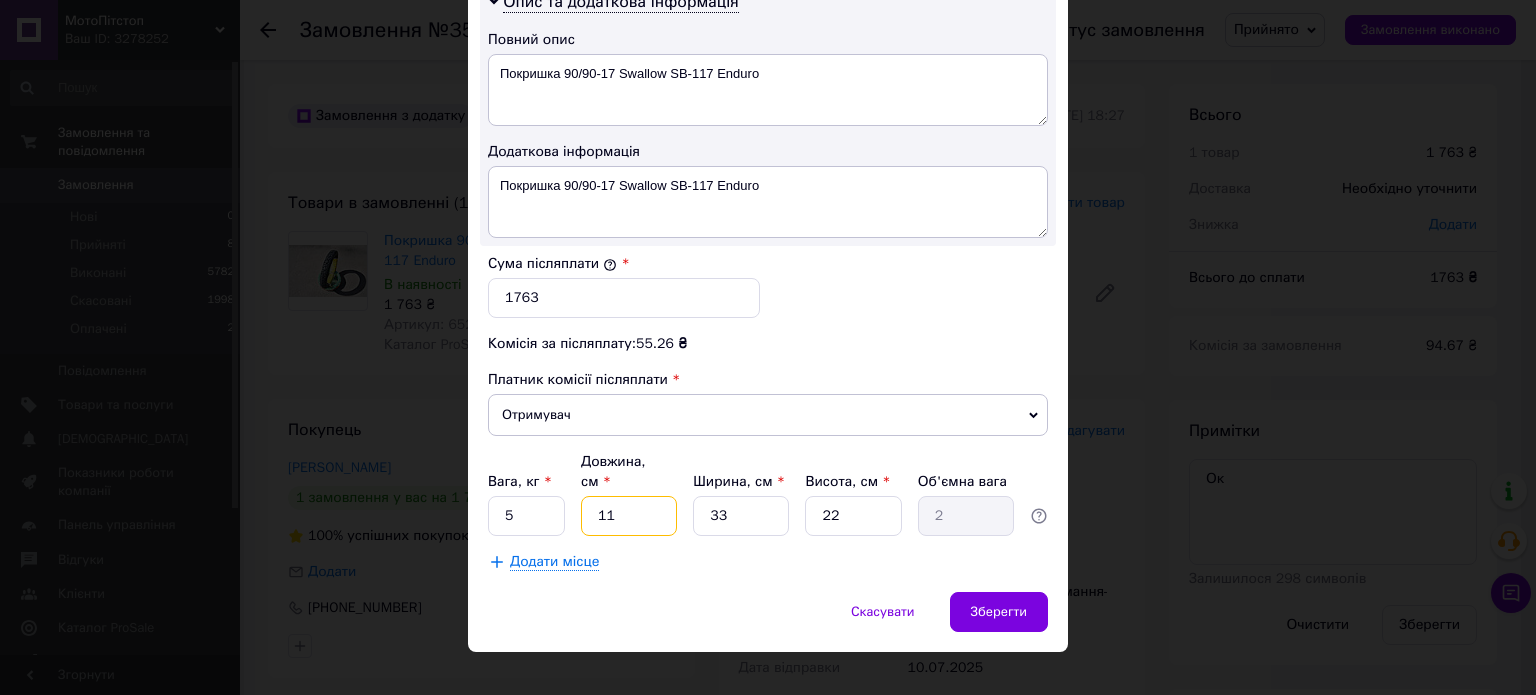 click on "11" at bounding box center [629, 516] 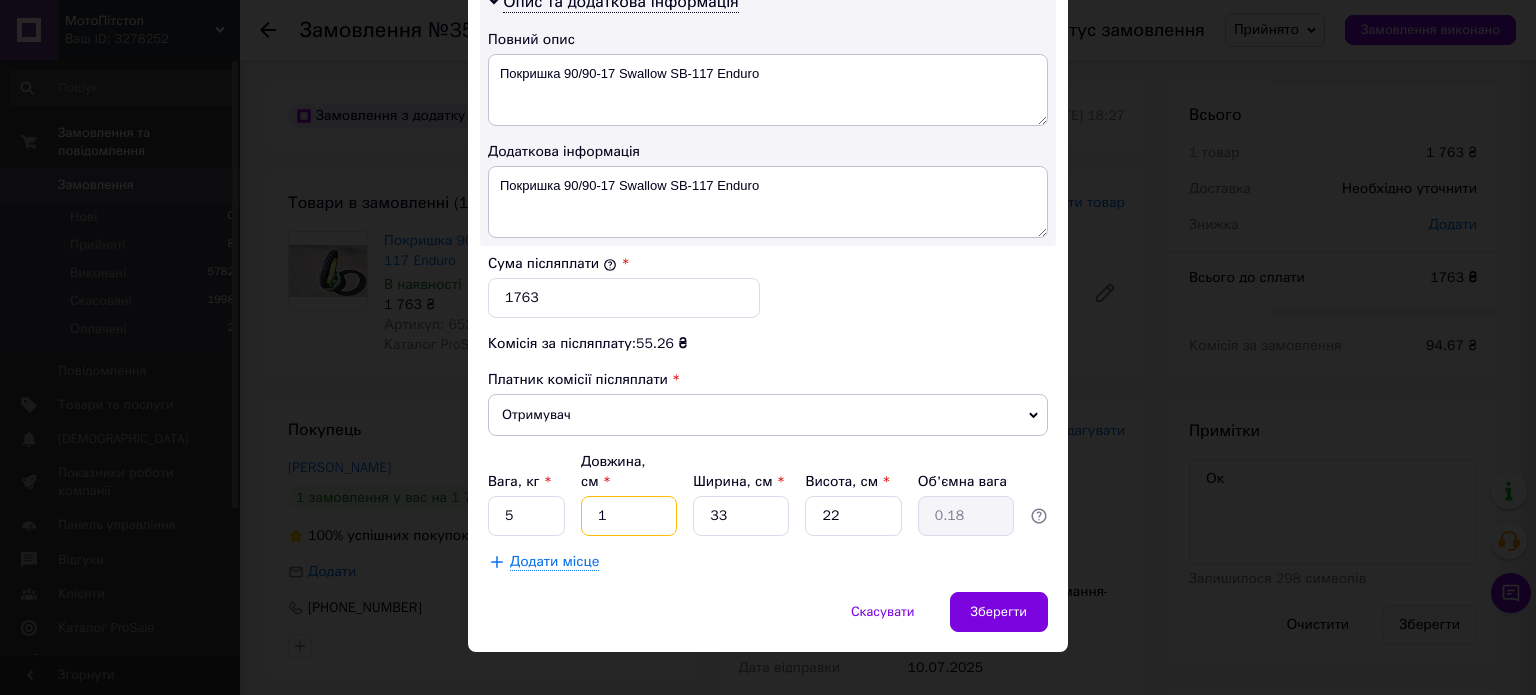 type 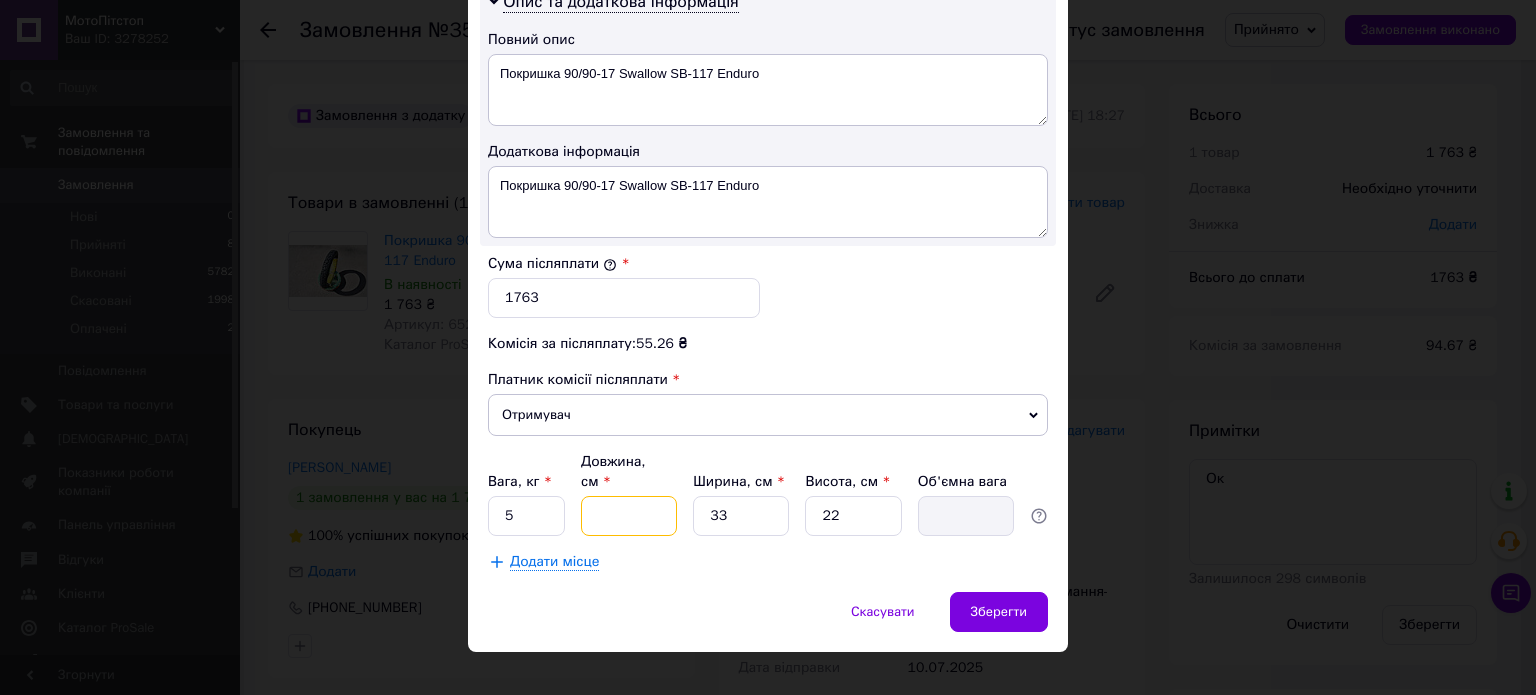 type on "5" 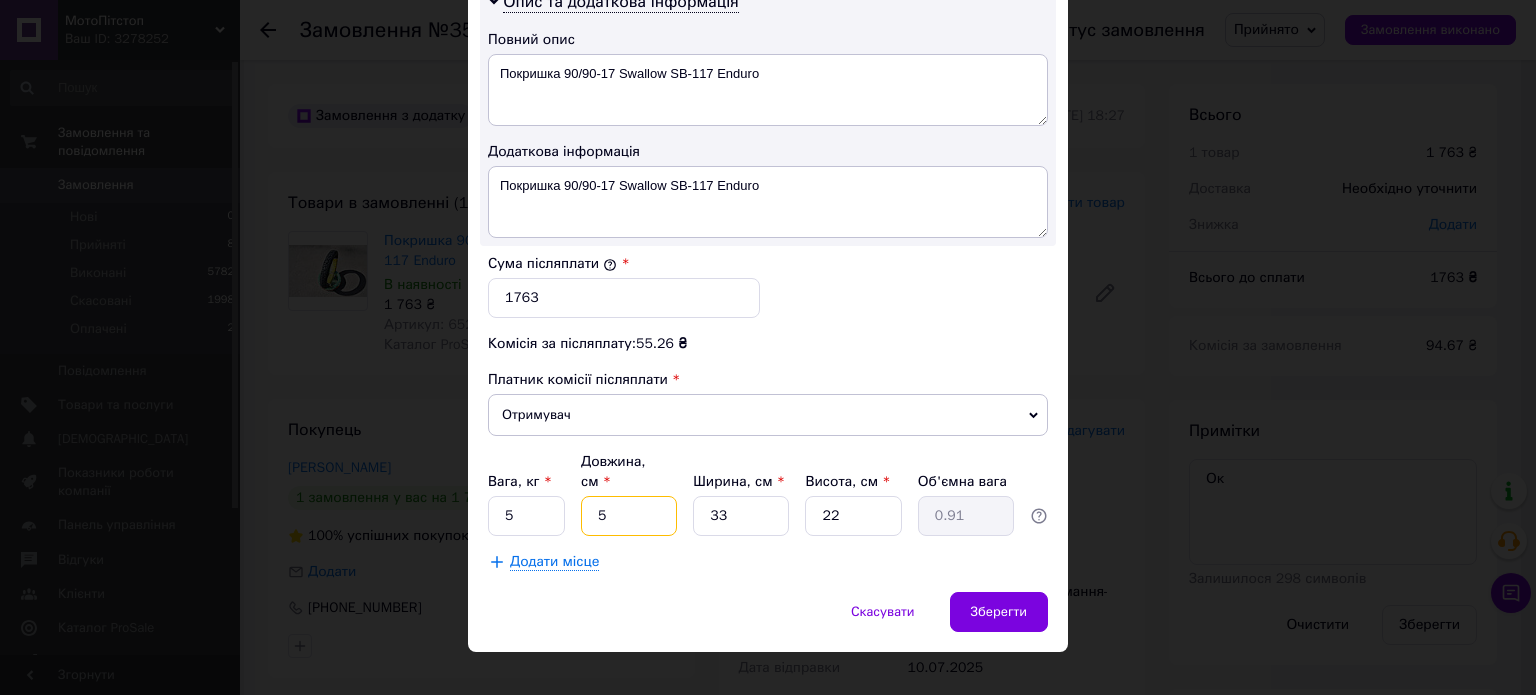 type on "58" 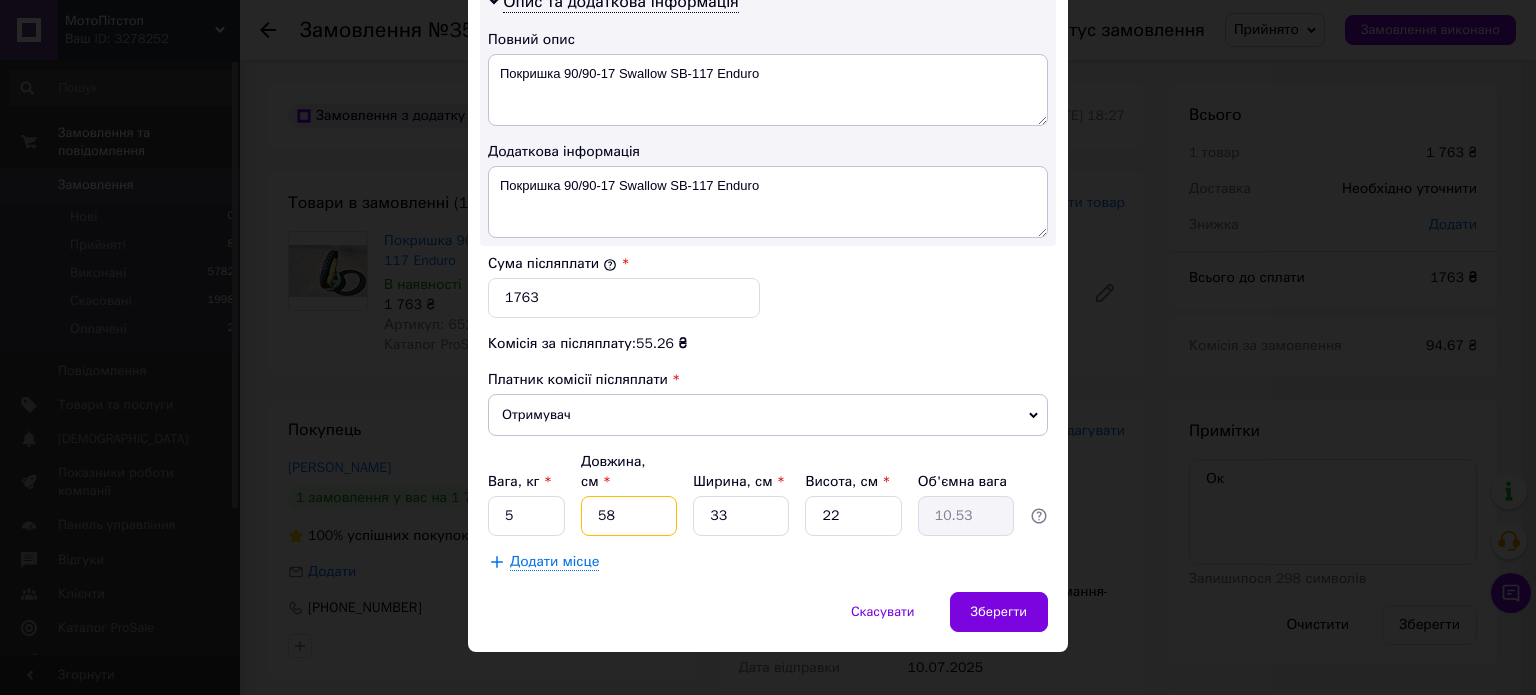type on "58" 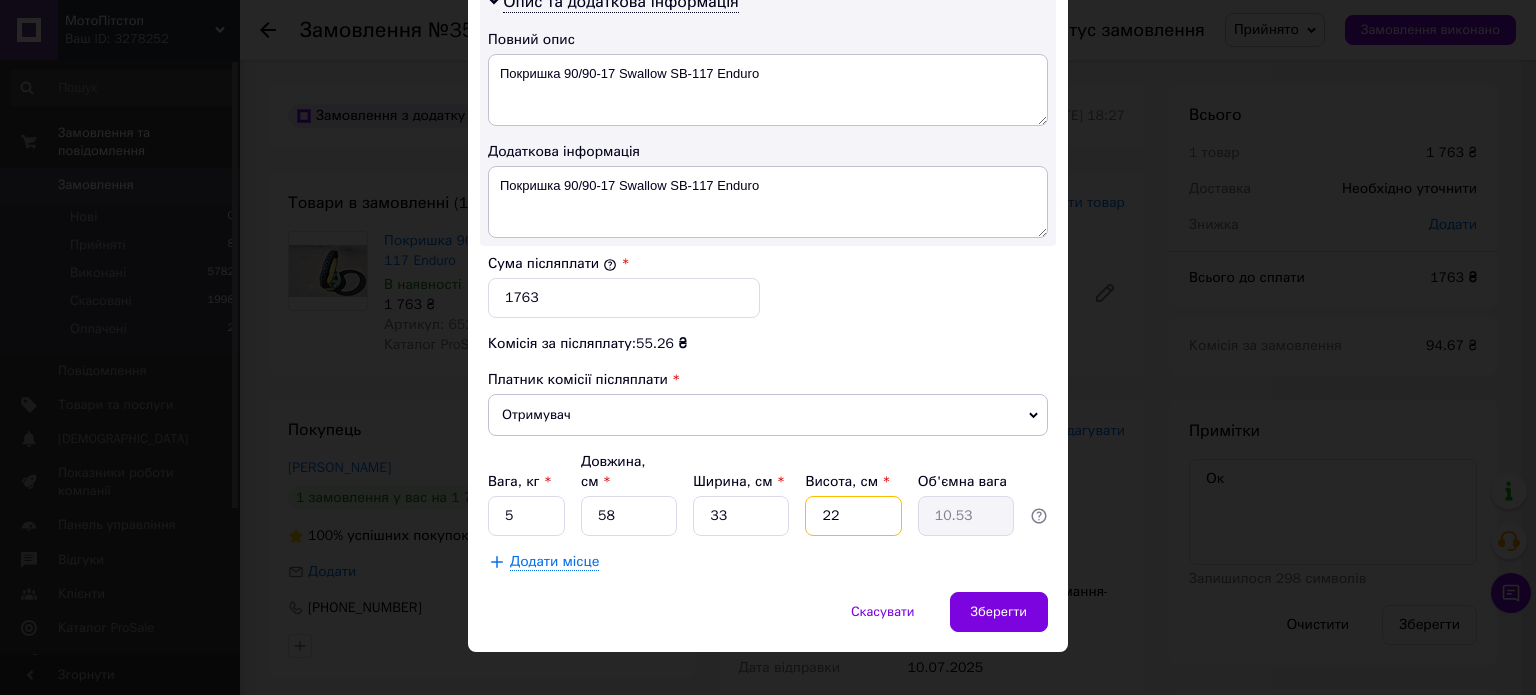 click on "22" at bounding box center [853, 516] 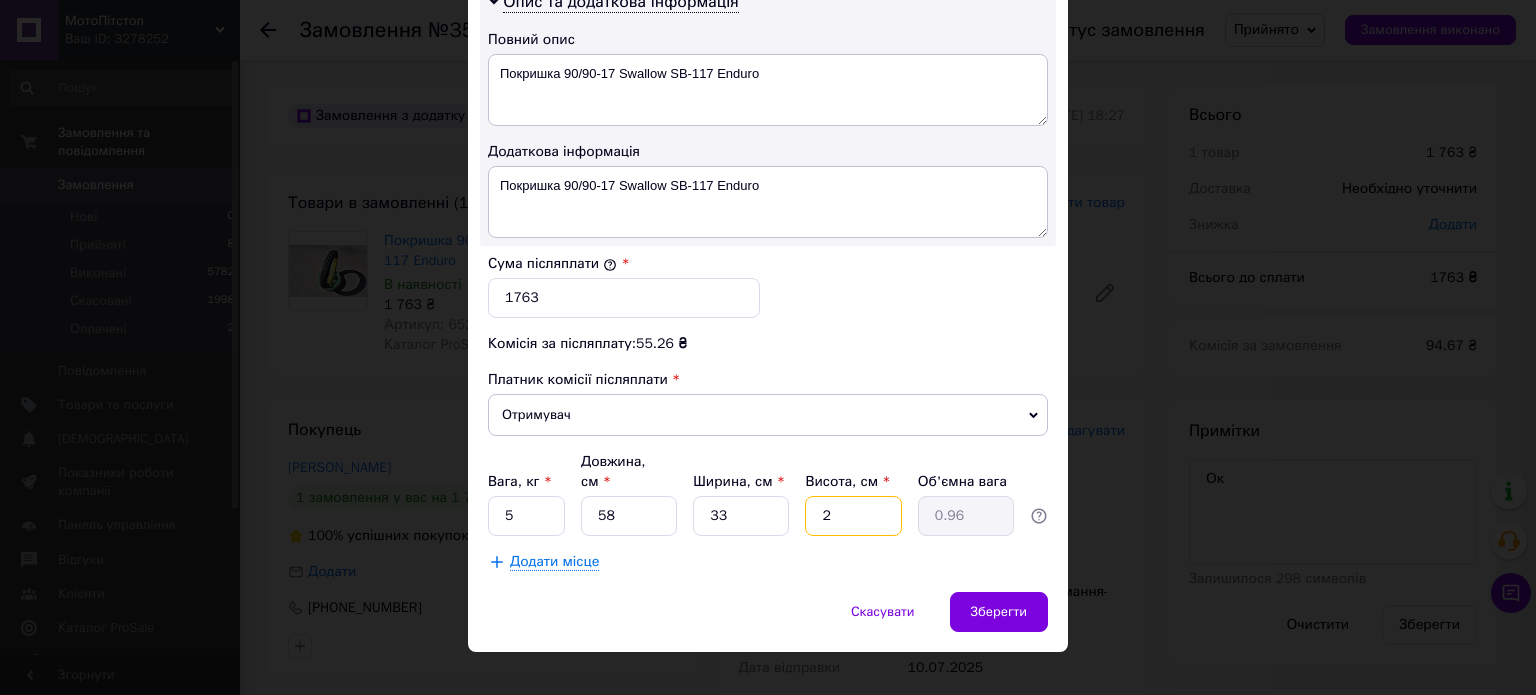 type 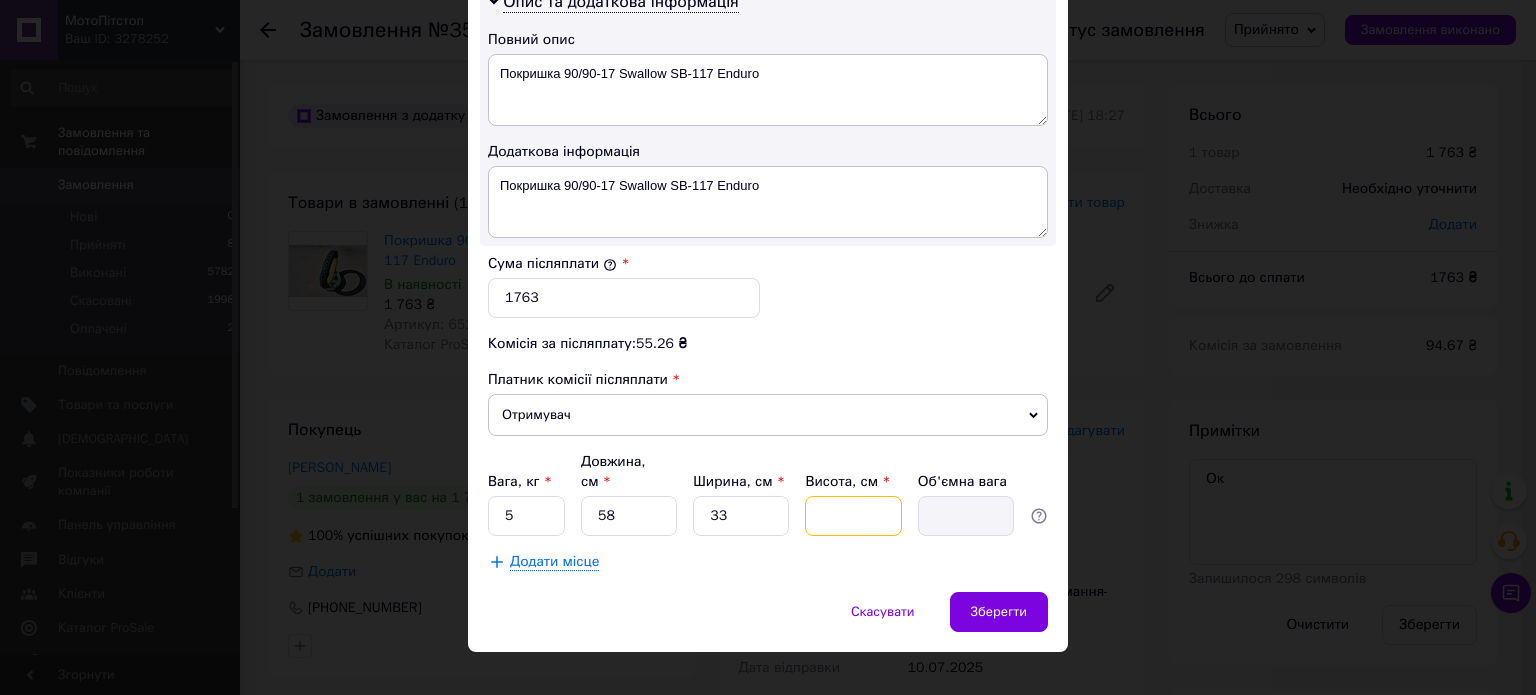 type on "5" 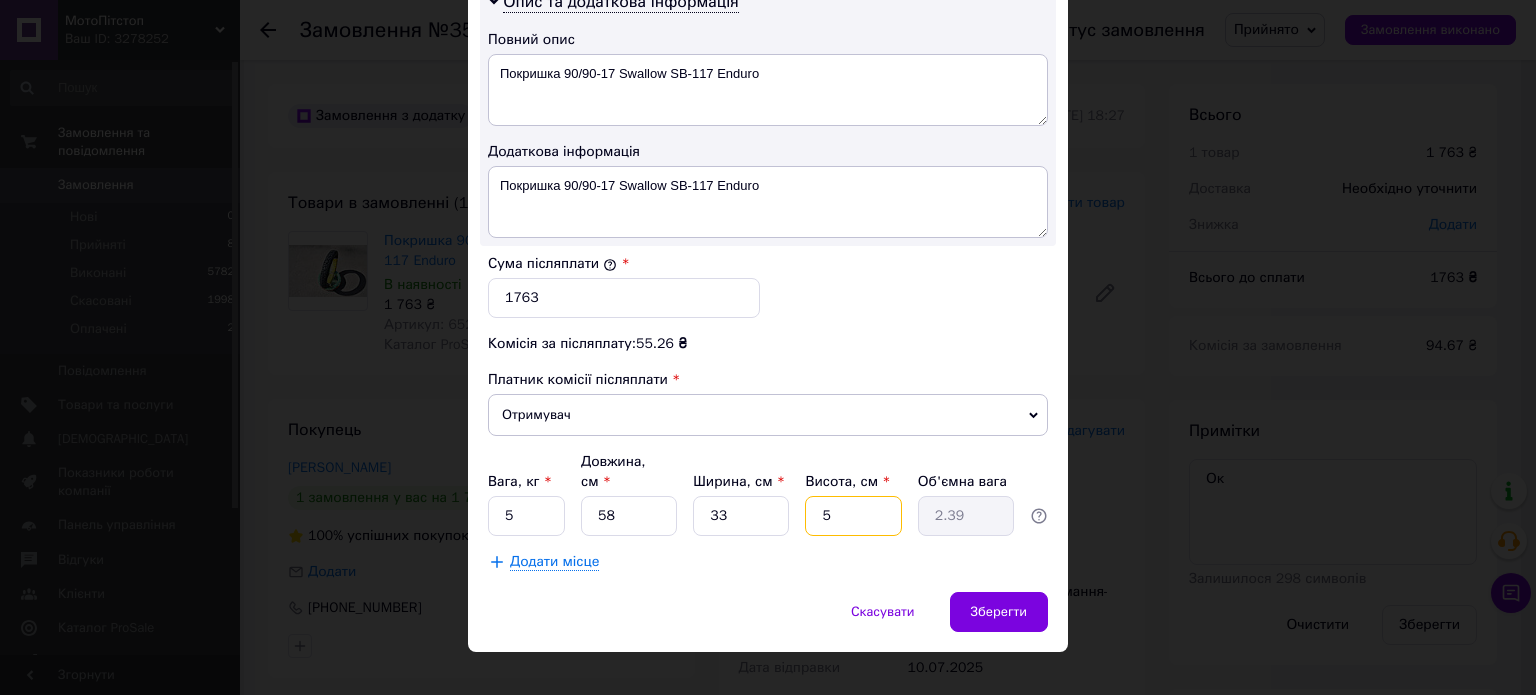 type on "58" 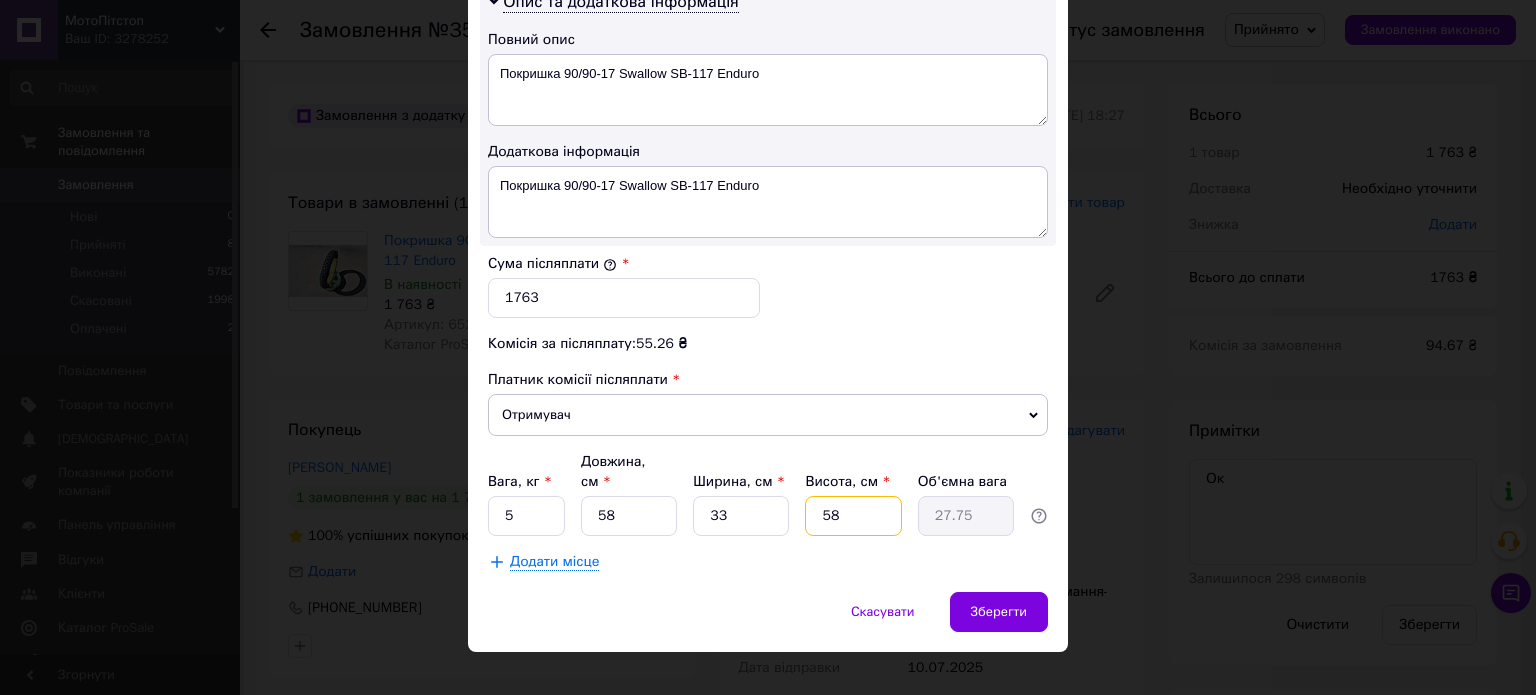 type on "58" 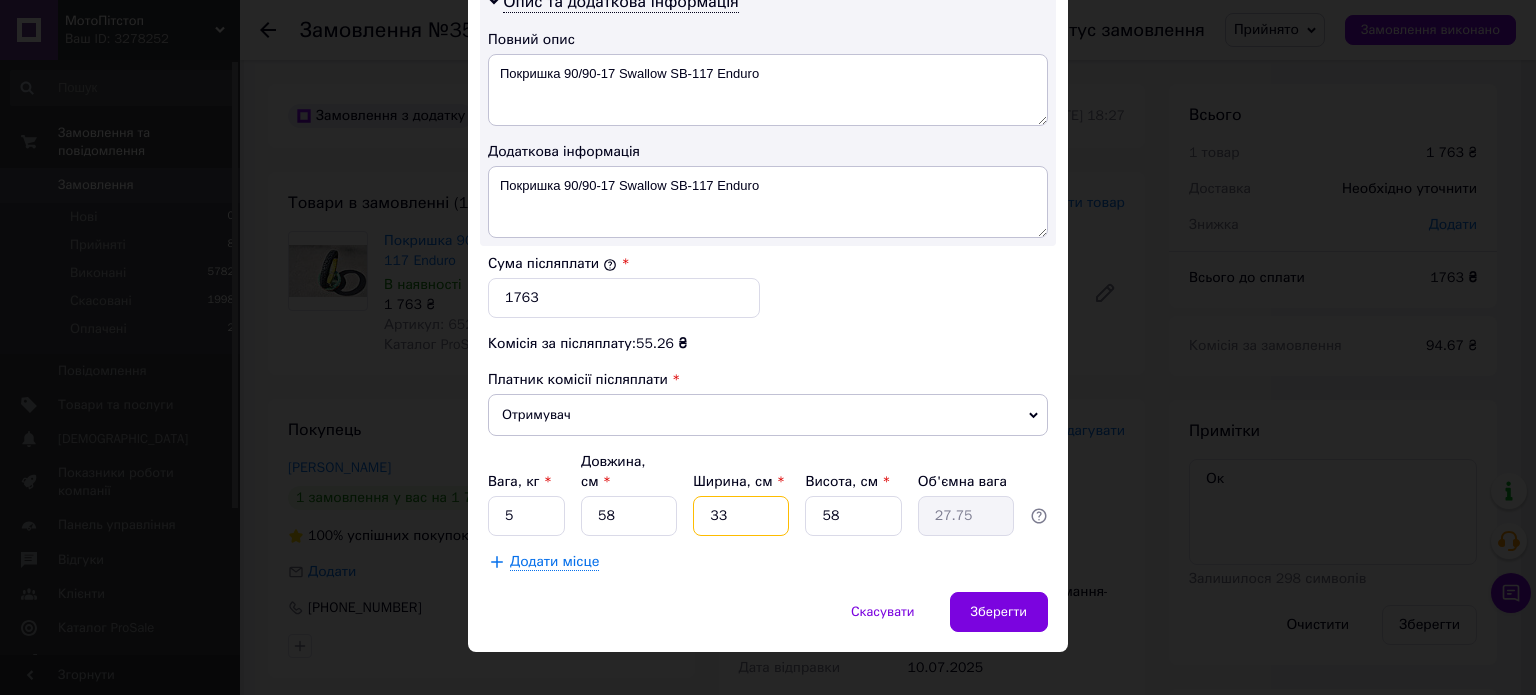 click on "33" at bounding box center [741, 516] 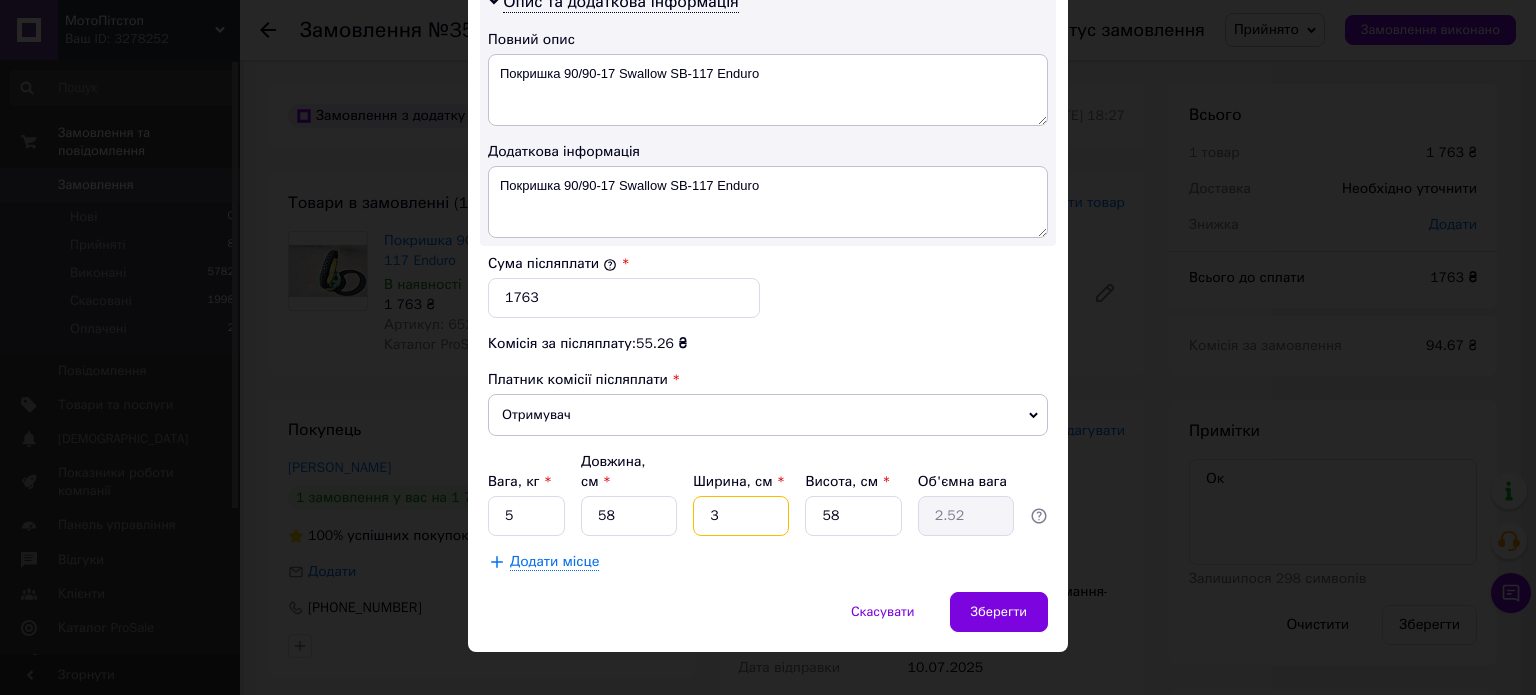 type 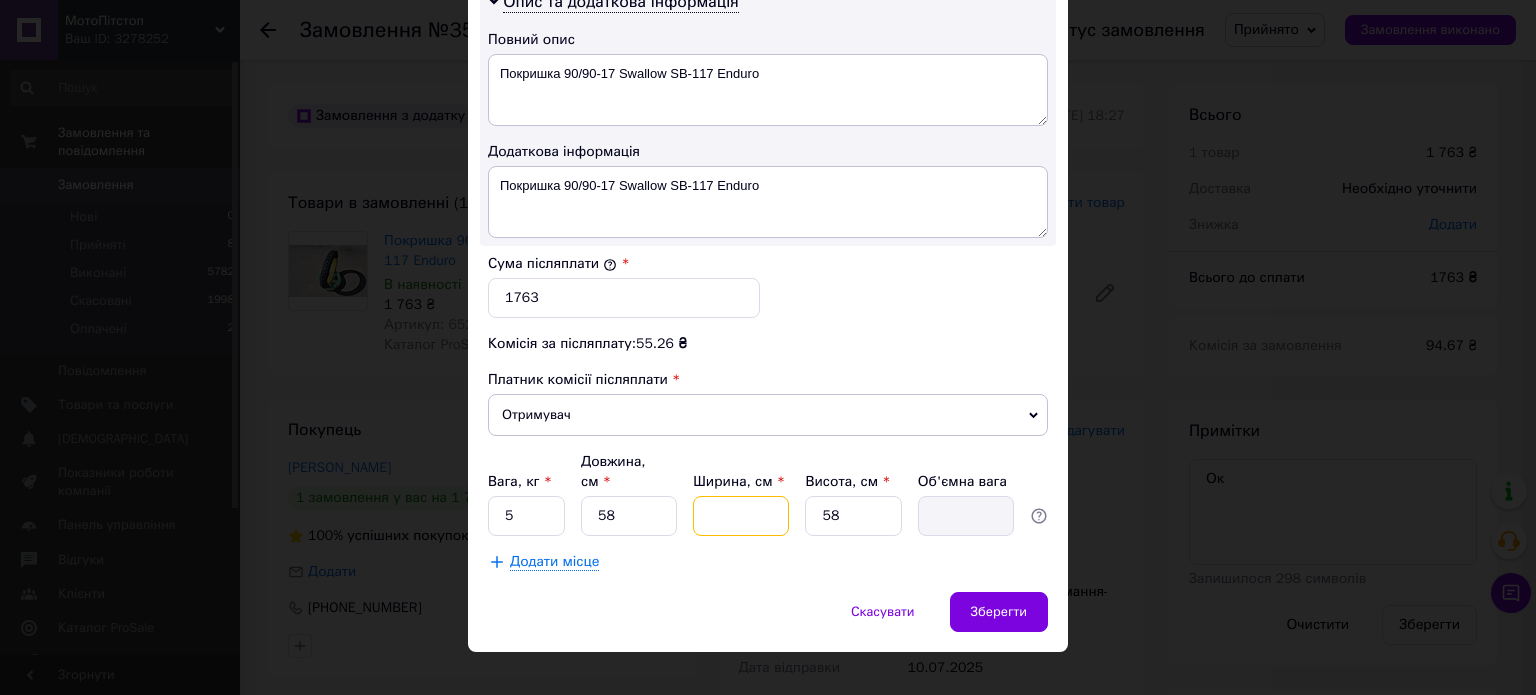 type on "1" 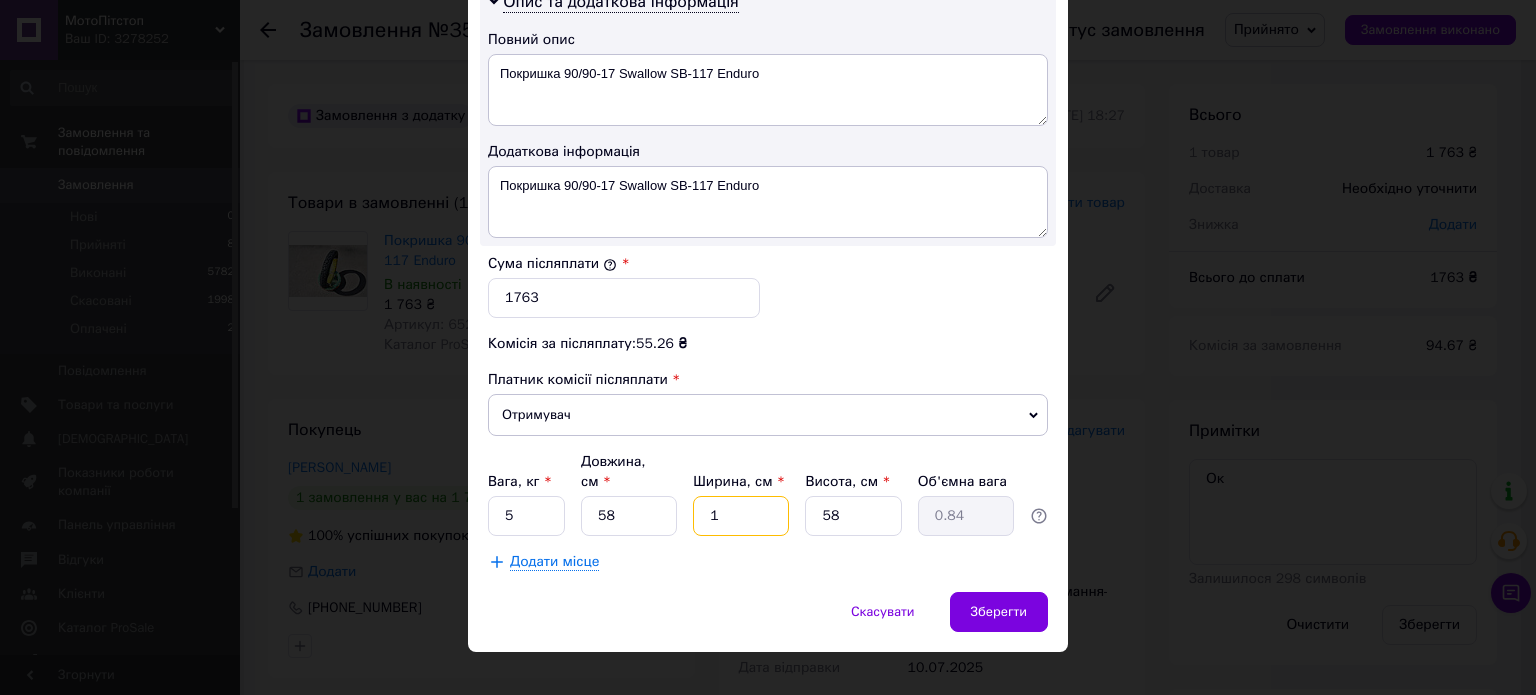 type on "10" 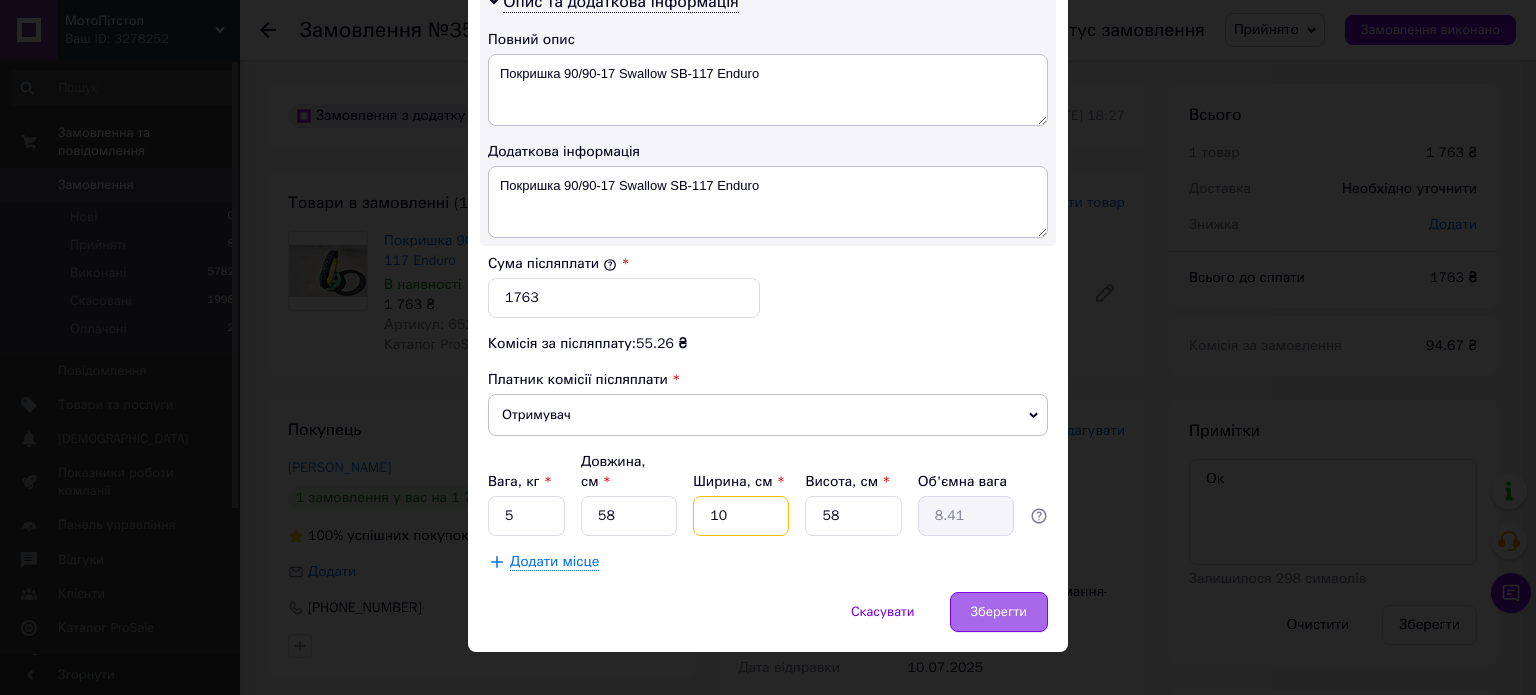 type on "10" 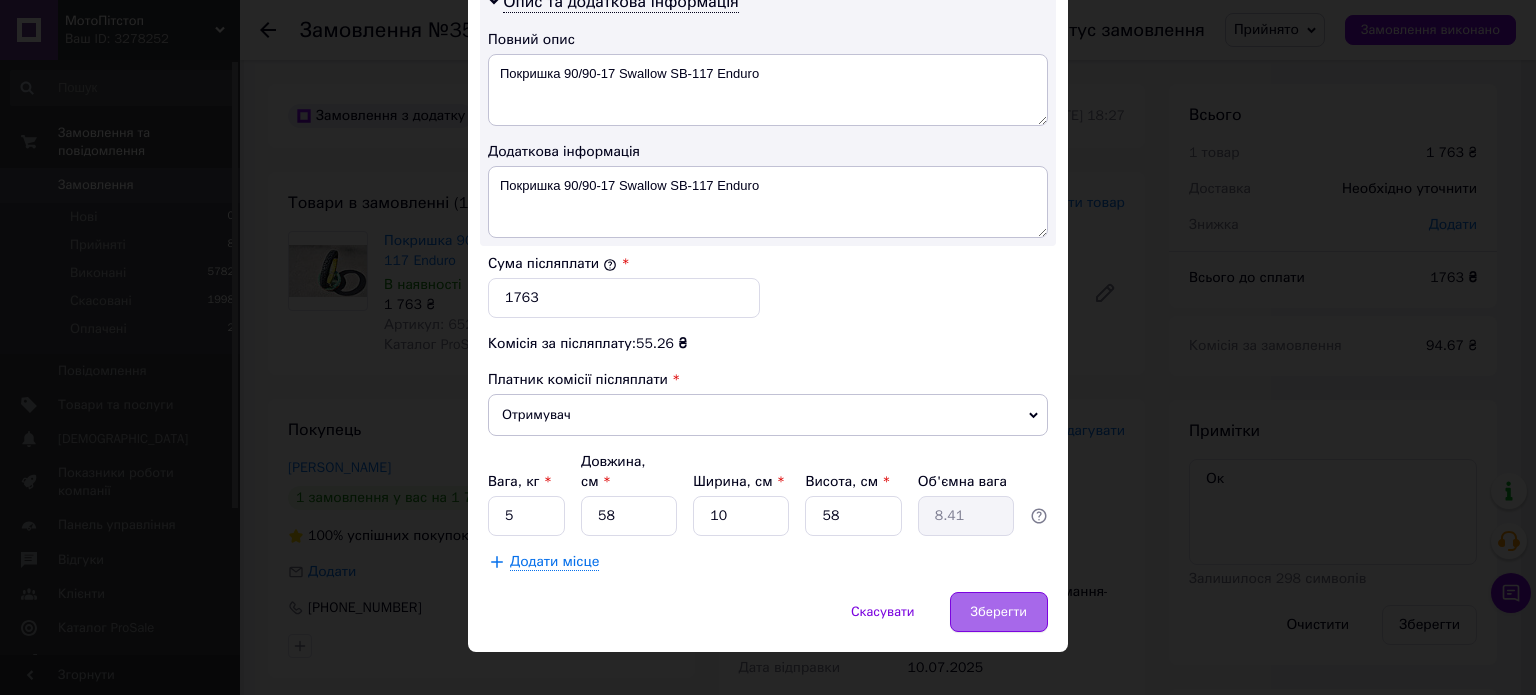 click on "Зберегти" at bounding box center [999, 612] 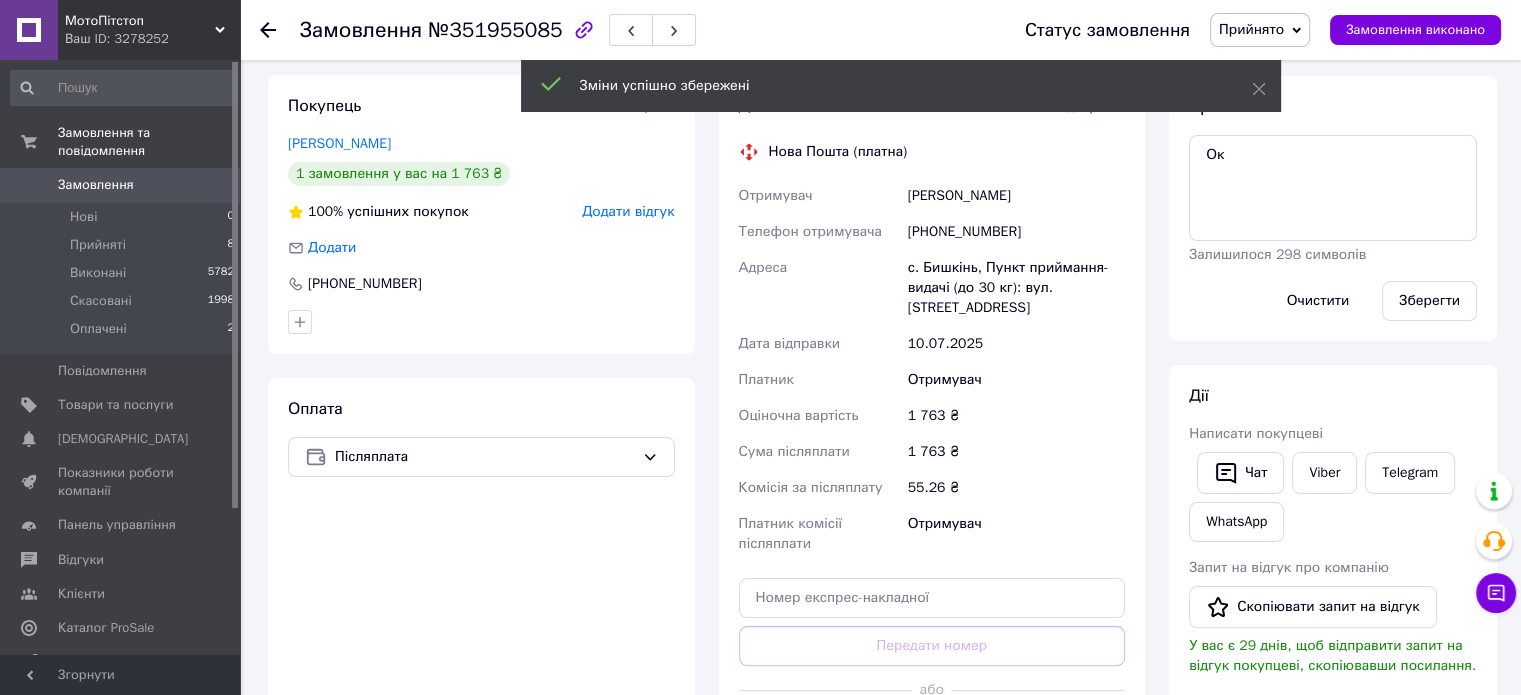 scroll, scrollTop: 600, scrollLeft: 0, axis: vertical 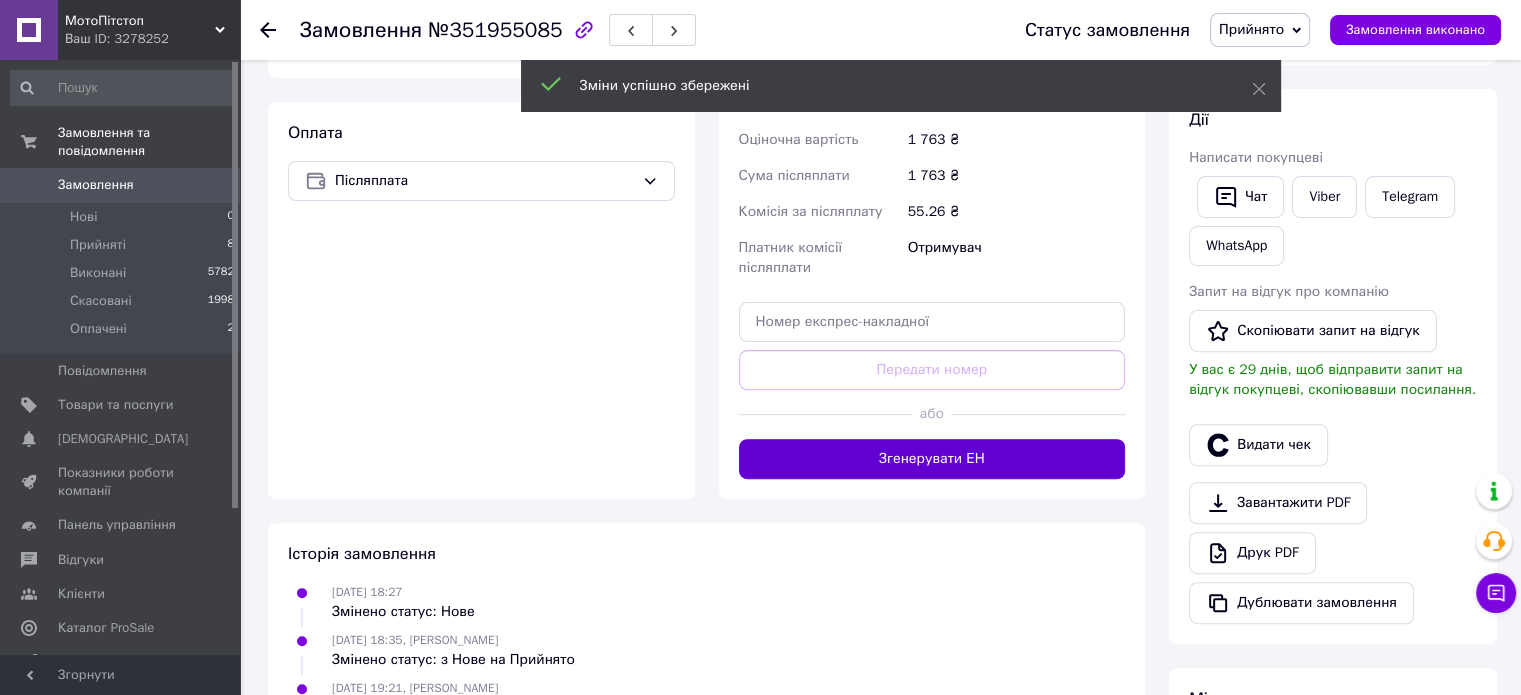 click on "Згенерувати ЕН" at bounding box center (932, 459) 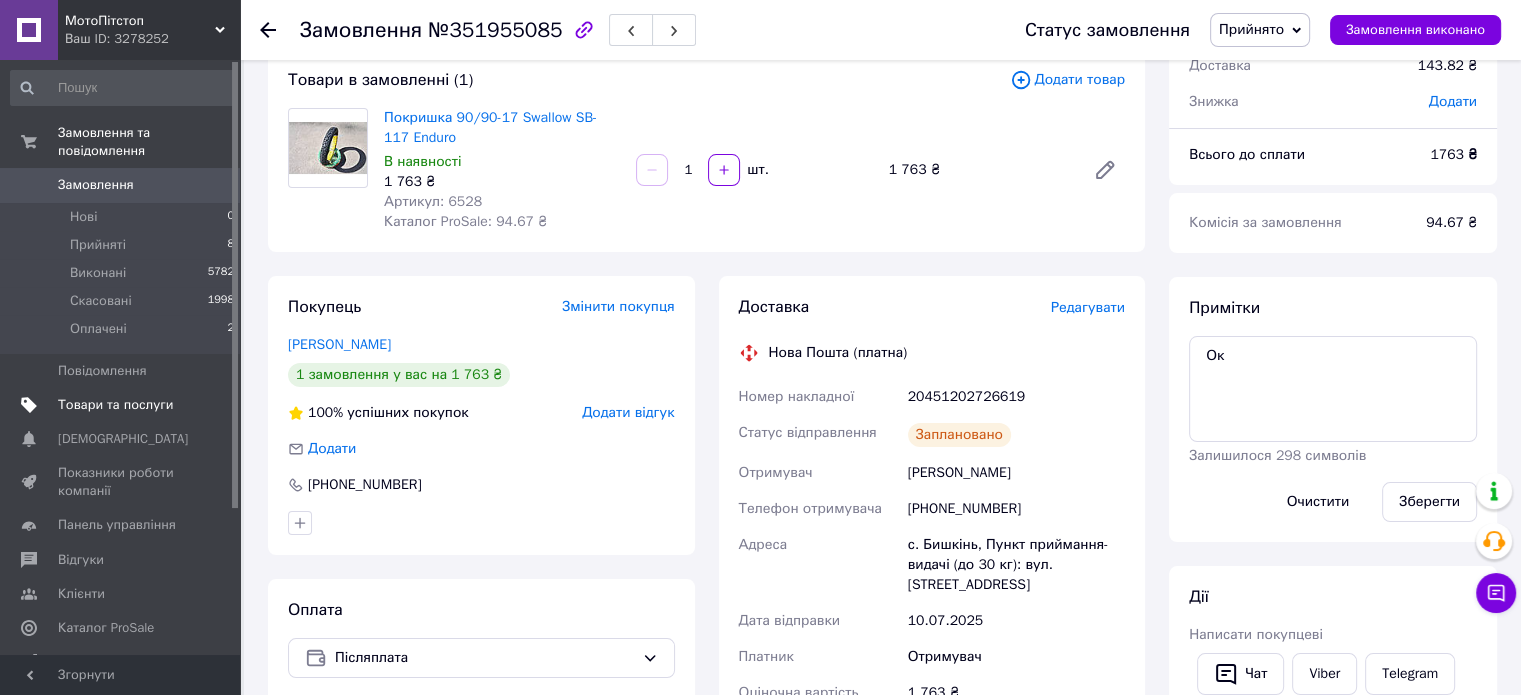 scroll, scrollTop: 0, scrollLeft: 0, axis: both 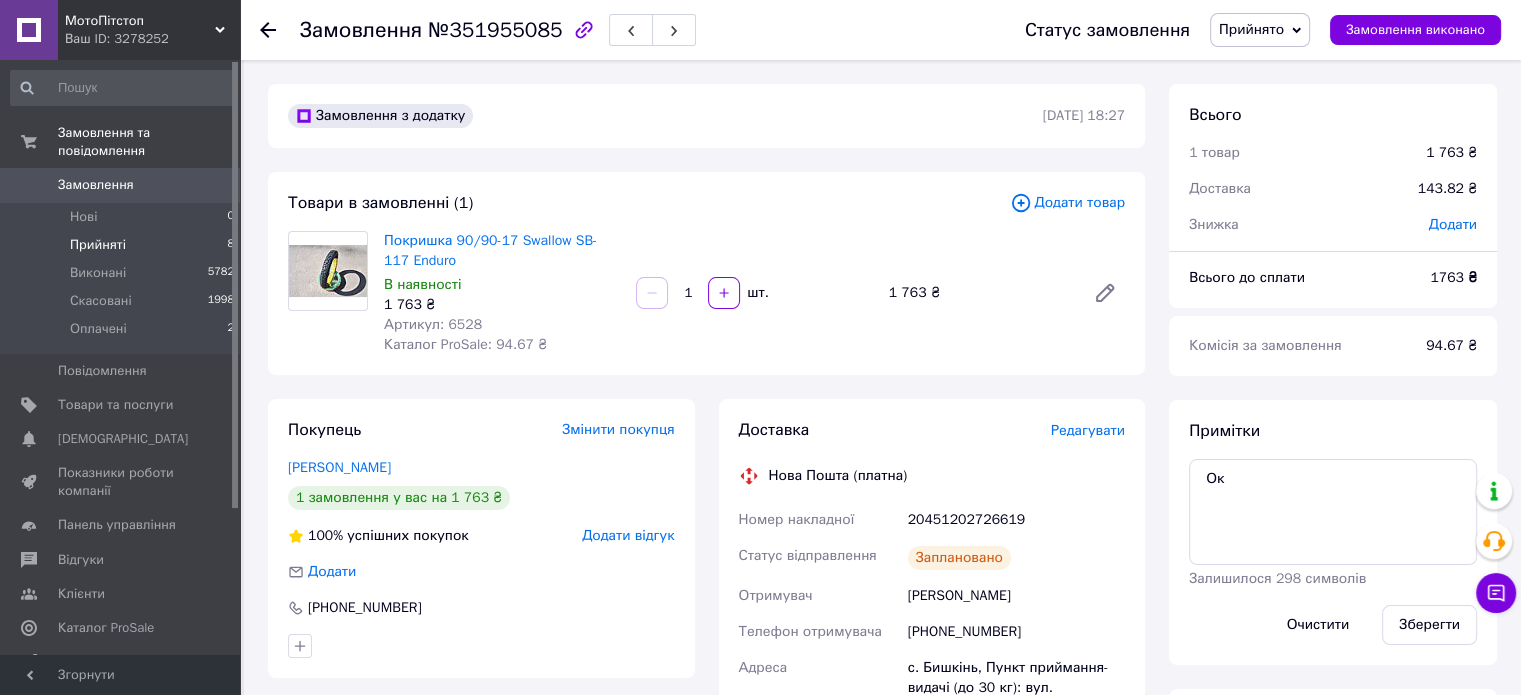 click on "Прийняті" at bounding box center (98, 245) 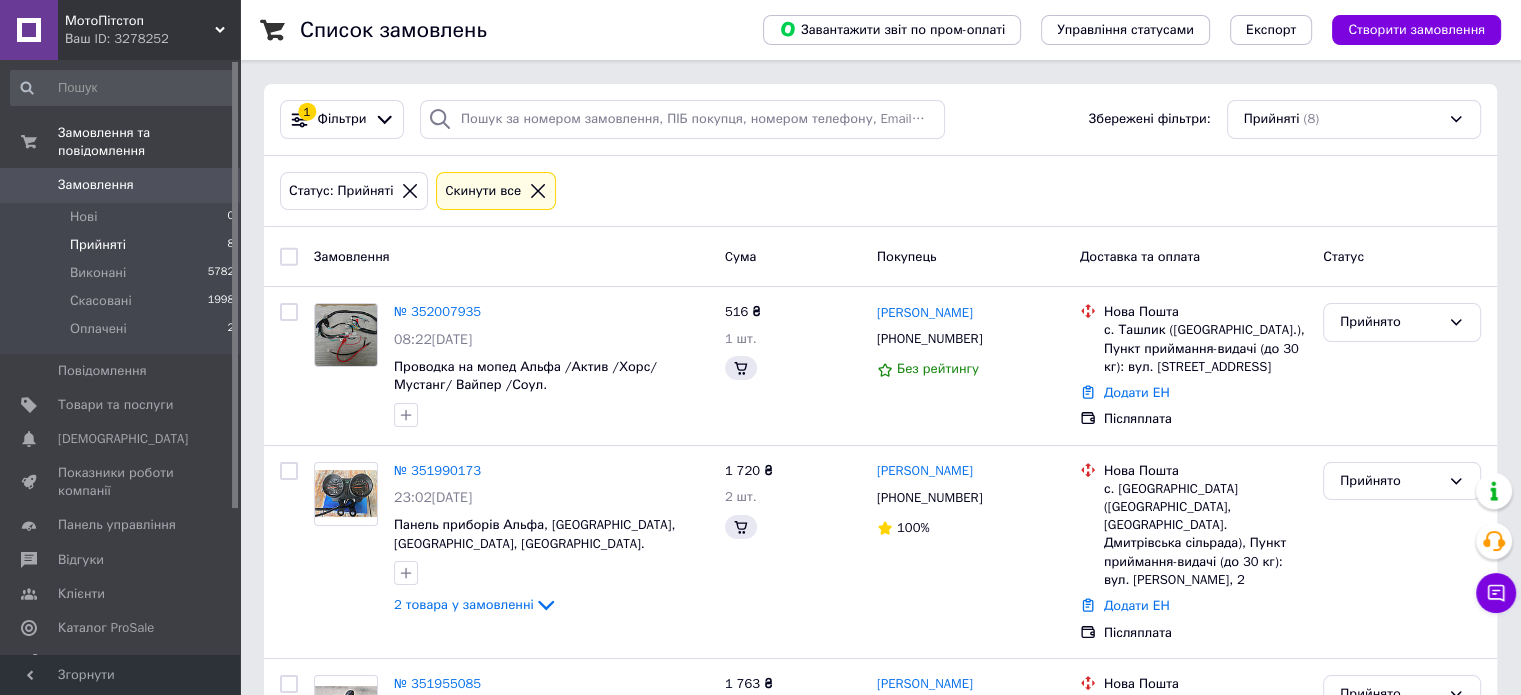 click on "Прийняті" at bounding box center [98, 245] 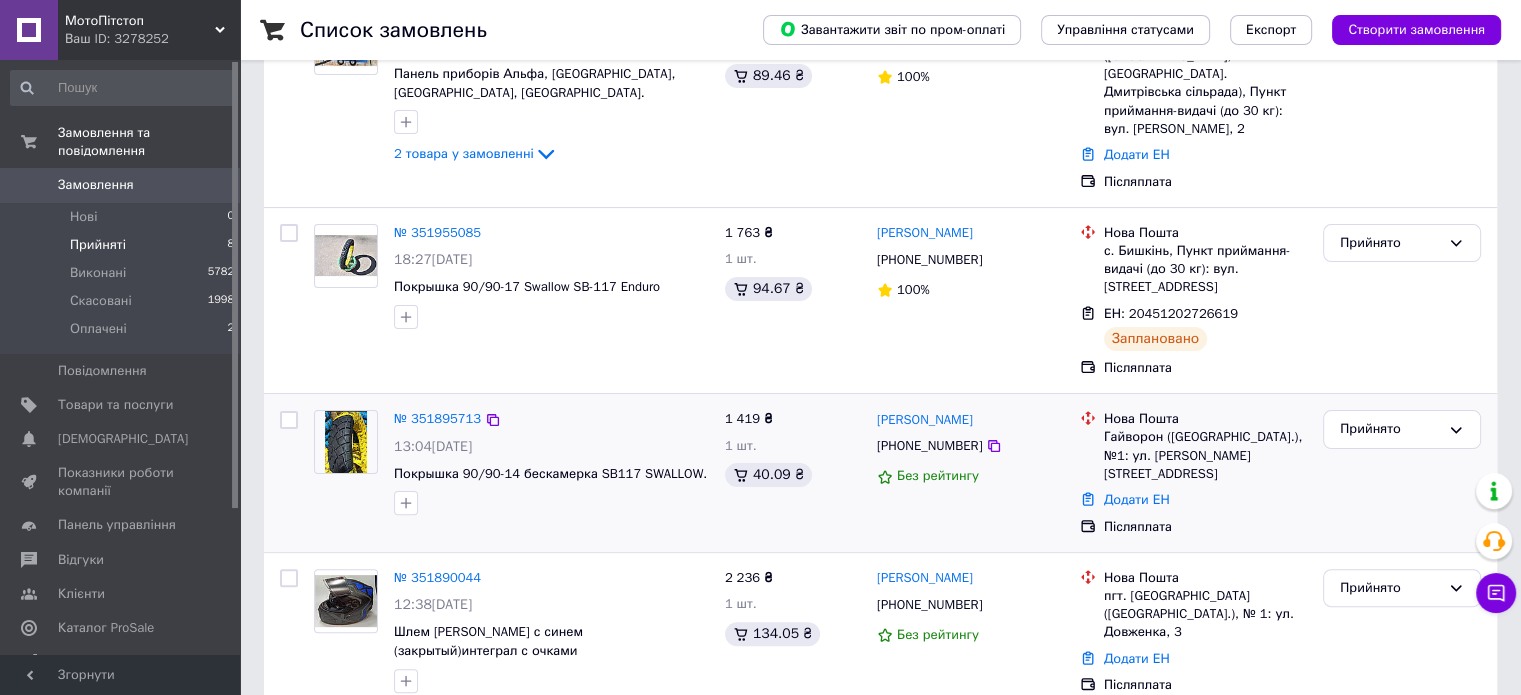scroll, scrollTop: 500, scrollLeft: 0, axis: vertical 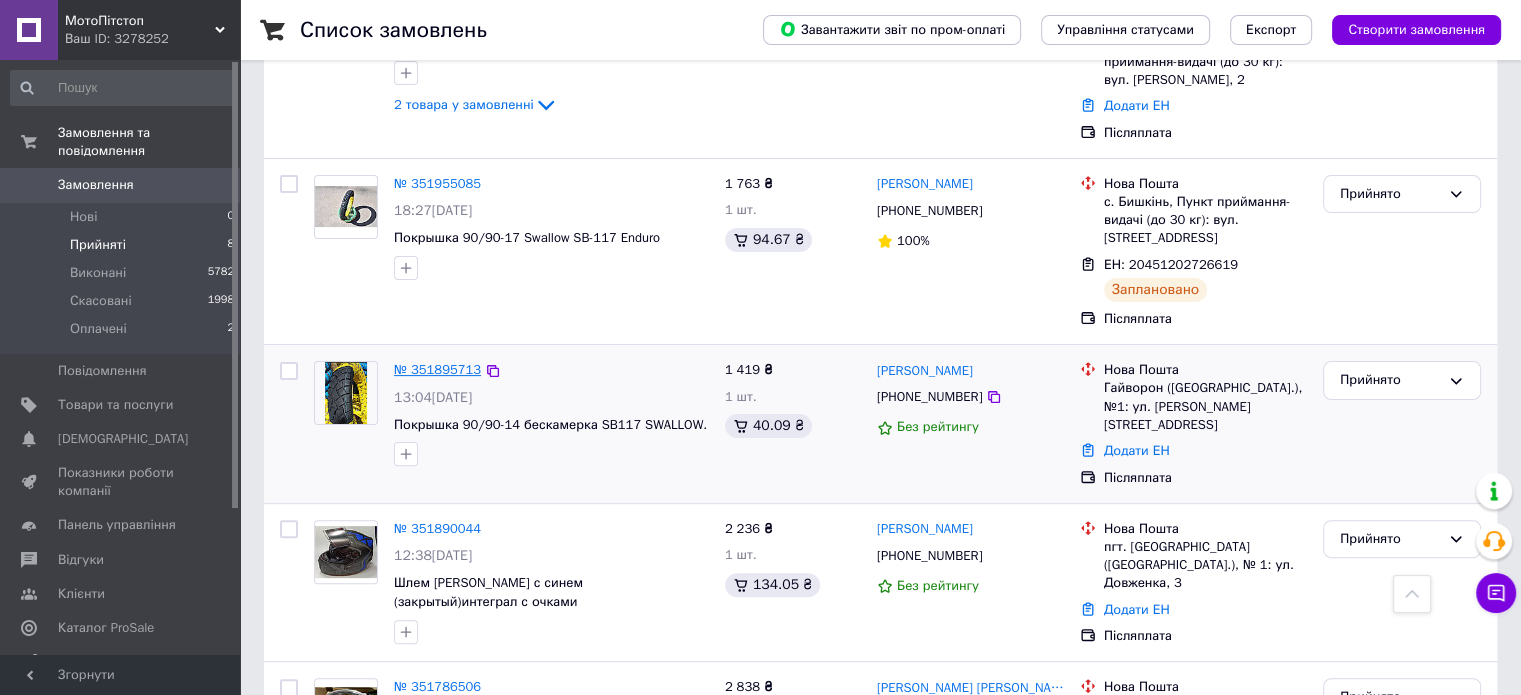 click on "№ 351895713" at bounding box center (437, 369) 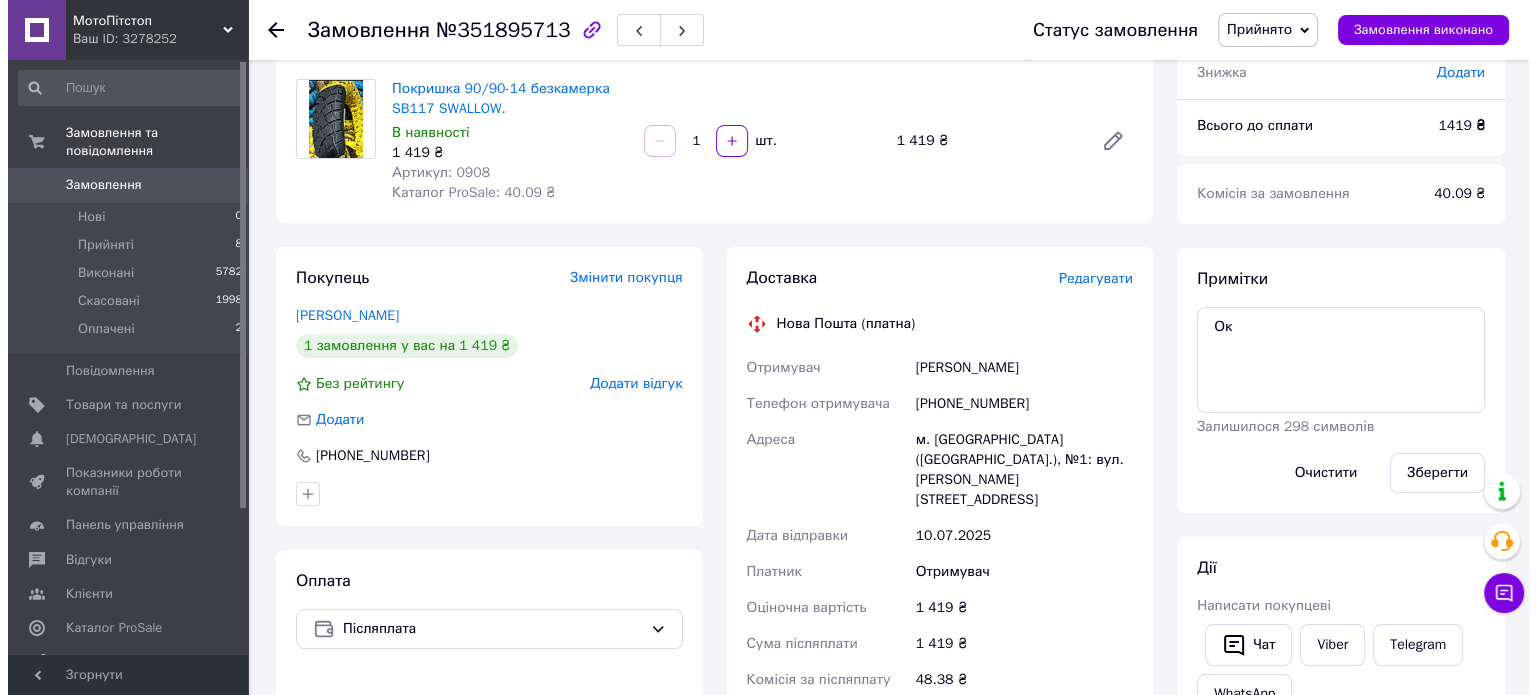 scroll, scrollTop: 100, scrollLeft: 0, axis: vertical 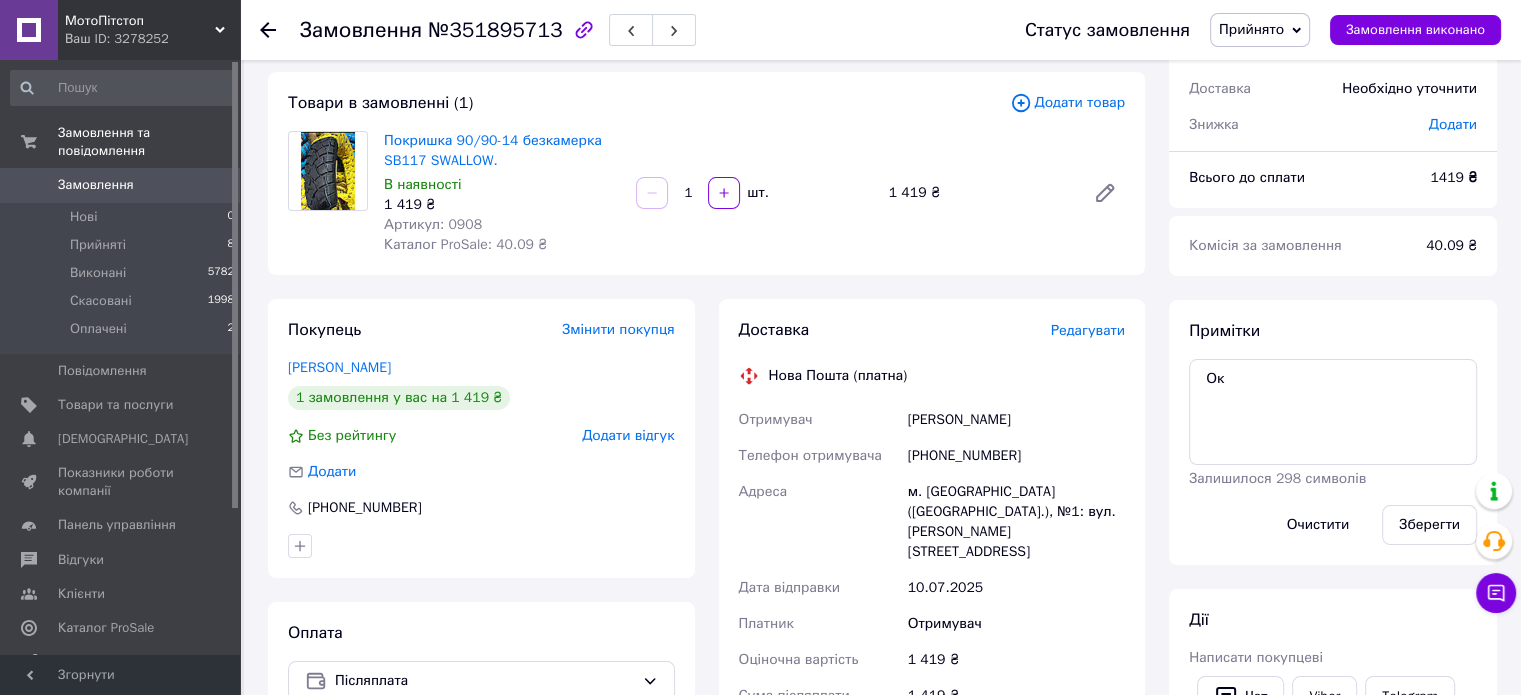 click on "Редагувати" at bounding box center (1088, 330) 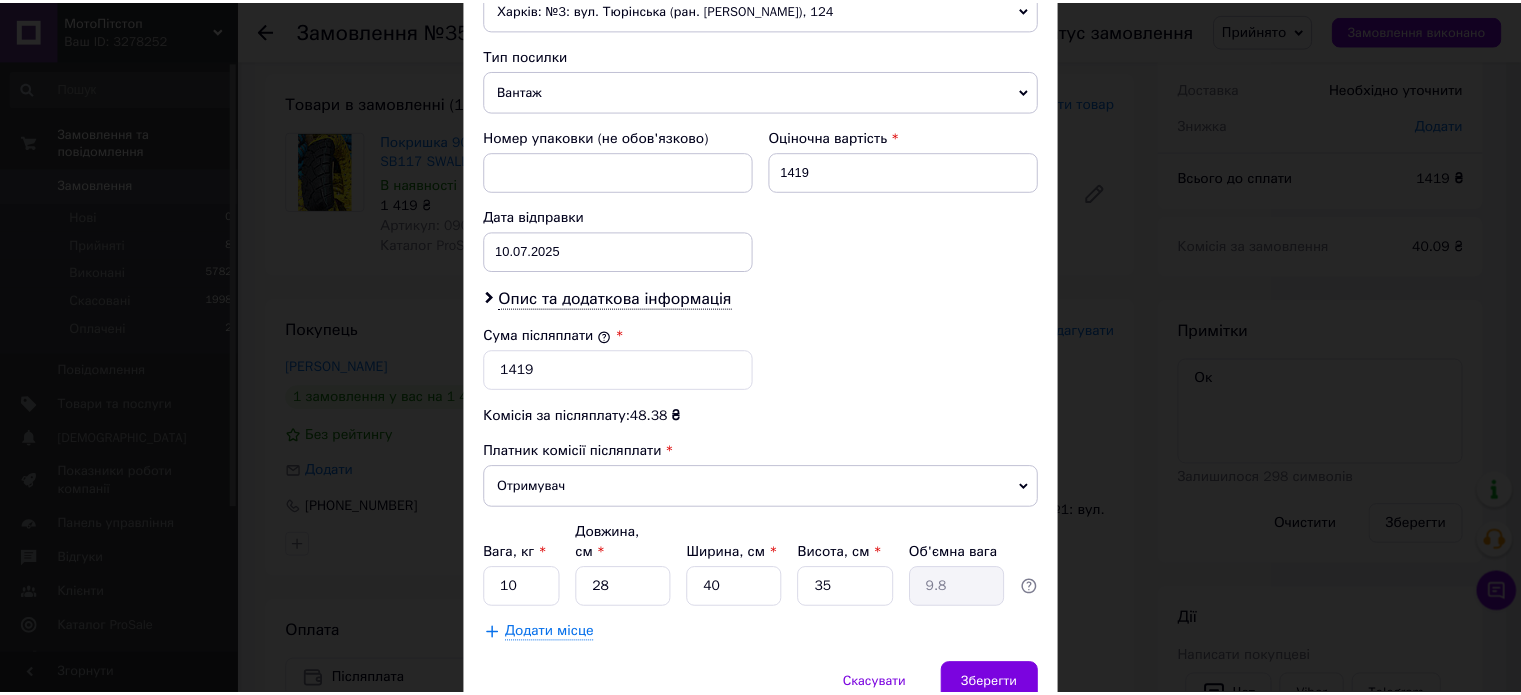 scroll, scrollTop: 824, scrollLeft: 0, axis: vertical 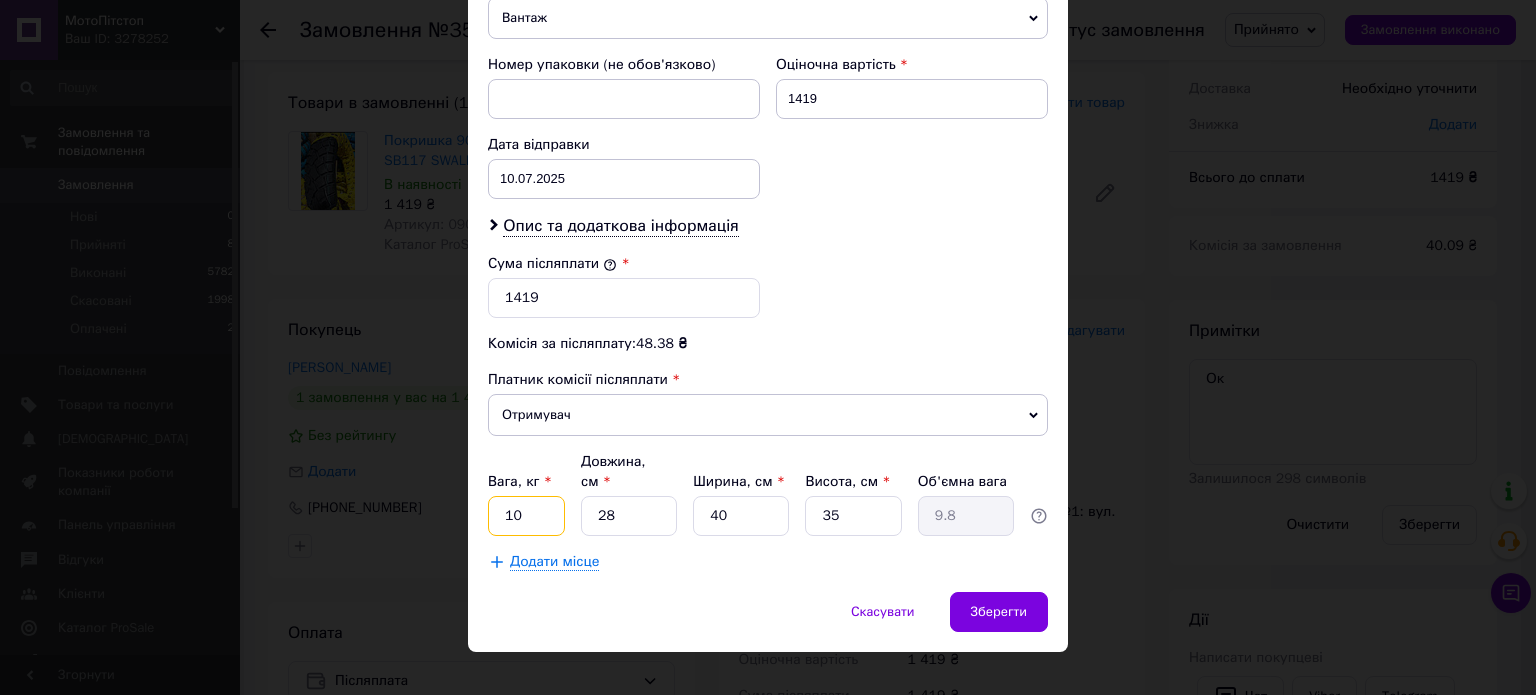 click on "10" at bounding box center [526, 516] 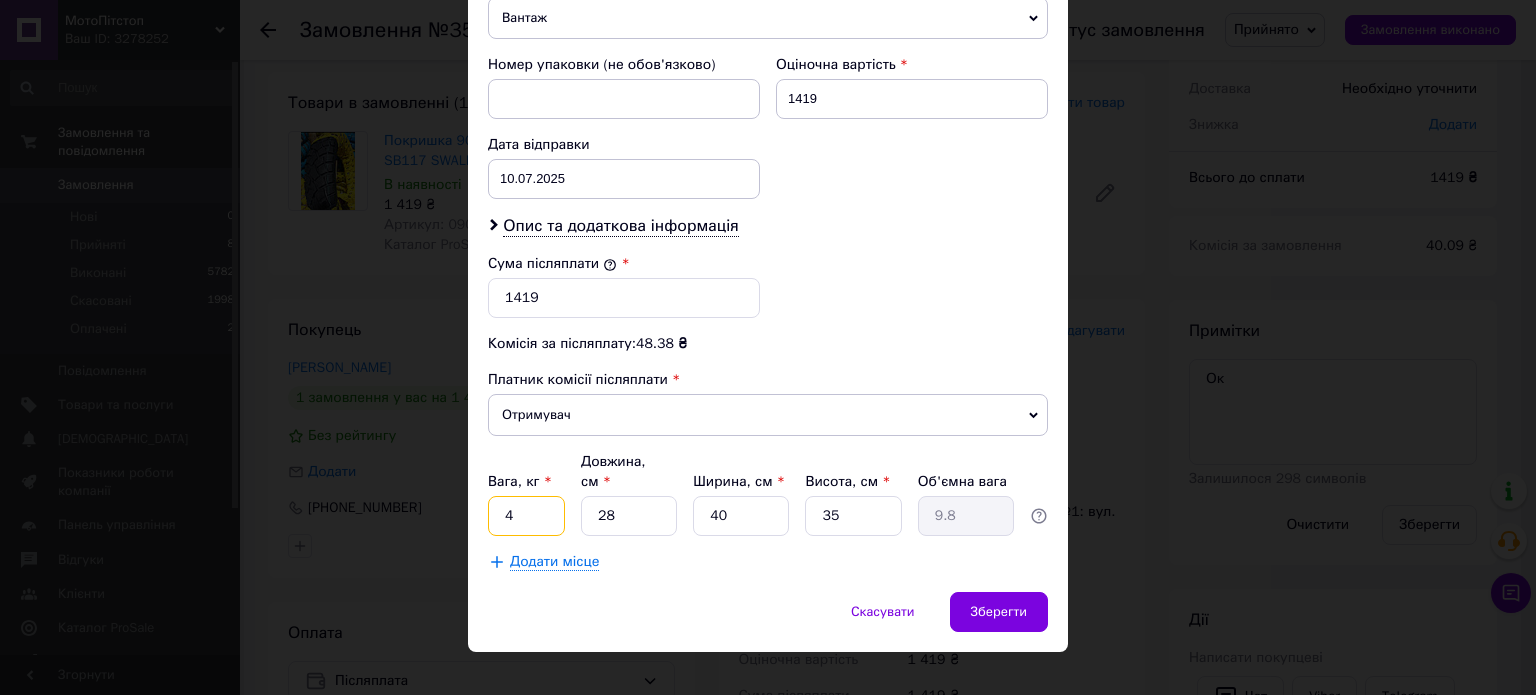 type on "4" 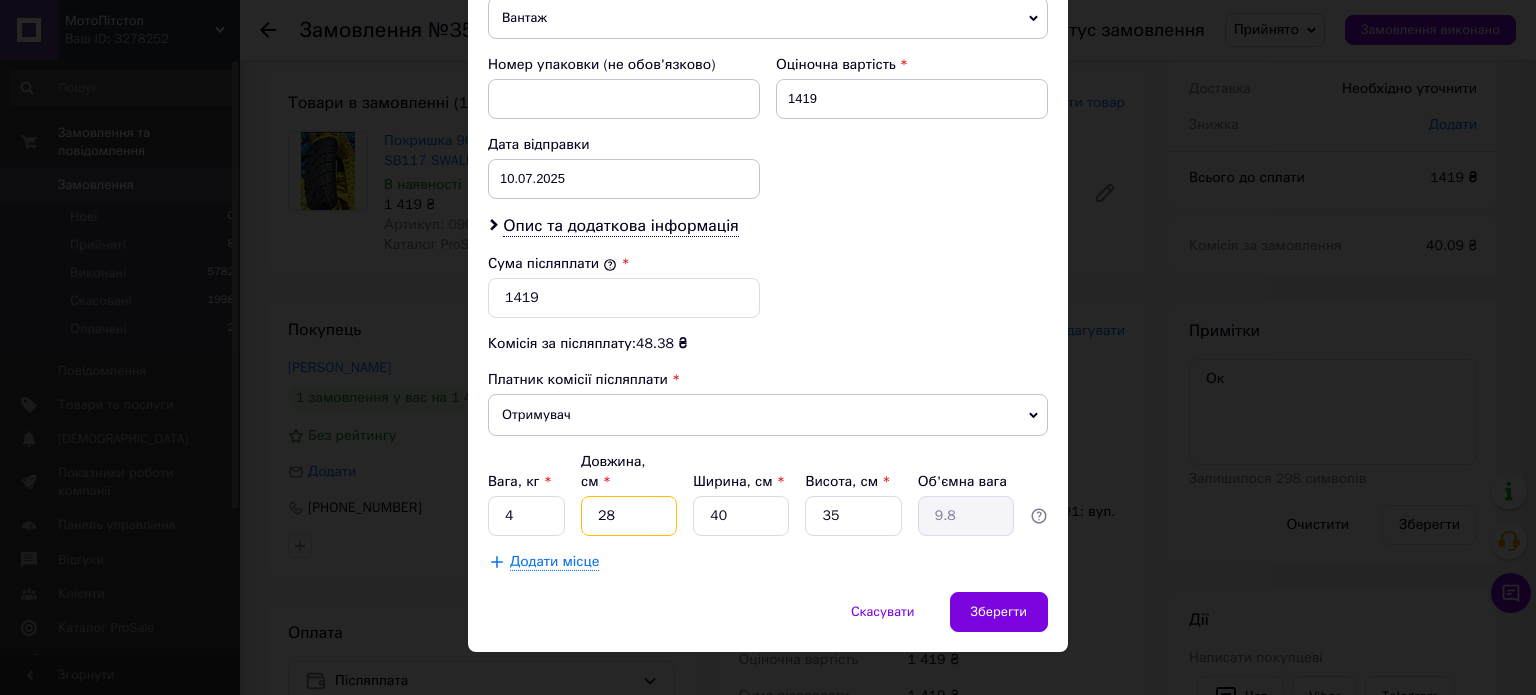 click on "28" at bounding box center [629, 516] 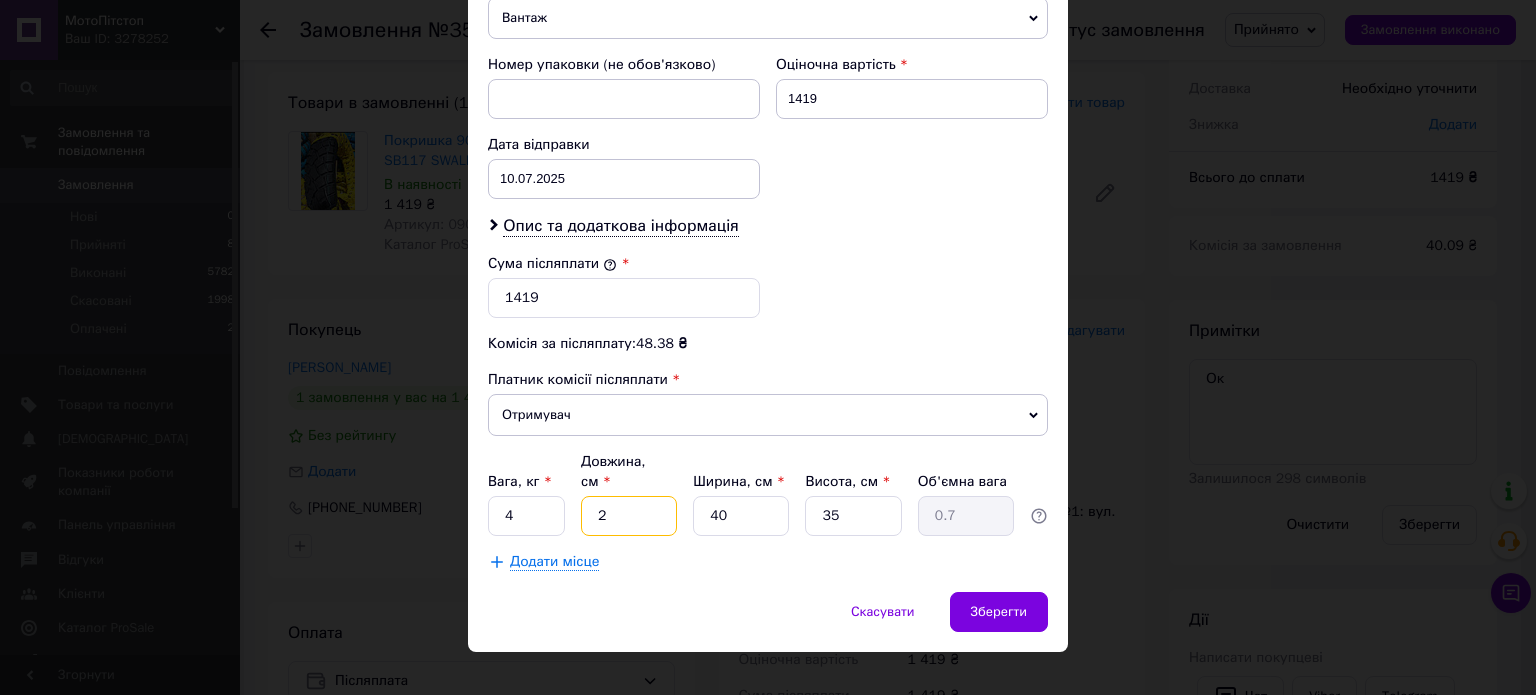 type 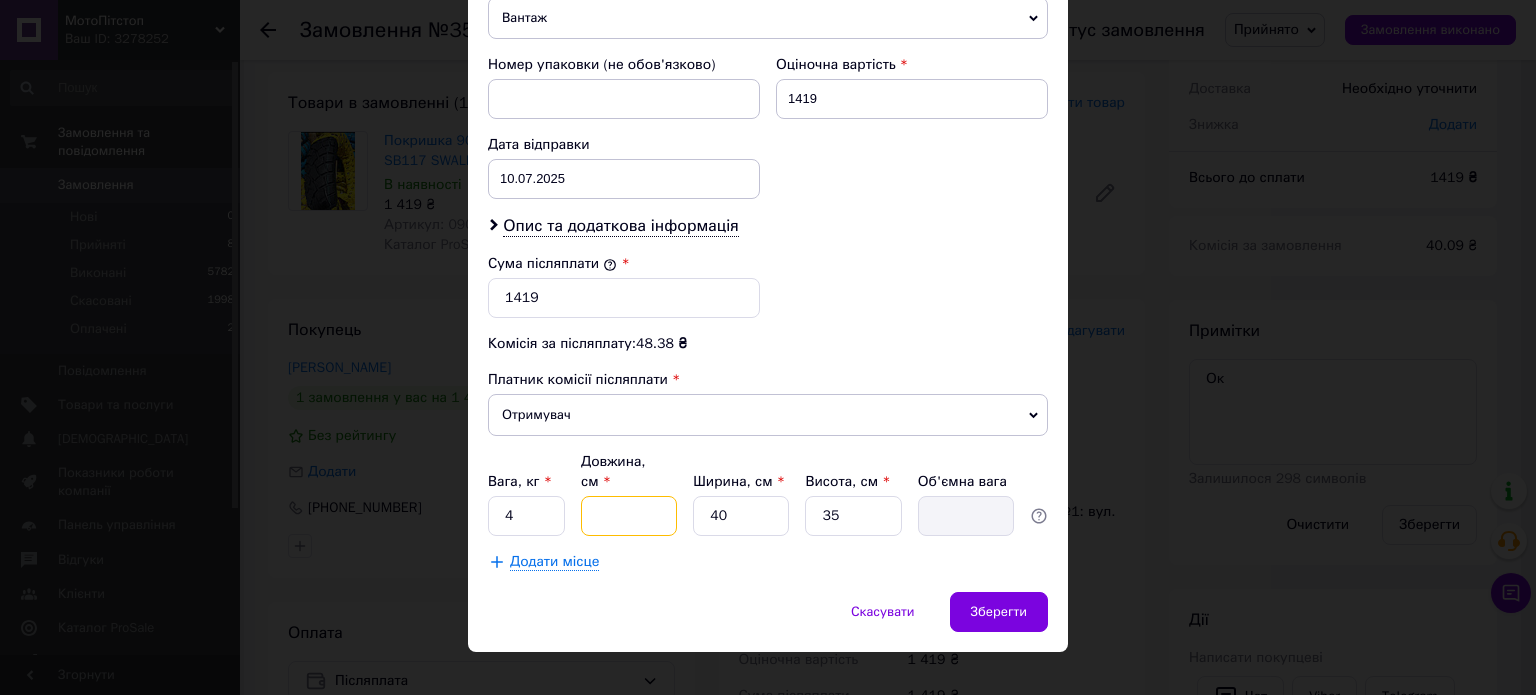 type on "5" 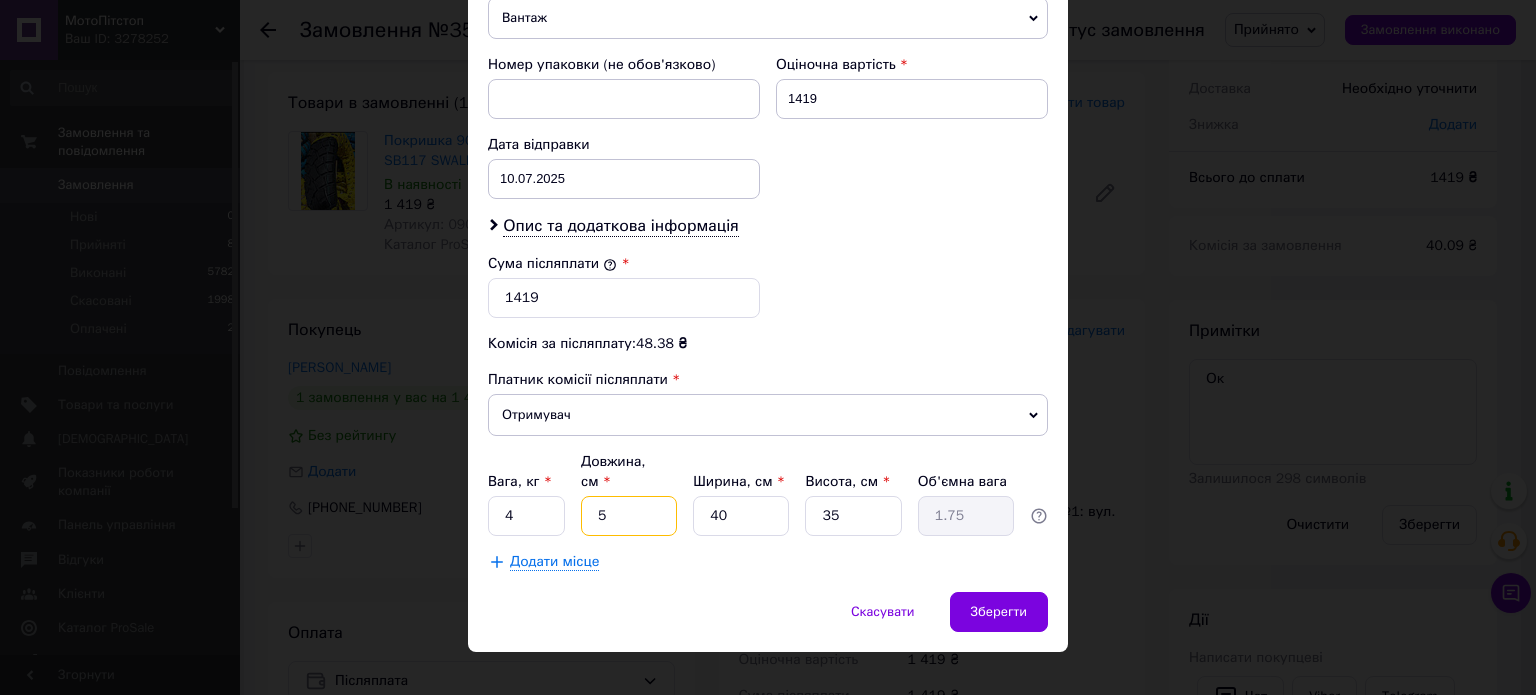 type on "56" 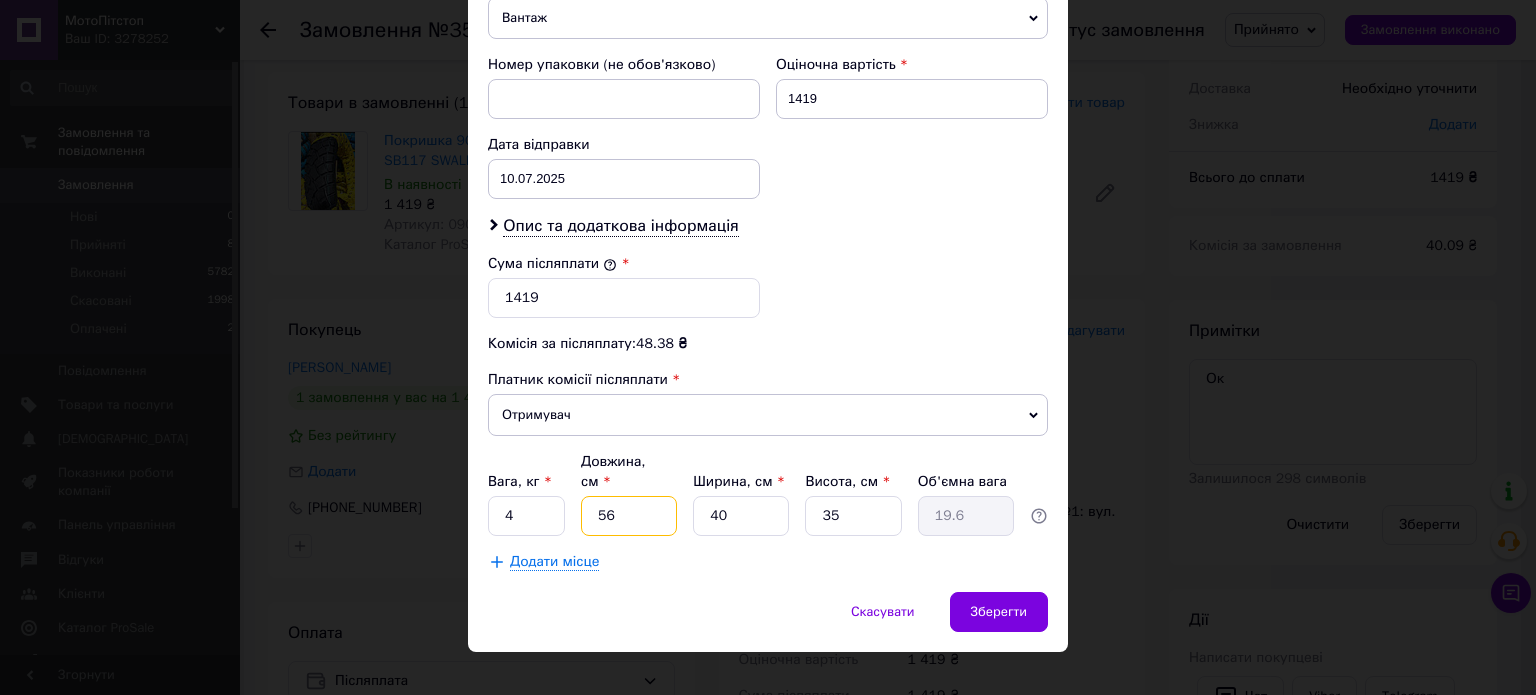type on "56" 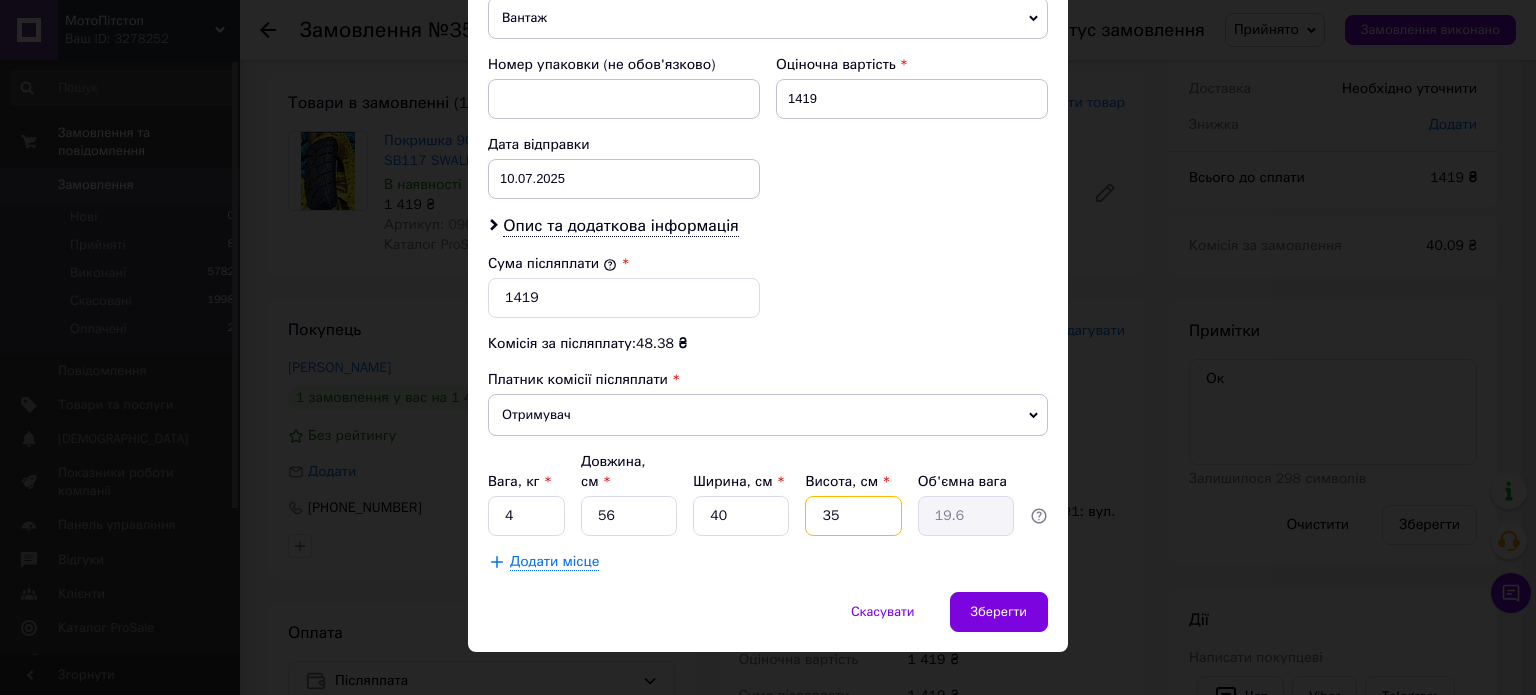click on "35" at bounding box center [853, 516] 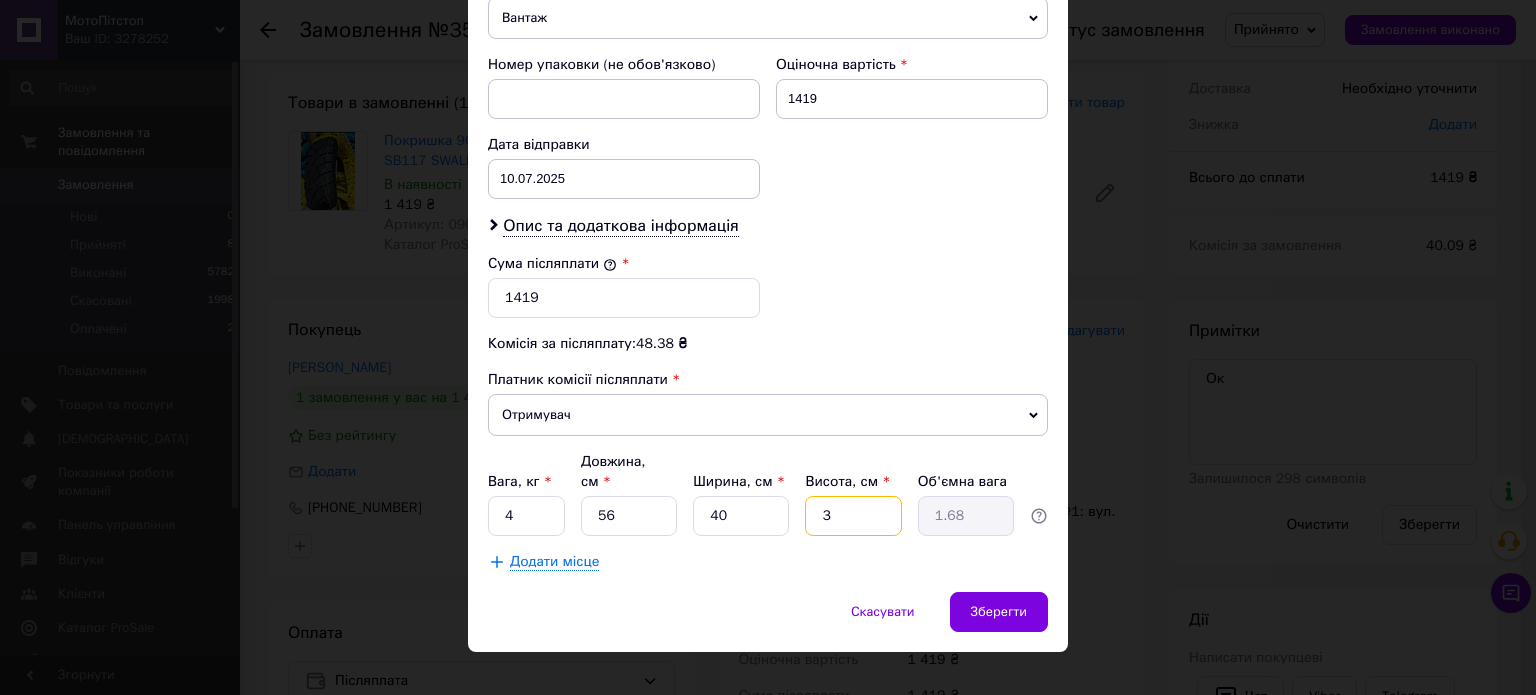 type 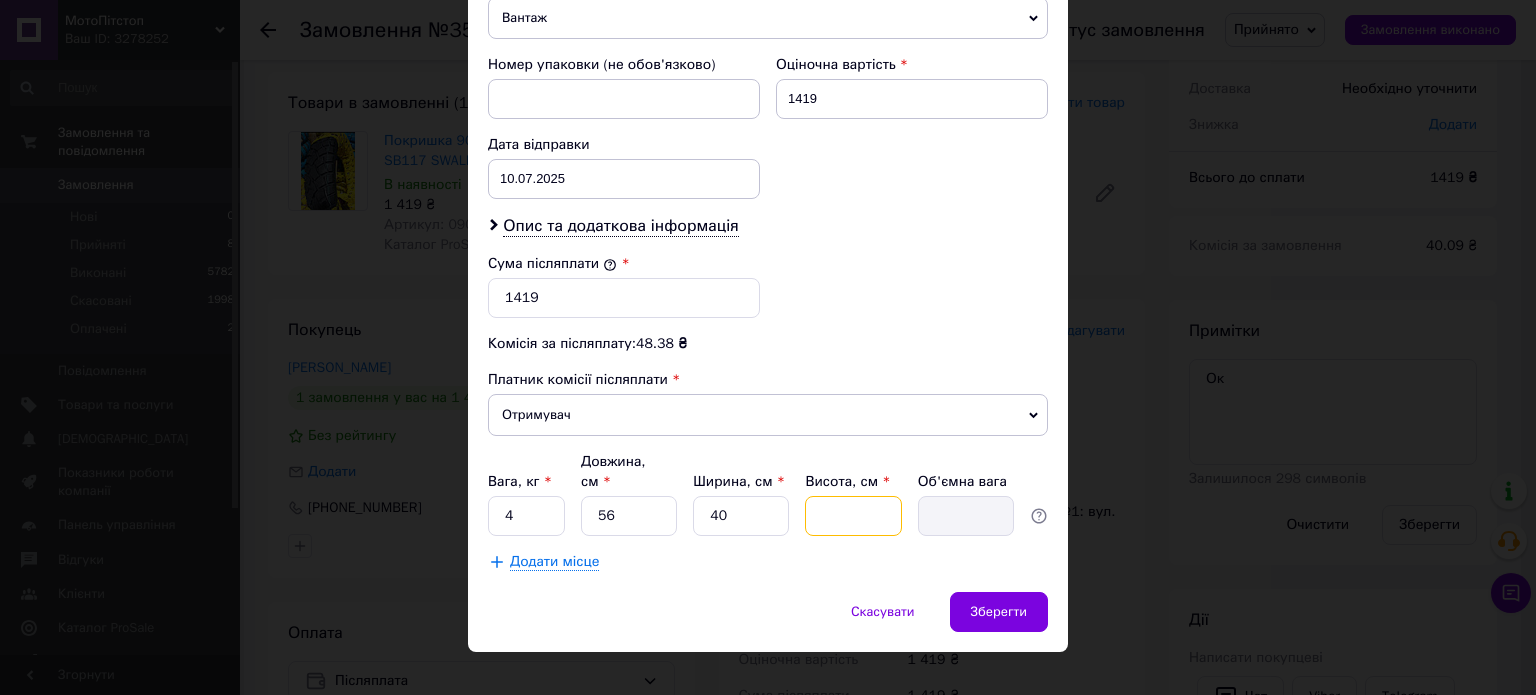 type on "5" 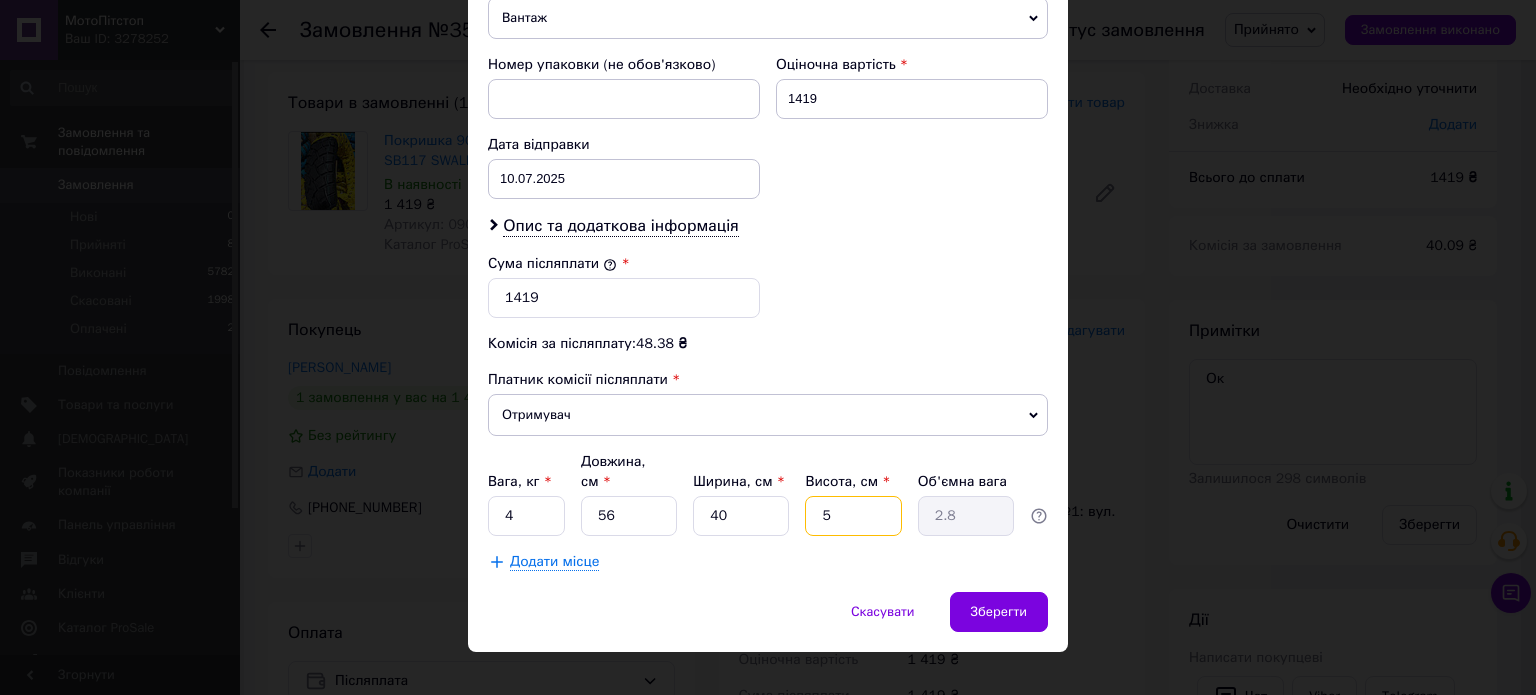 type on "56" 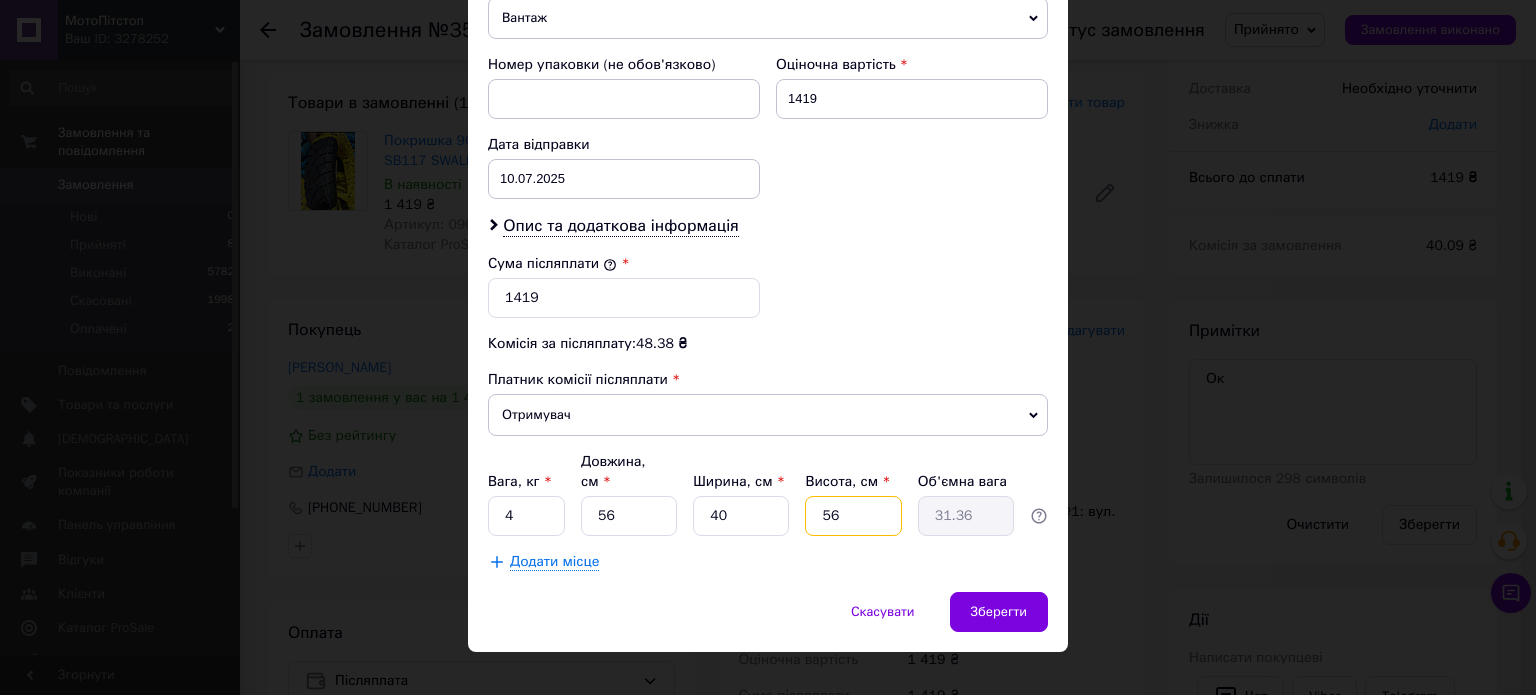 type on "56" 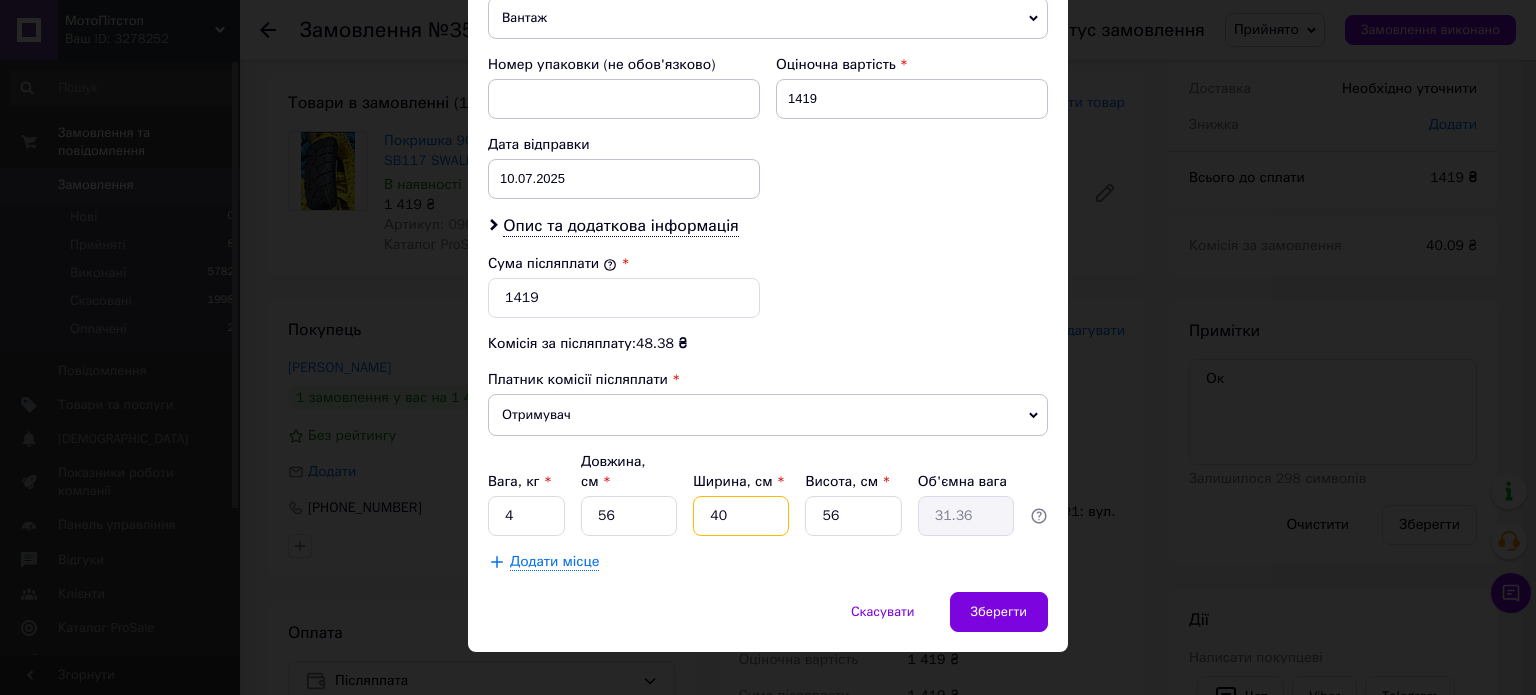 click on "40" at bounding box center (741, 516) 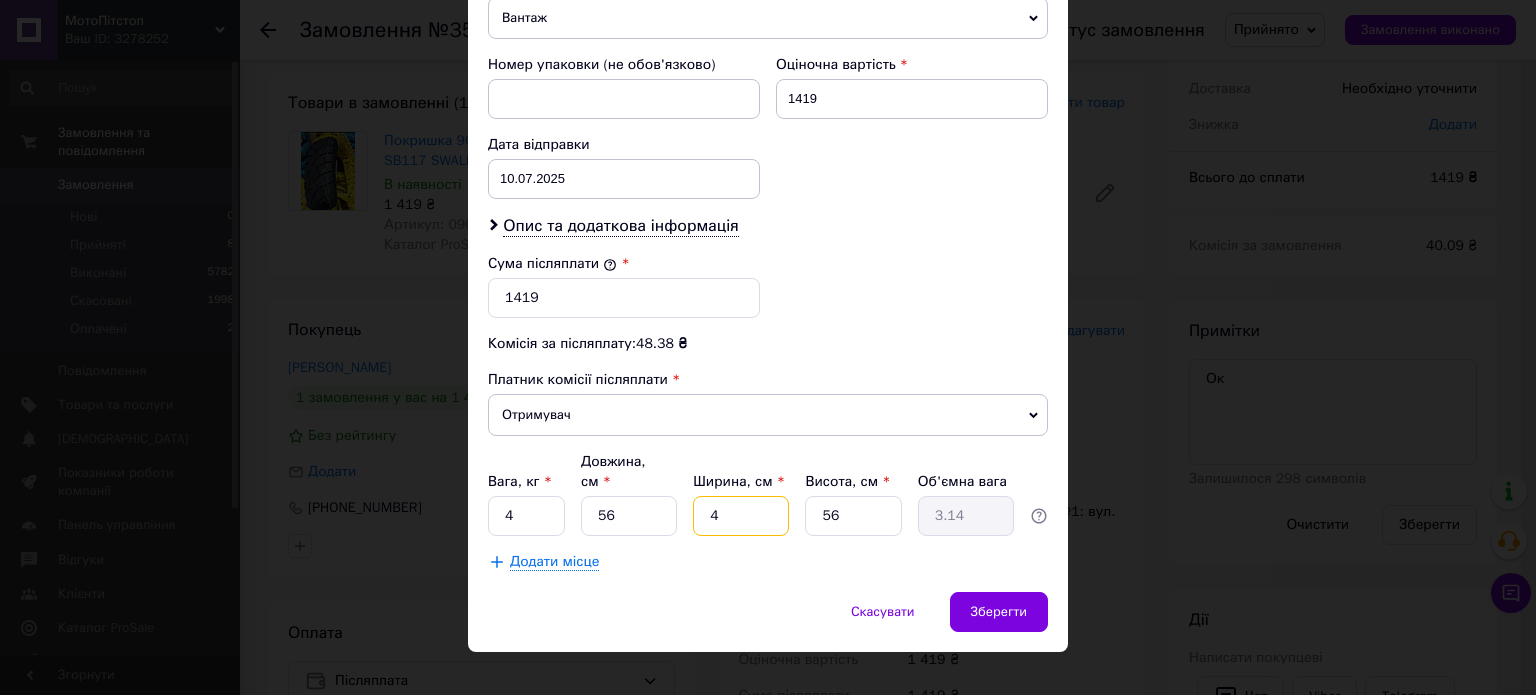 type 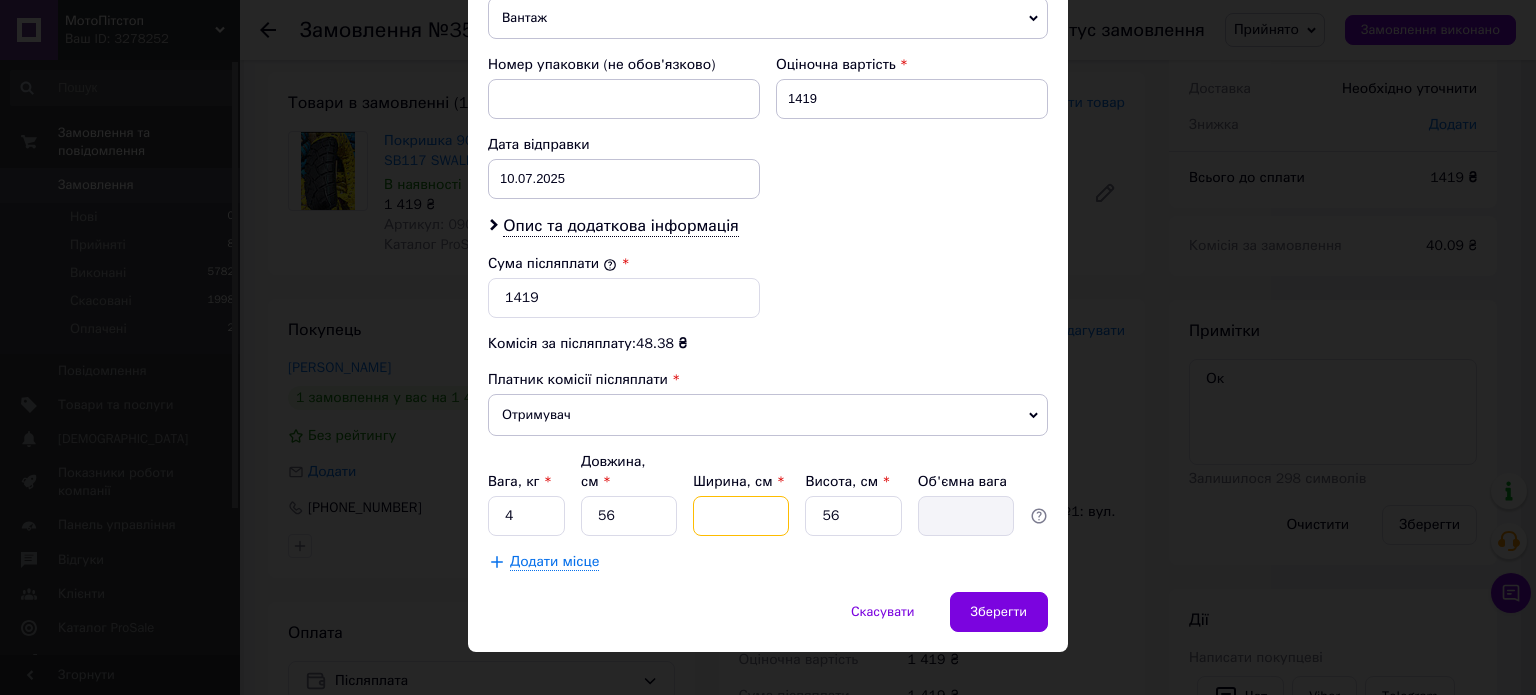 type on "1" 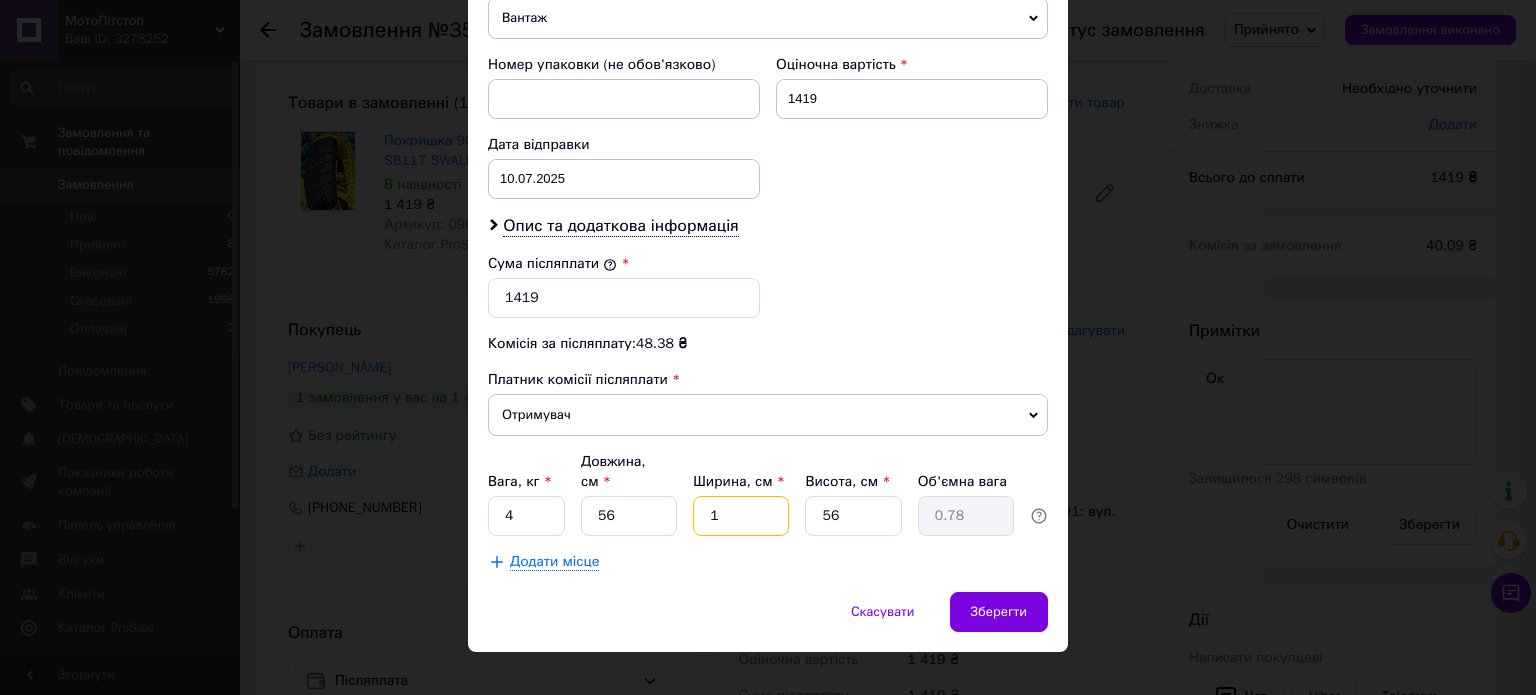 type on "10" 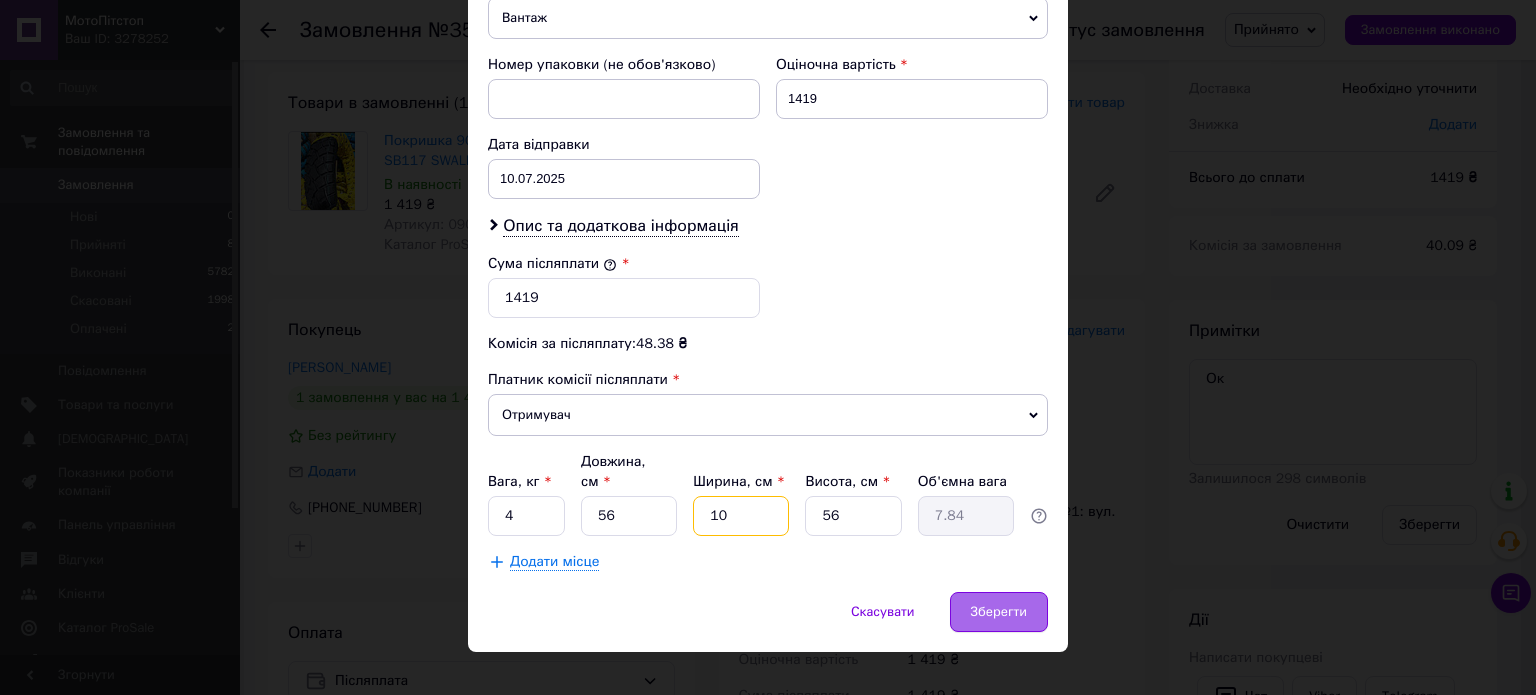 type on "10" 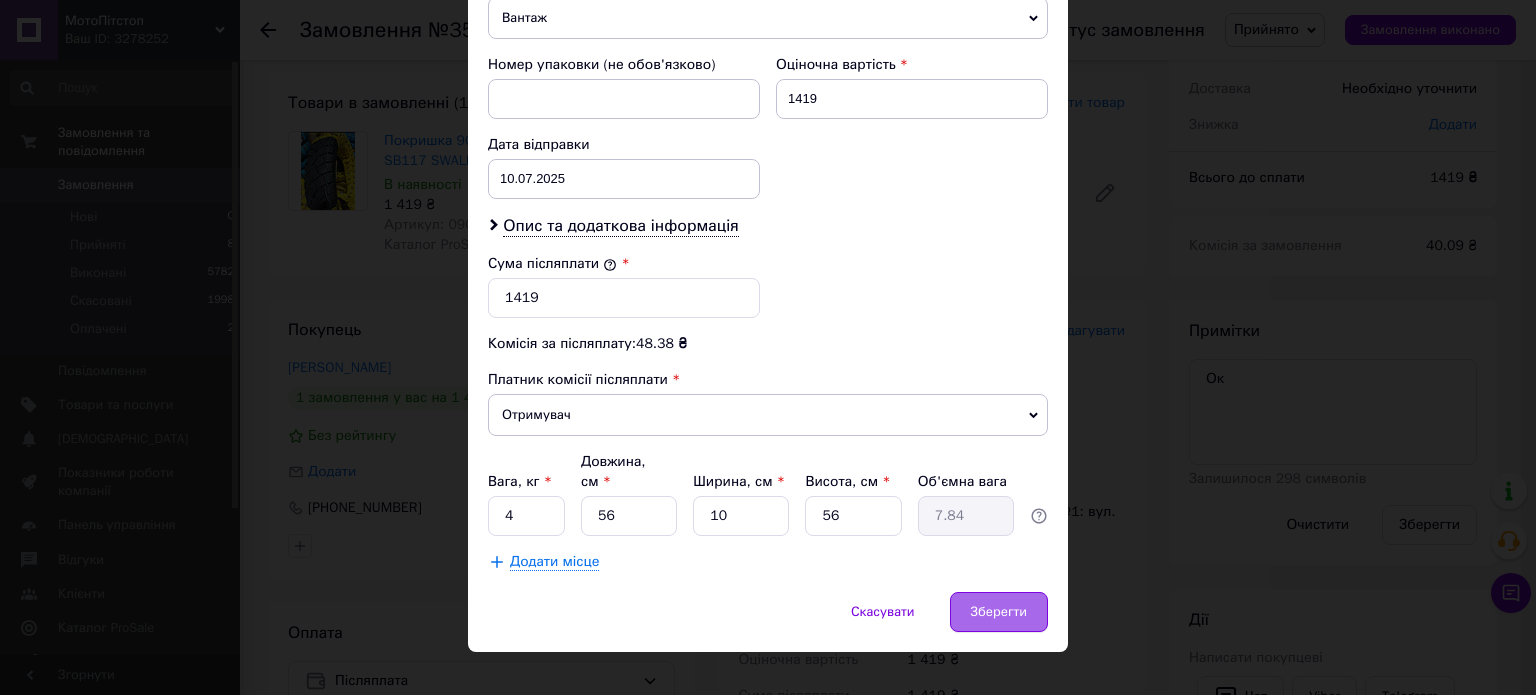 click on "Зберегти" at bounding box center (999, 612) 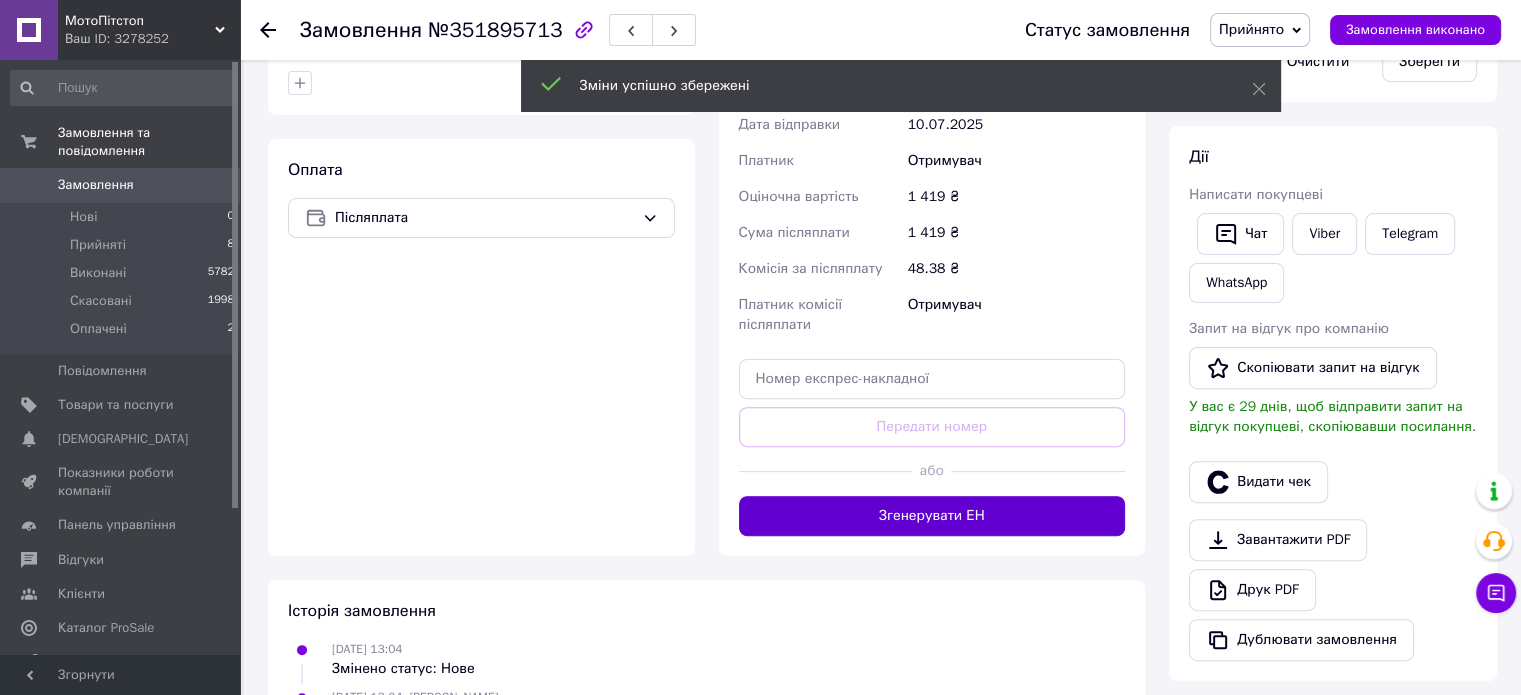 scroll, scrollTop: 600, scrollLeft: 0, axis: vertical 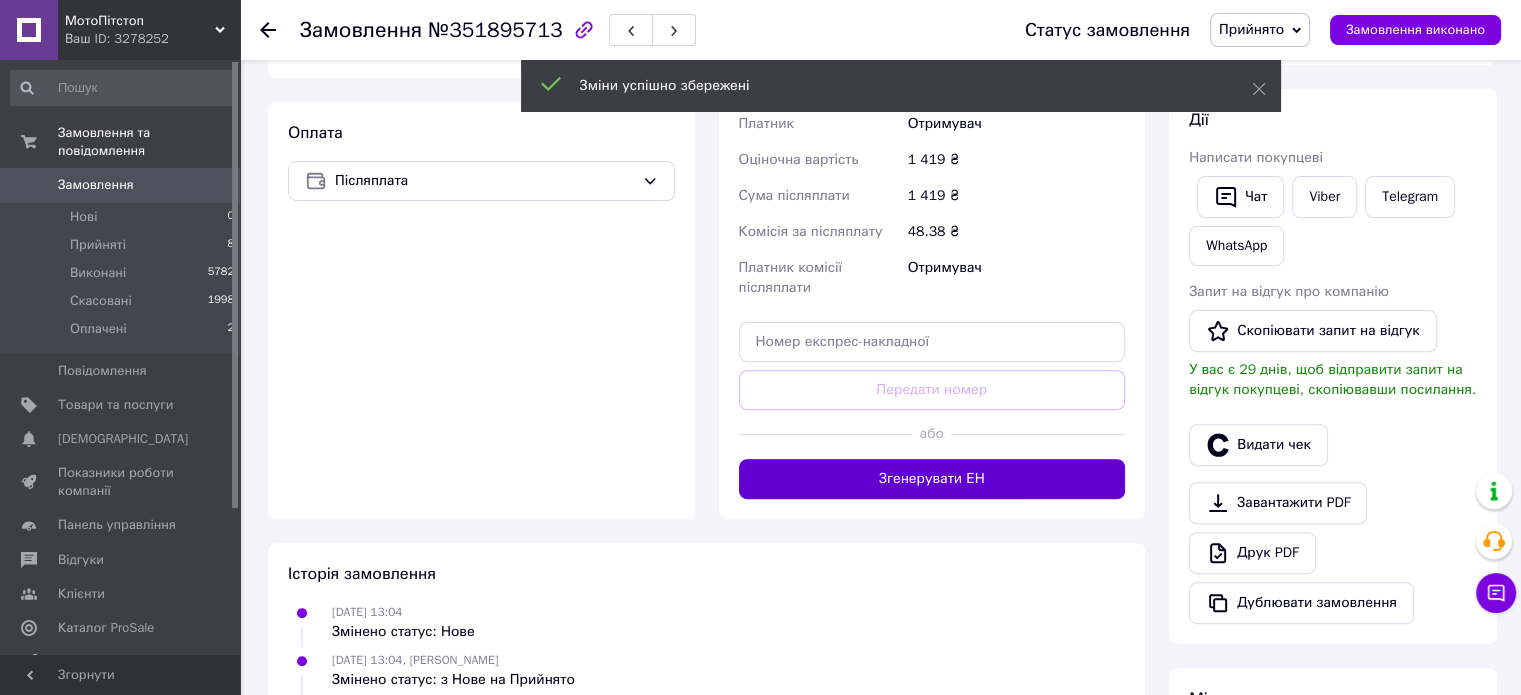 click on "Згенерувати ЕН" at bounding box center (932, 479) 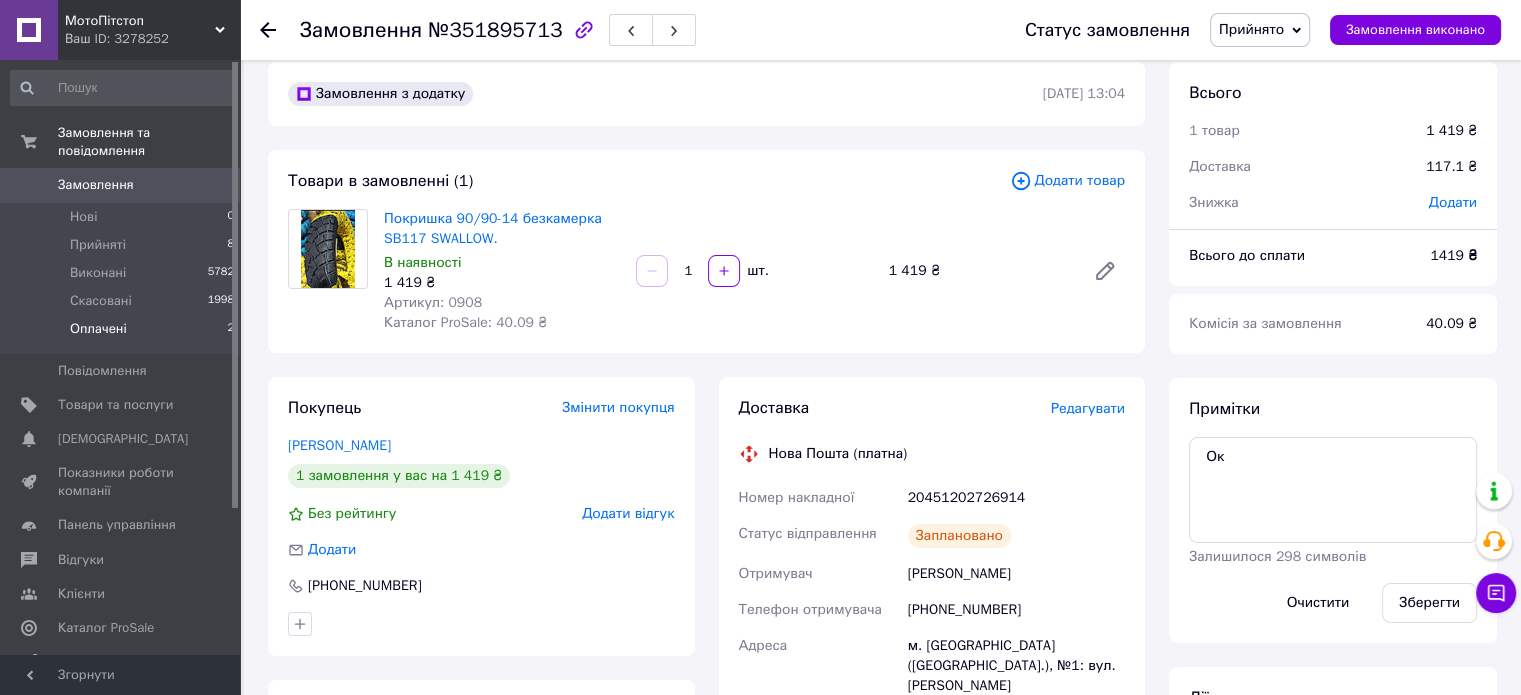 scroll, scrollTop: 0, scrollLeft: 0, axis: both 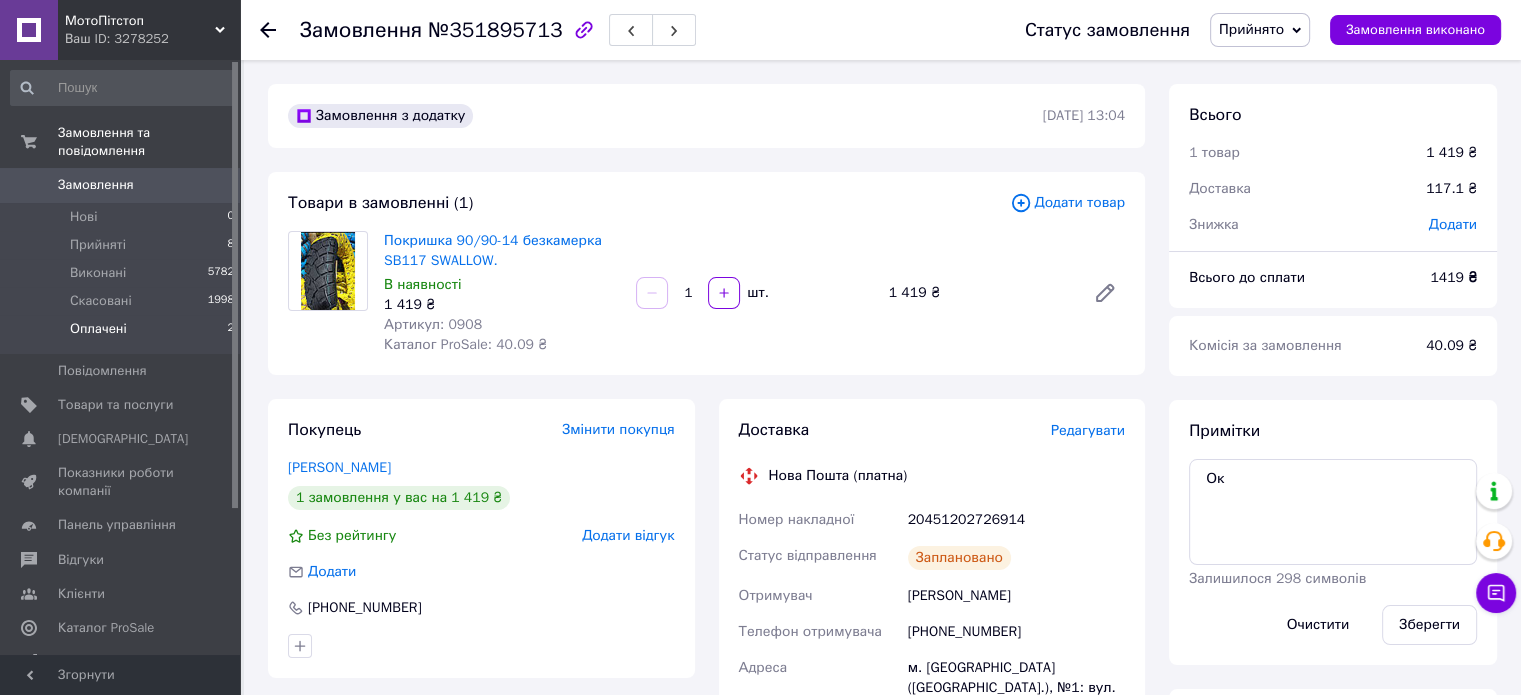 click on "Оплачені" at bounding box center (98, 329) 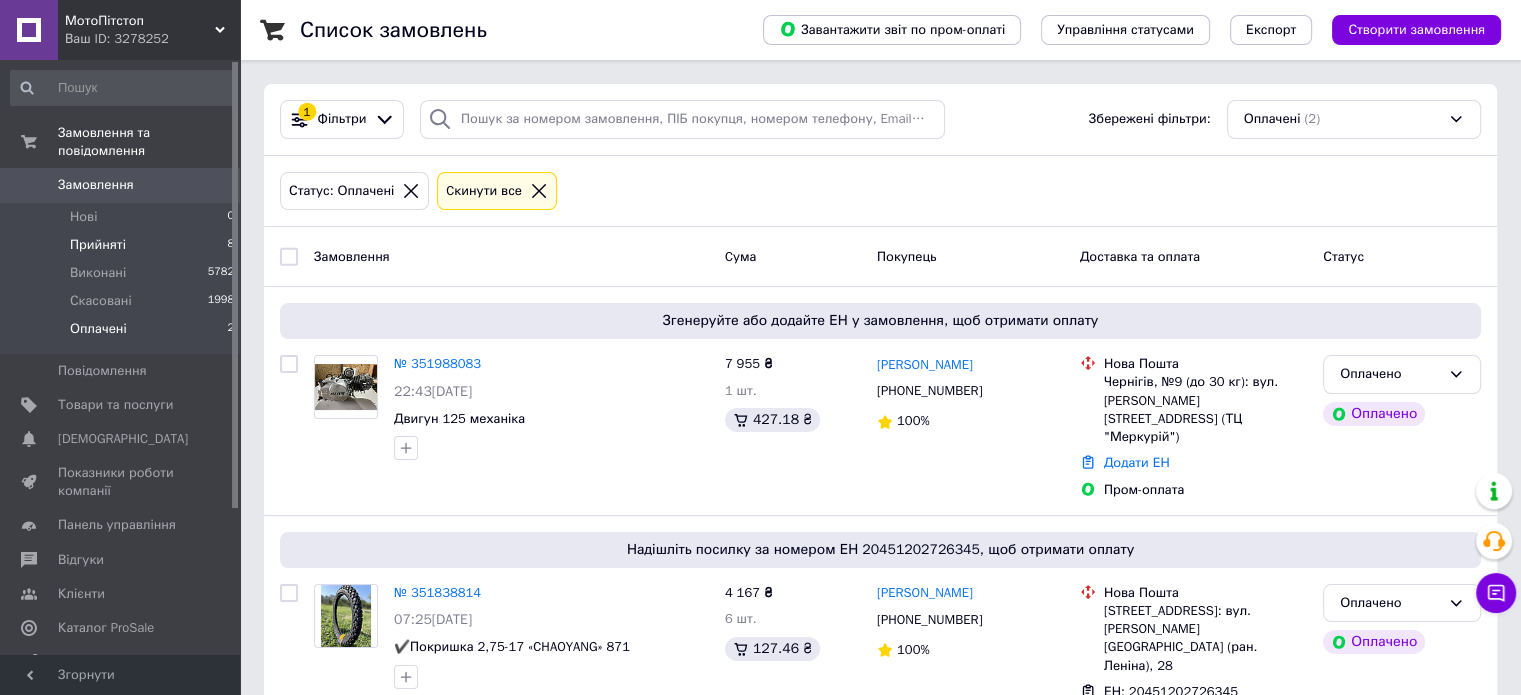 click on "Прийняті" at bounding box center [98, 245] 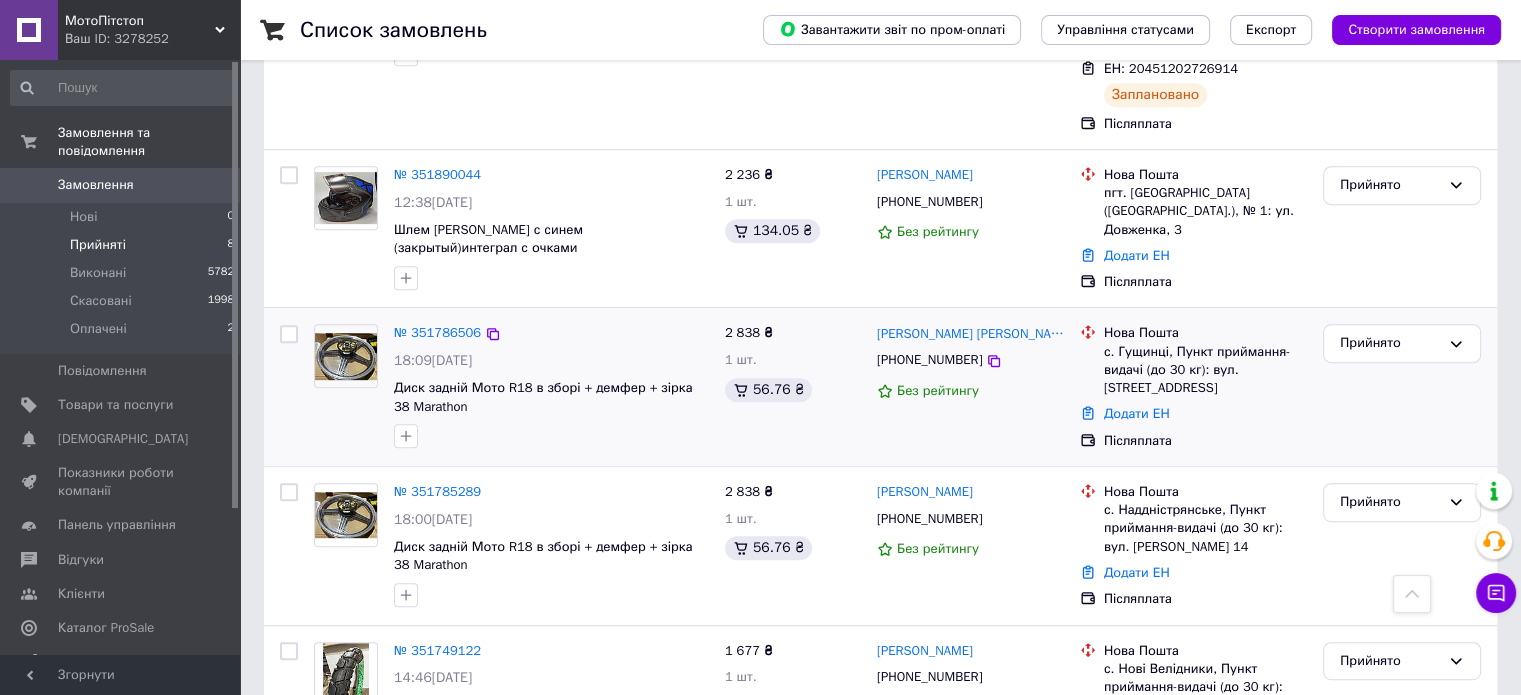 scroll, scrollTop: 961, scrollLeft: 0, axis: vertical 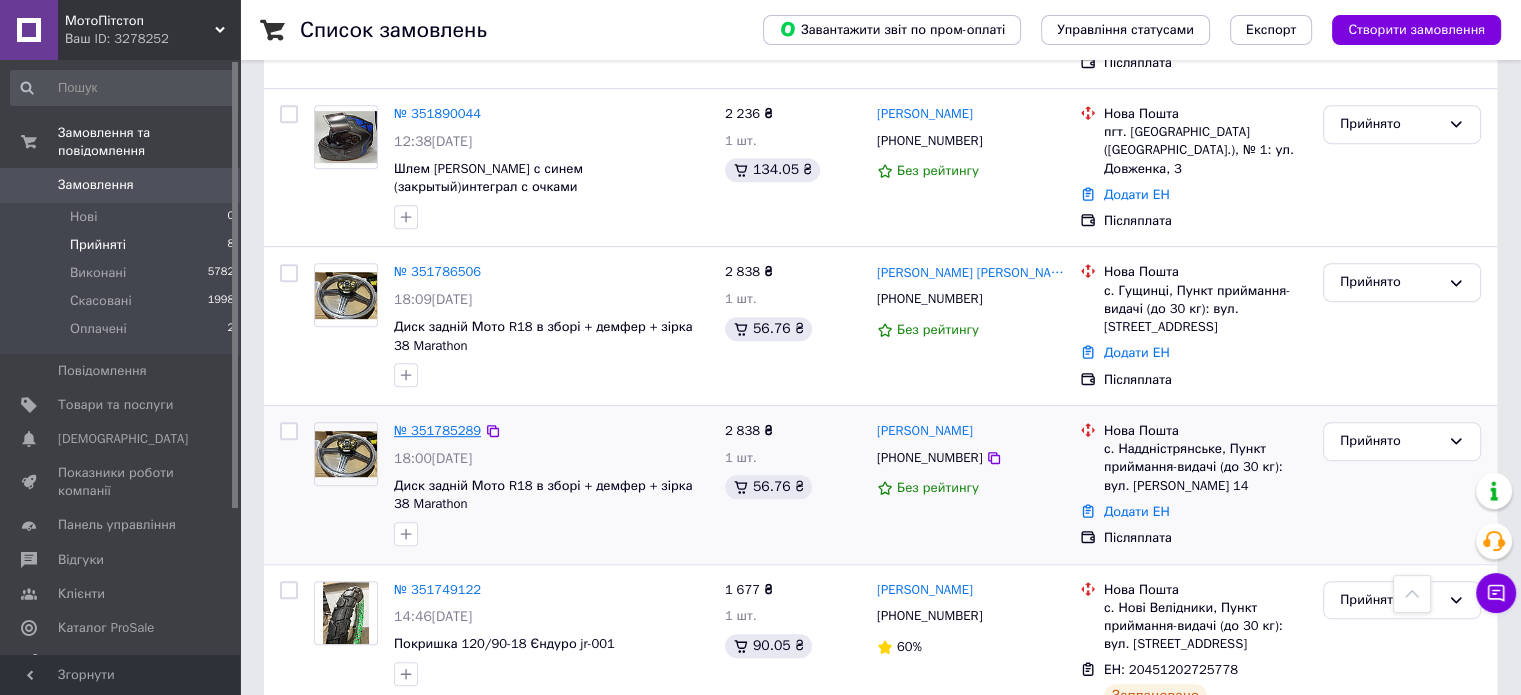 click on "№ 351785289" at bounding box center [437, 430] 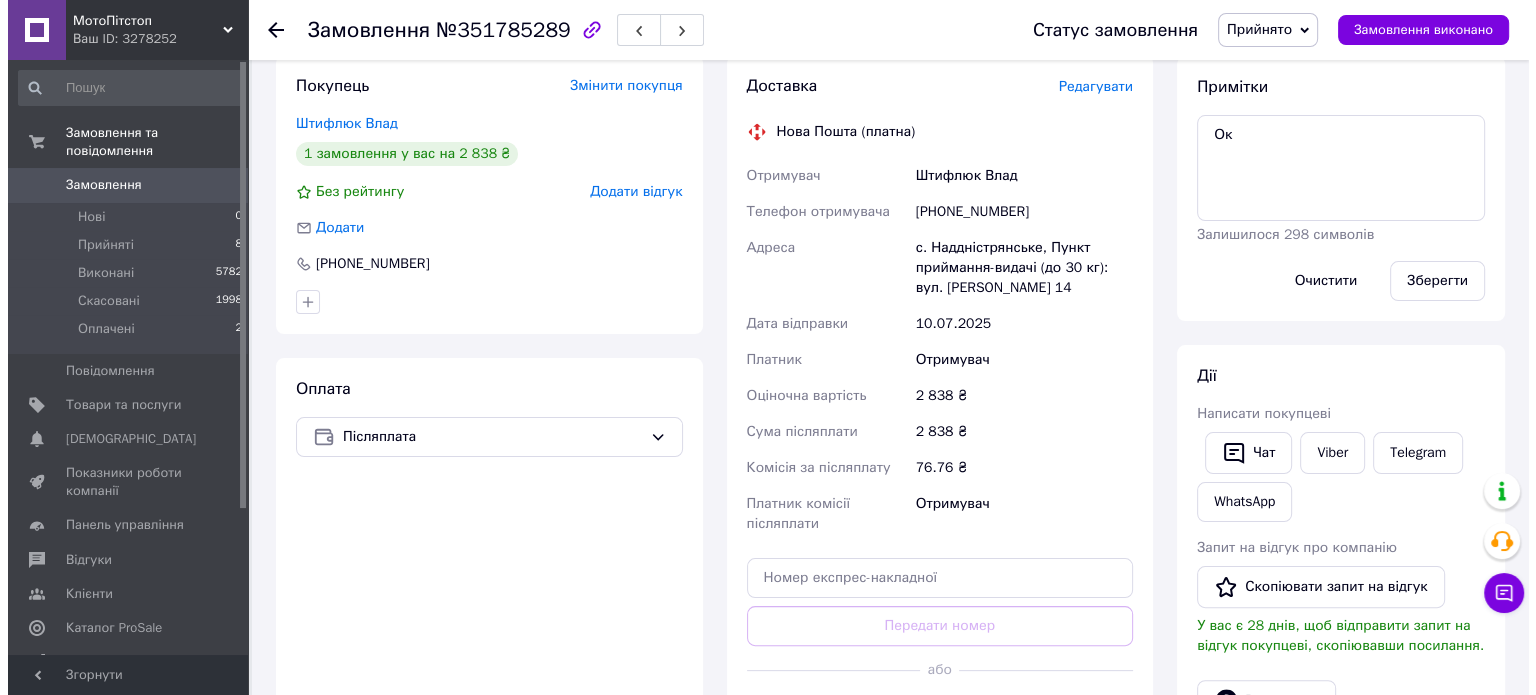 scroll, scrollTop: 244, scrollLeft: 0, axis: vertical 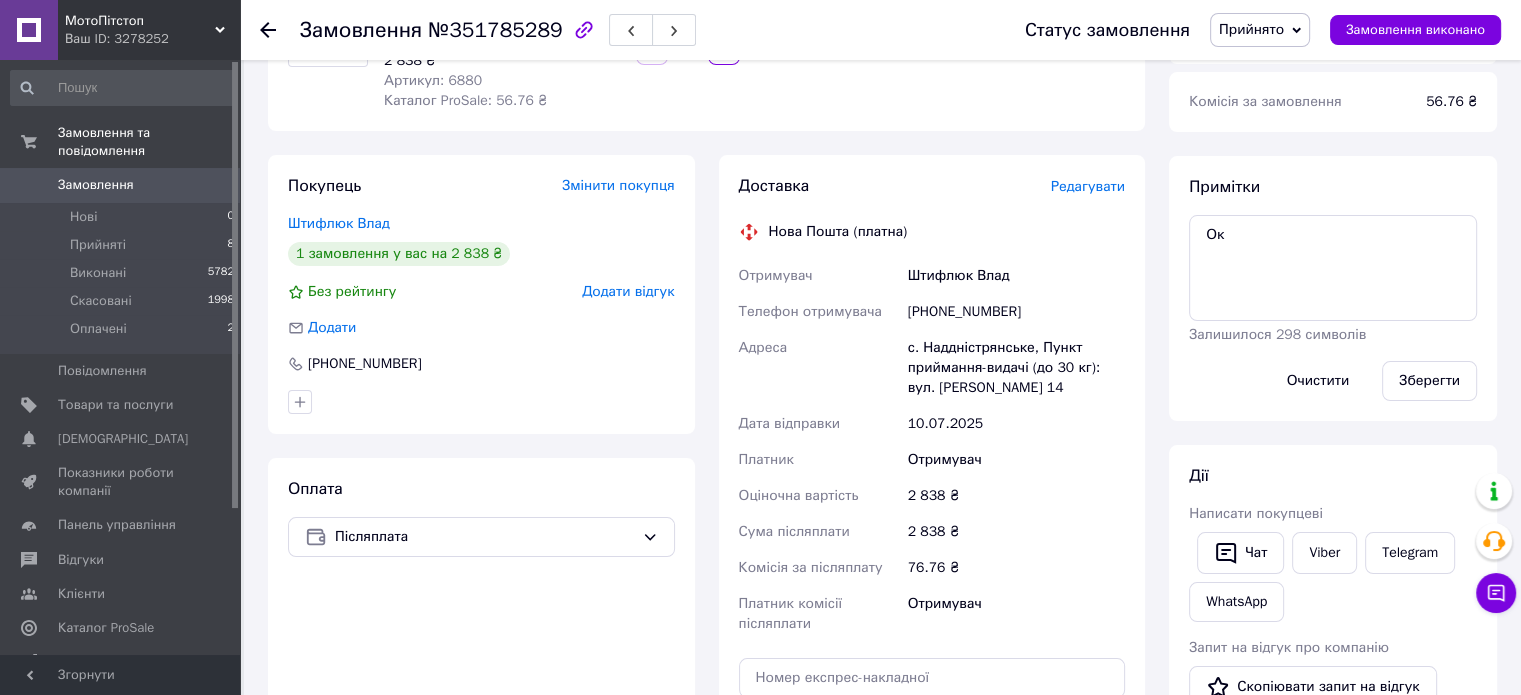click on "Редагувати" at bounding box center [1088, 186] 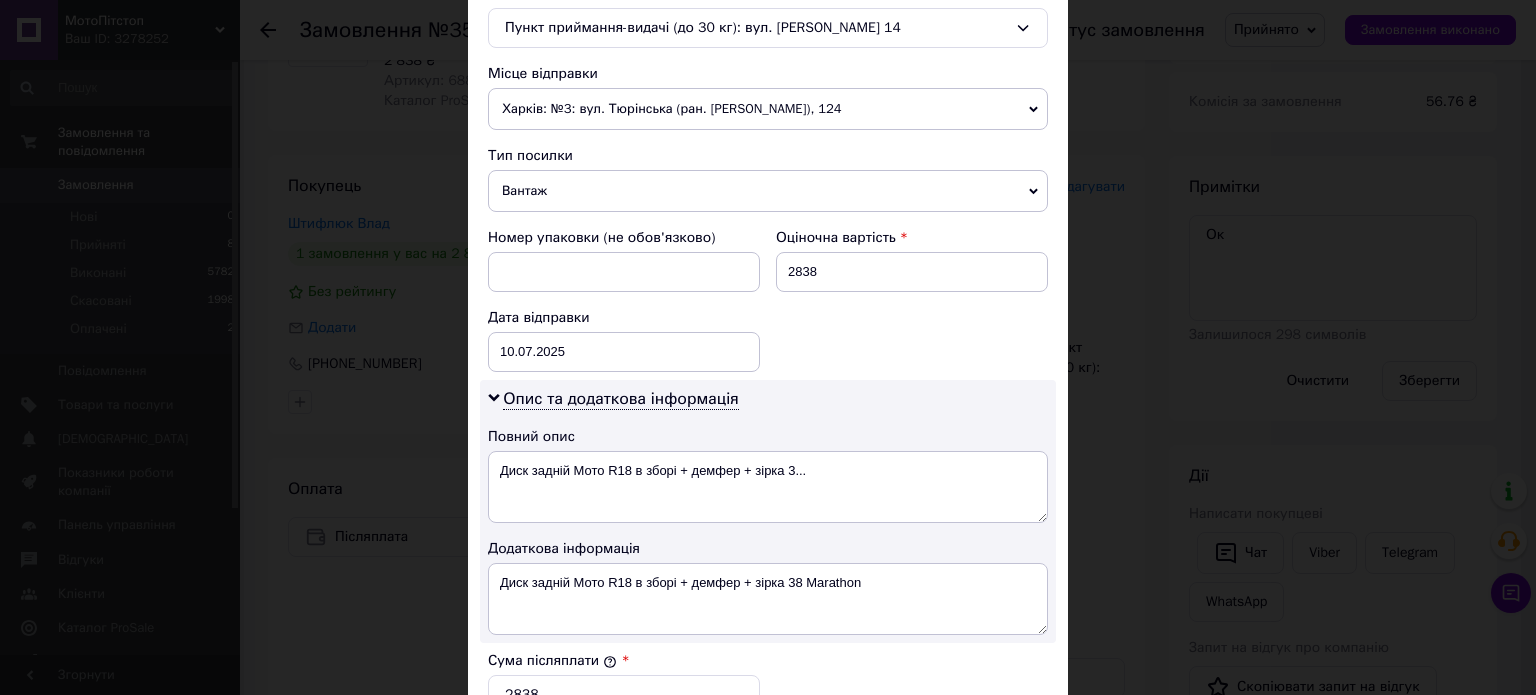 scroll, scrollTop: 700, scrollLeft: 0, axis: vertical 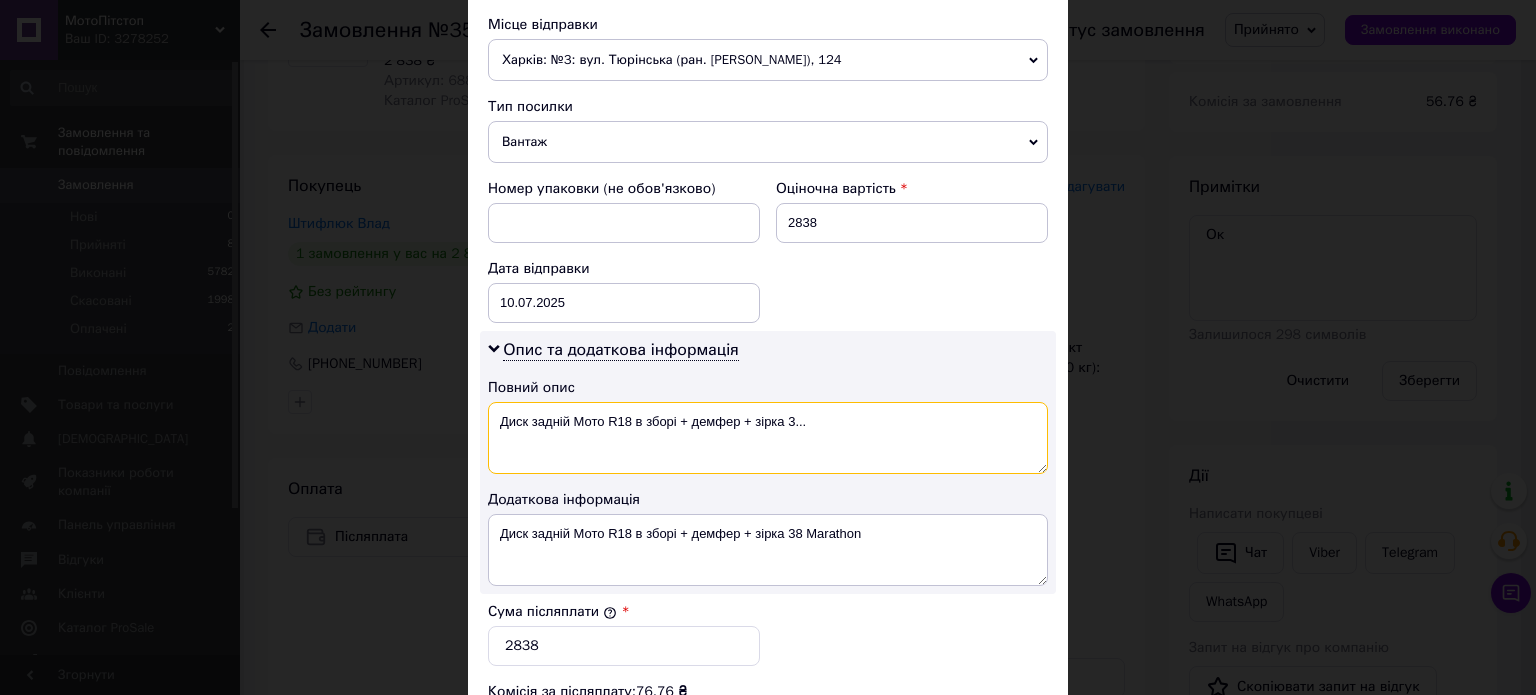 click on "Диск задній Мото R18 в зборі + демфер + зірка 3..." at bounding box center (768, 438) 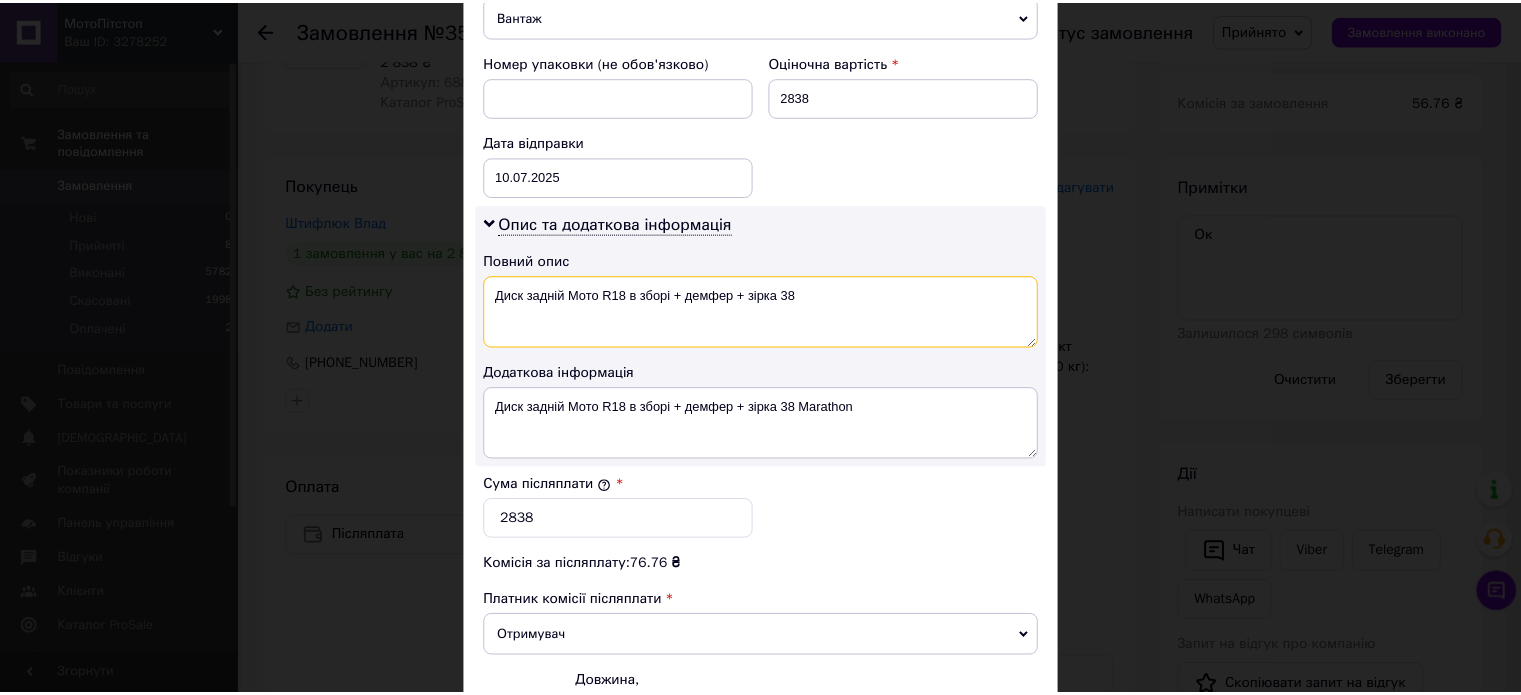 scroll, scrollTop: 1048, scrollLeft: 0, axis: vertical 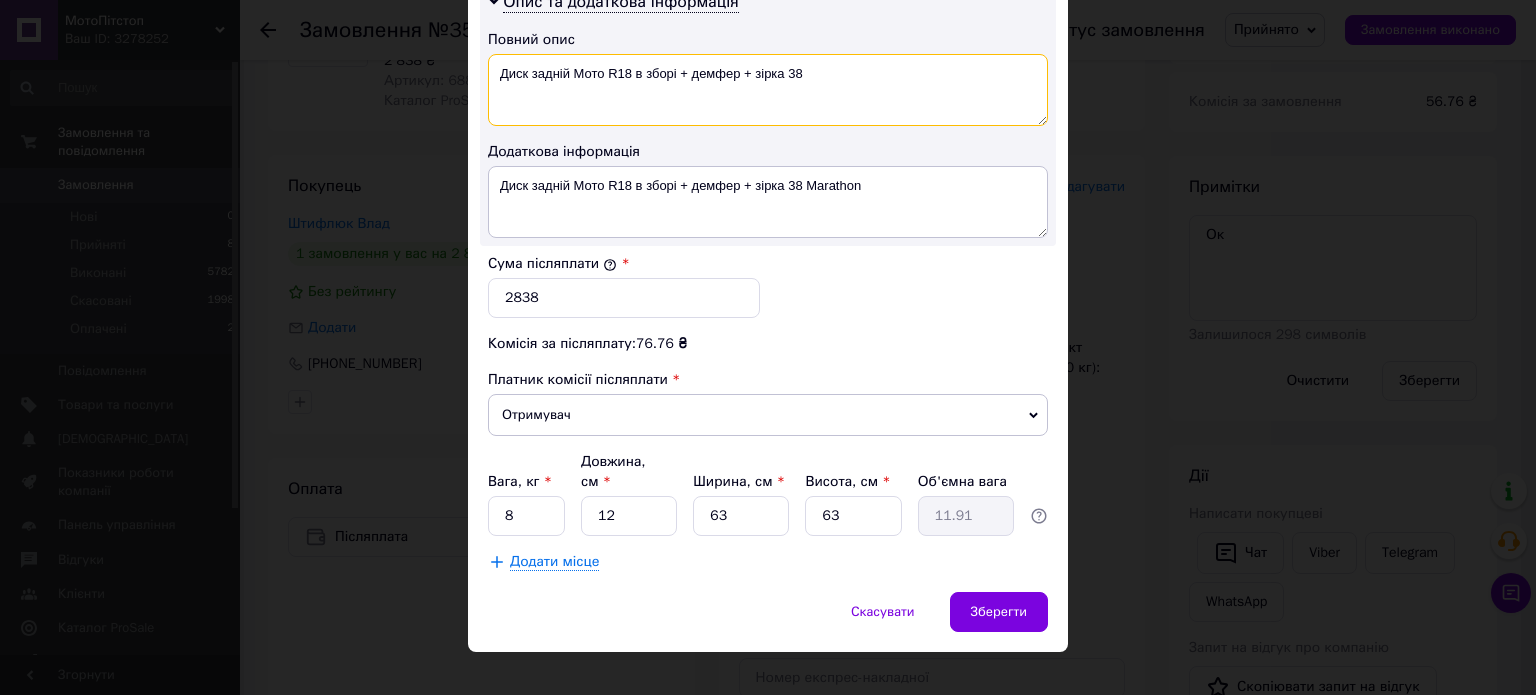 type on "Диск задній Мото R18 в зборі + демфер + зірка 38" 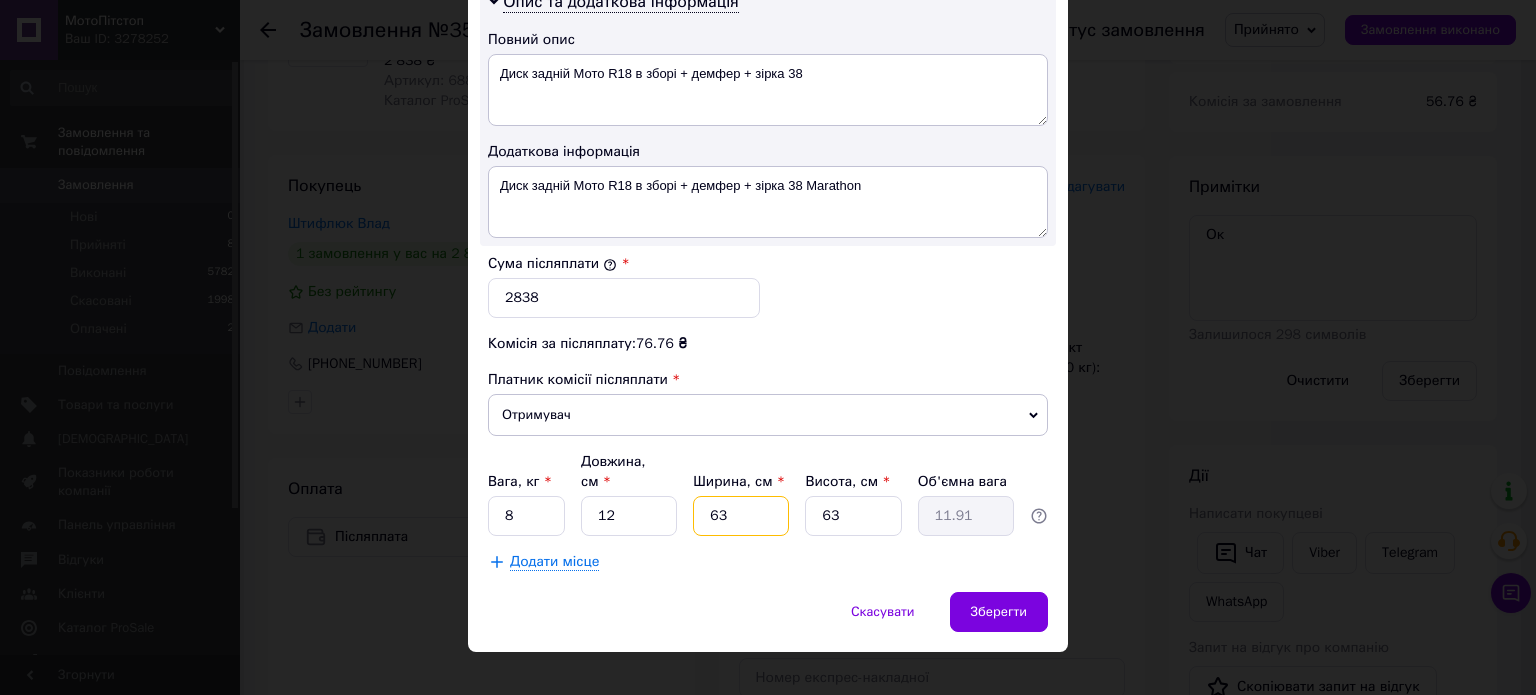 click on "63" at bounding box center (741, 516) 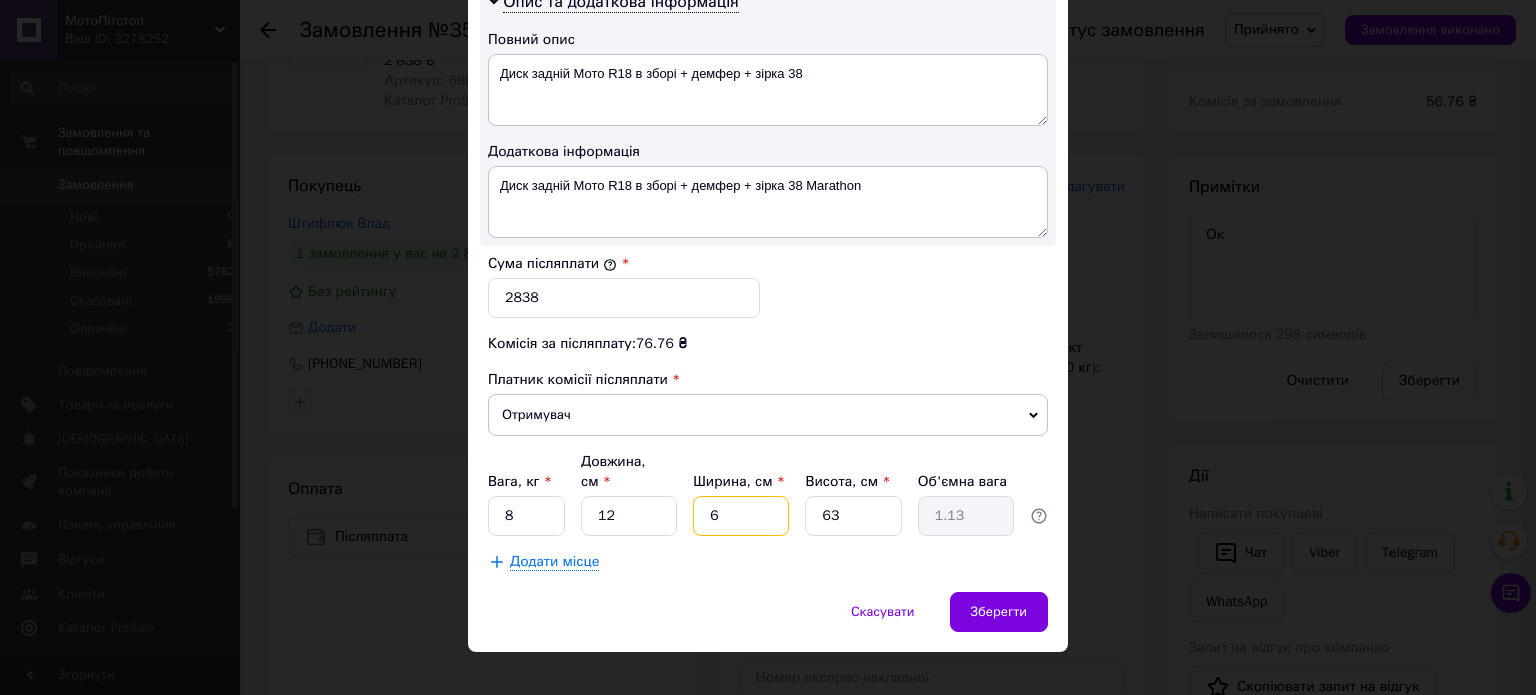 type on "60" 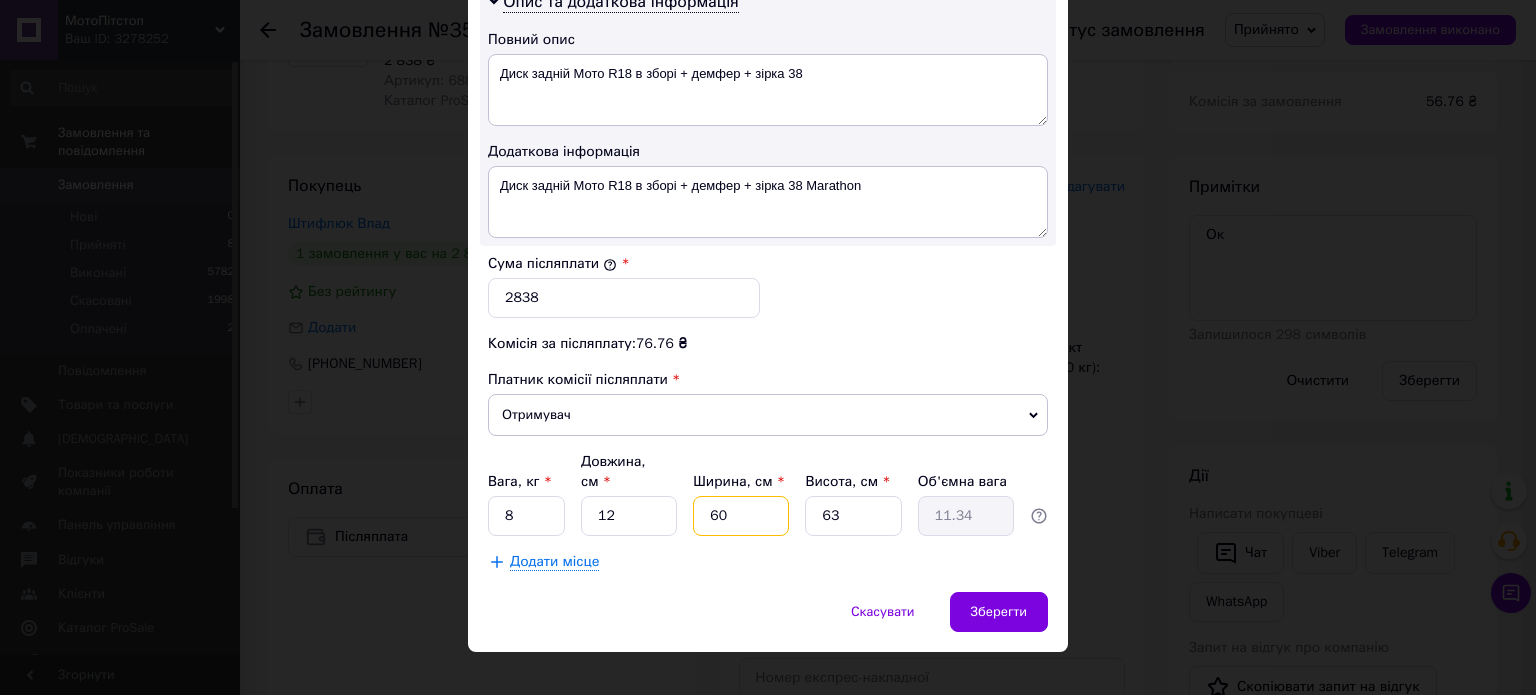 type on "60" 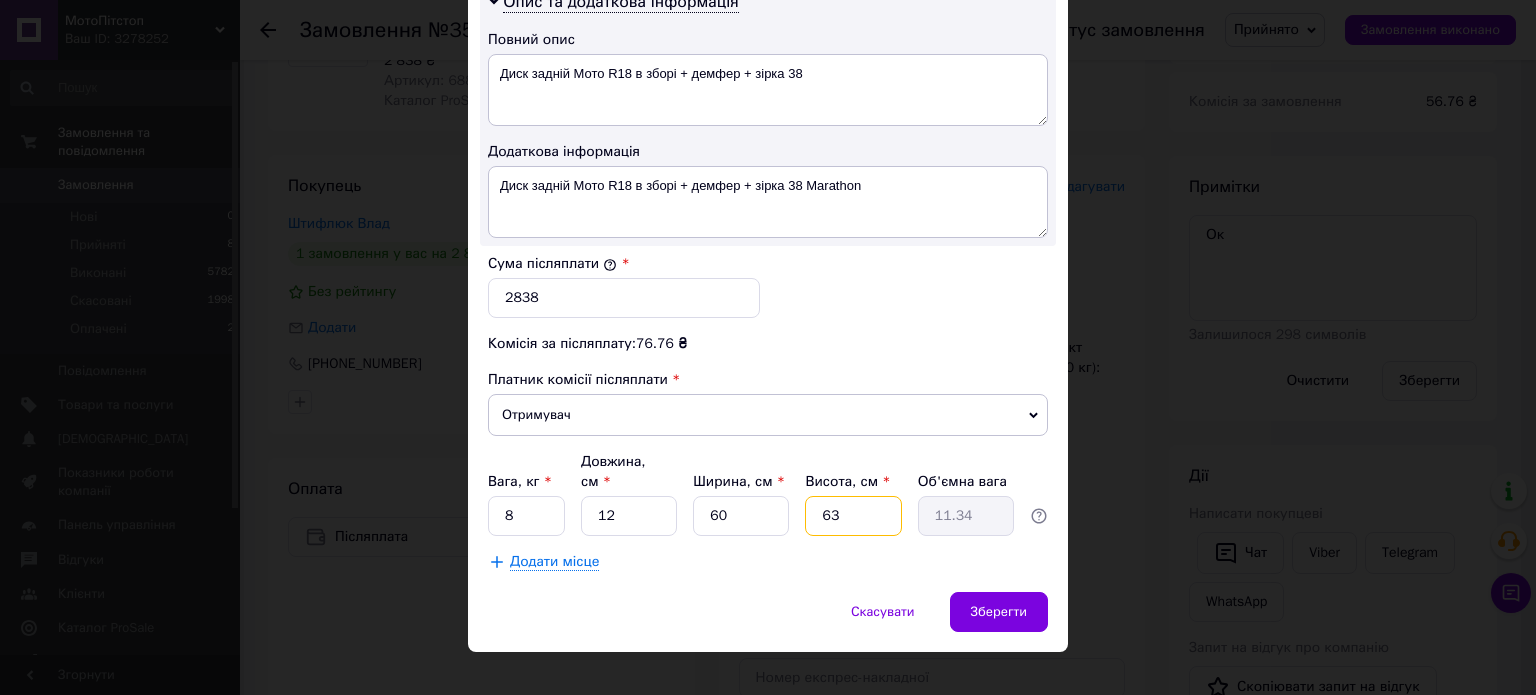 click on "63" at bounding box center [853, 516] 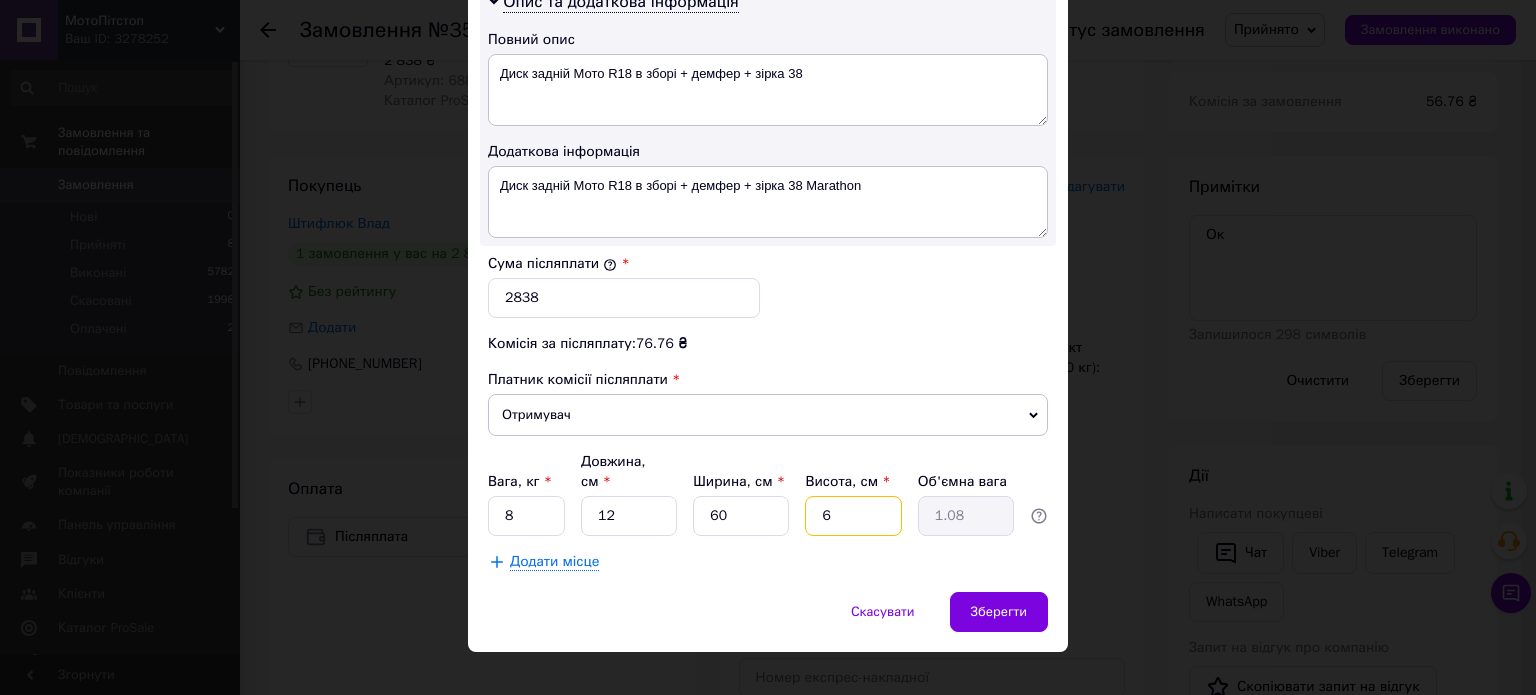 type on "60" 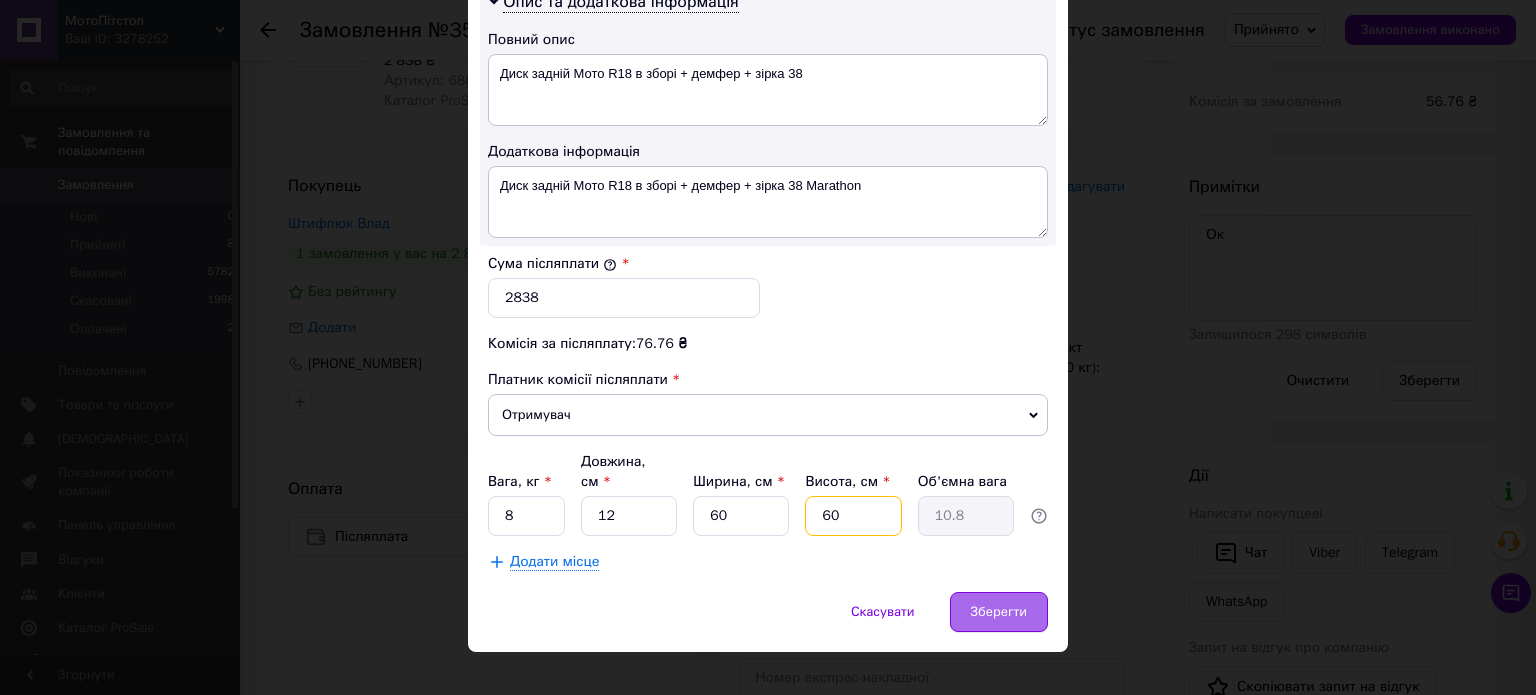 type on "60" 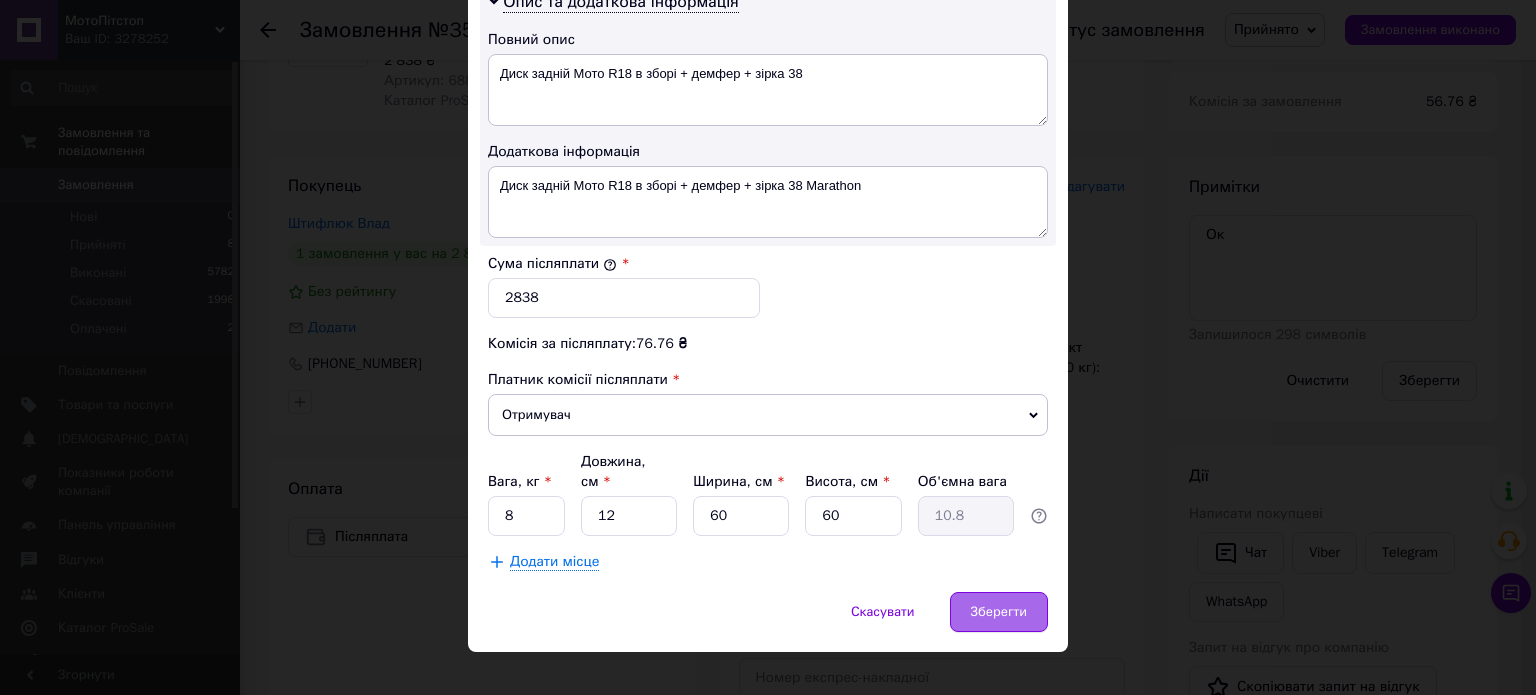 click on "Зберегти" at bounding box center [999, 612] 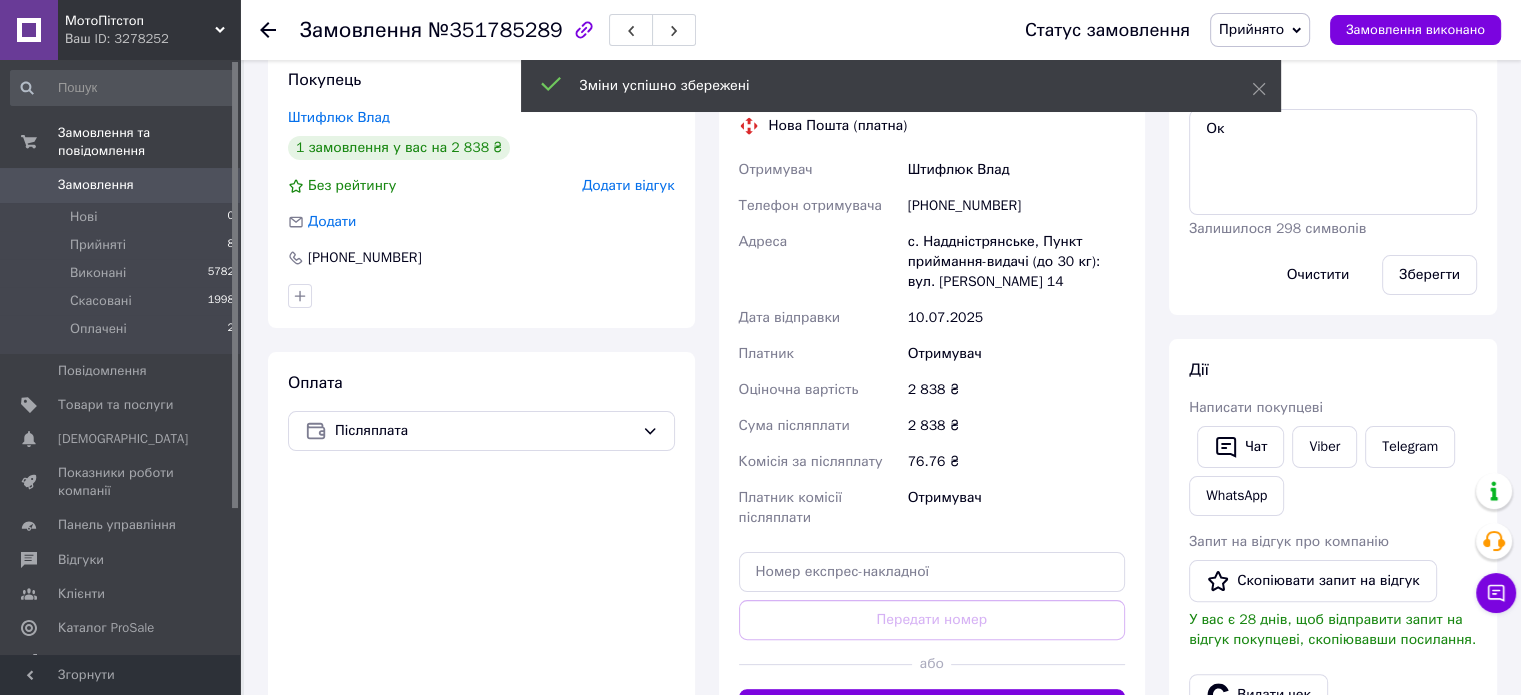 scroll, scrollTop: 644, scrollLeft: 0, axis: vertical 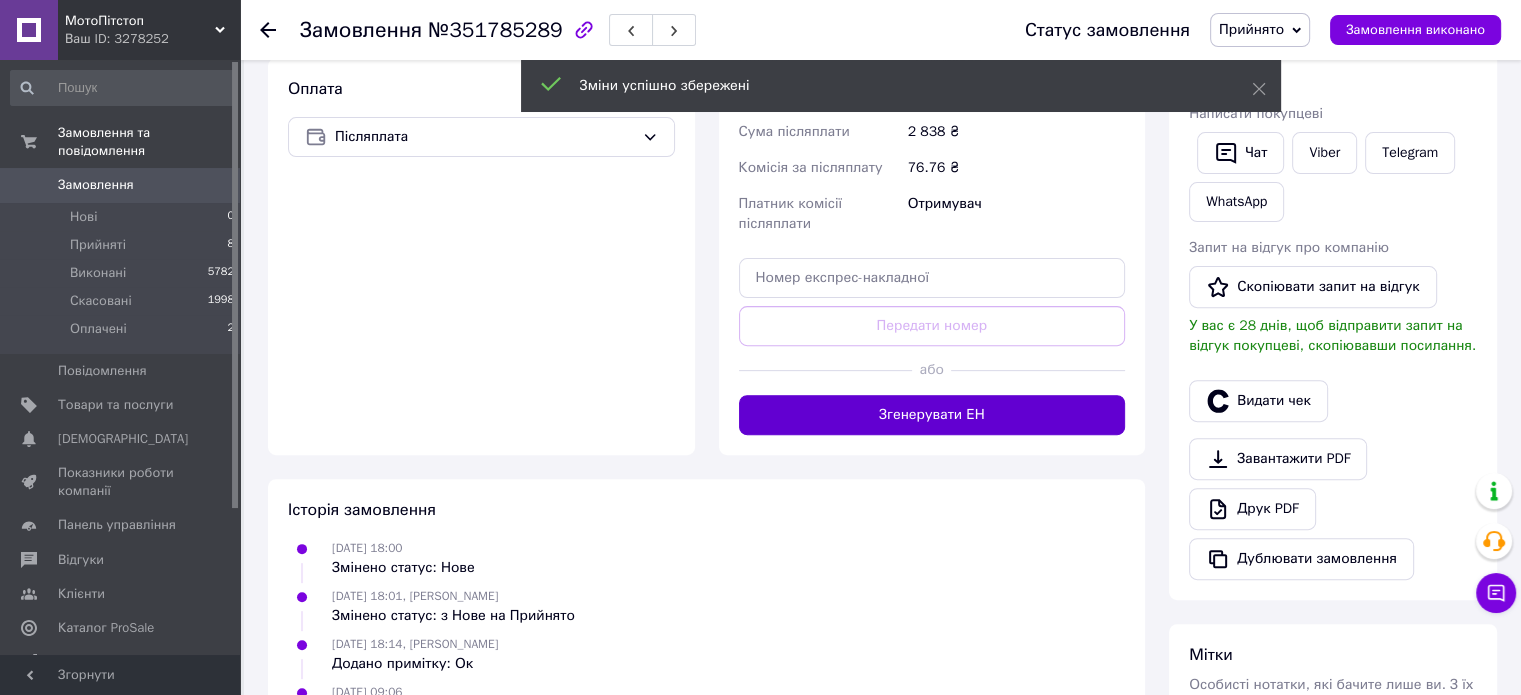 click on "Згенерувати ЕН" at bounding box center [932, 415] 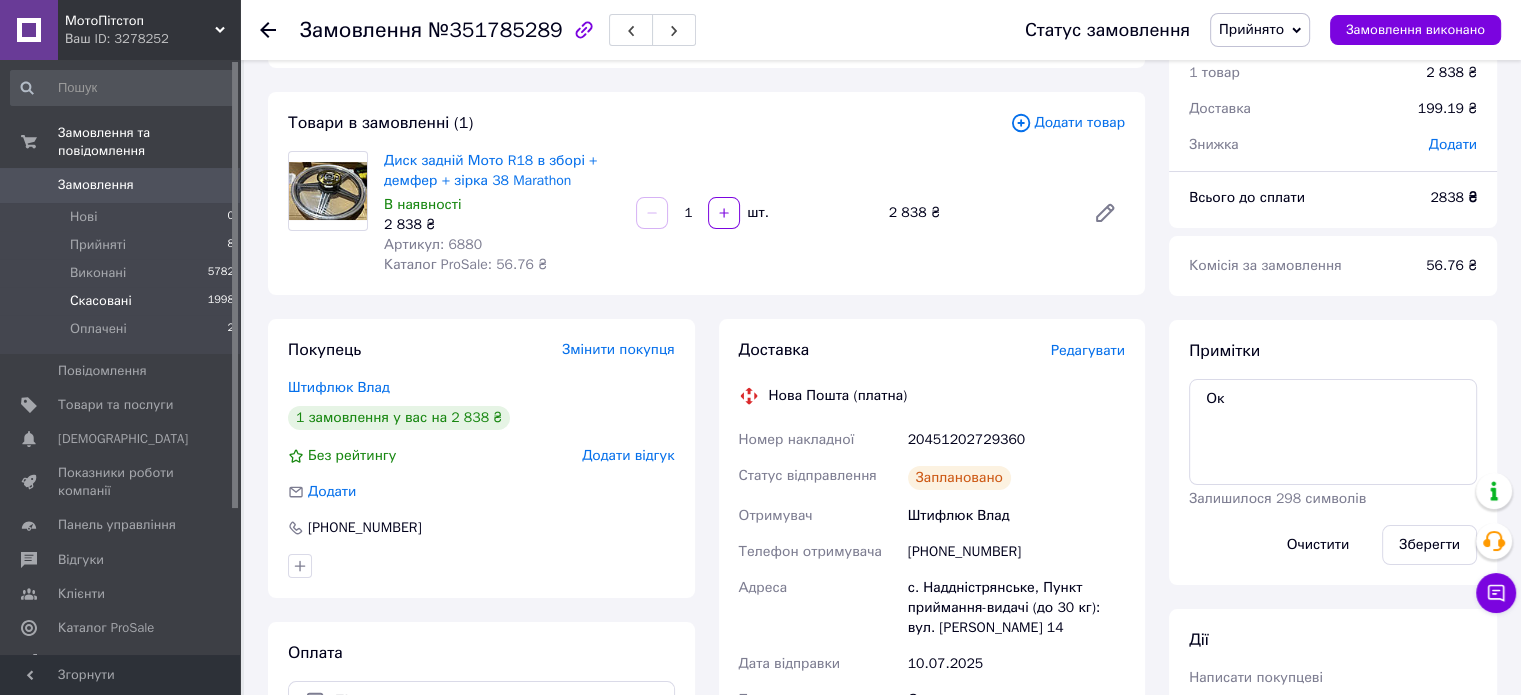 scroll, scrollTop: 0, scrollLeft: 0, axis: both 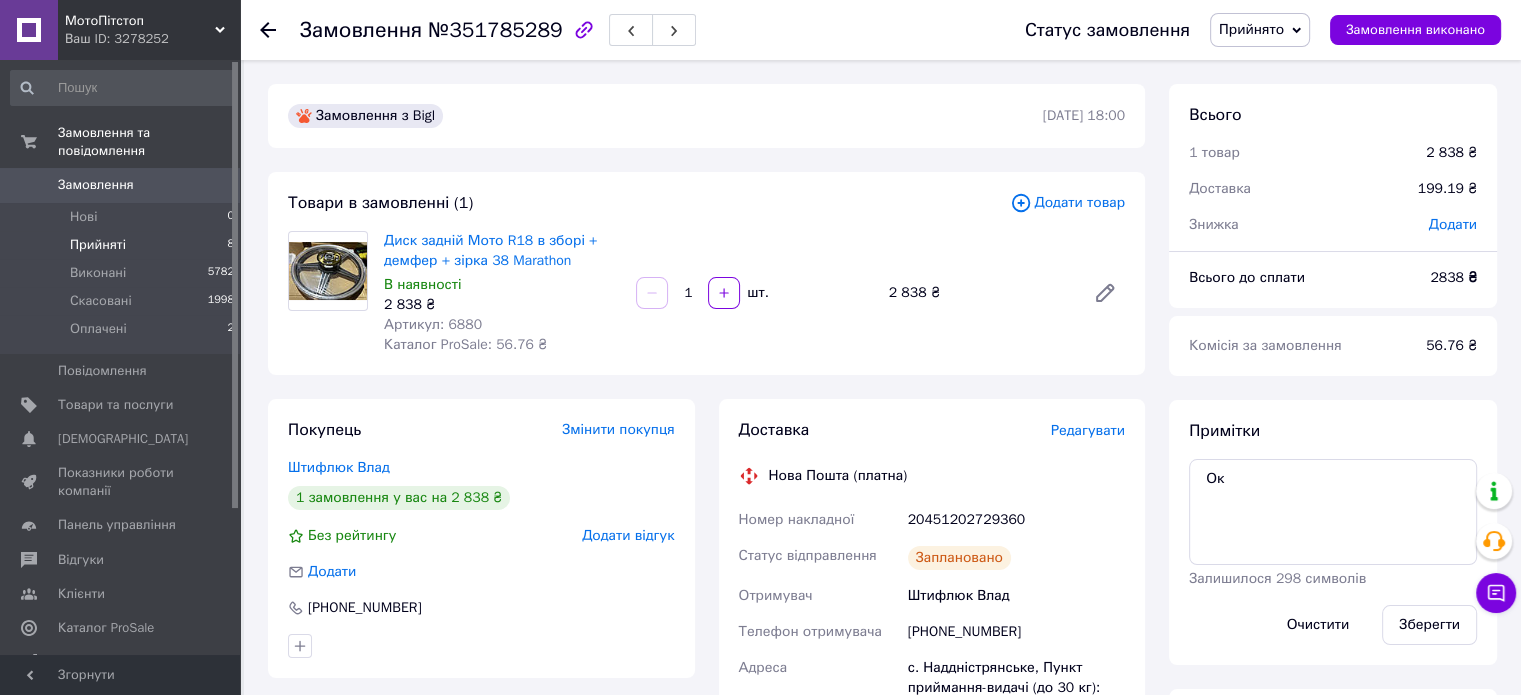click on "Прийняті" at bounding box center (98, 245) 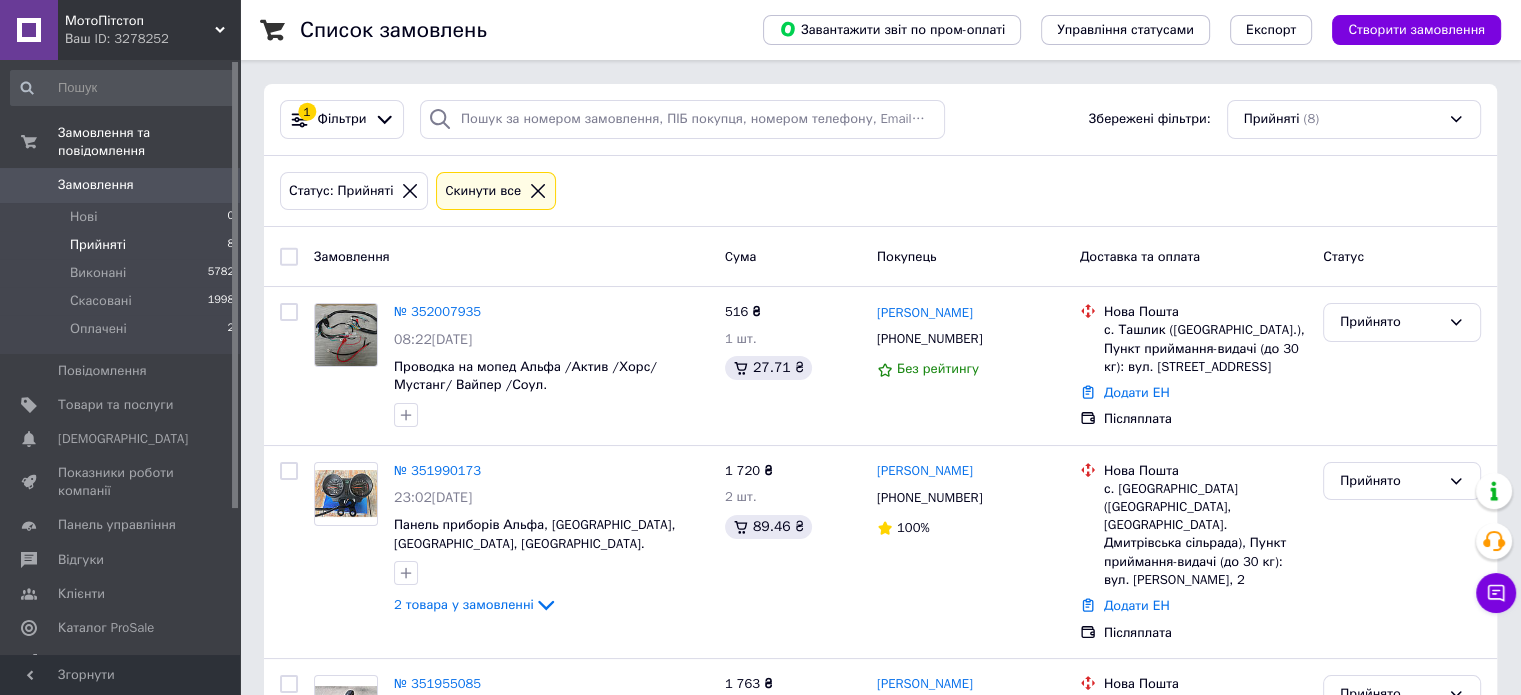 click on "Прийняті" at bounding box center (98, 245) 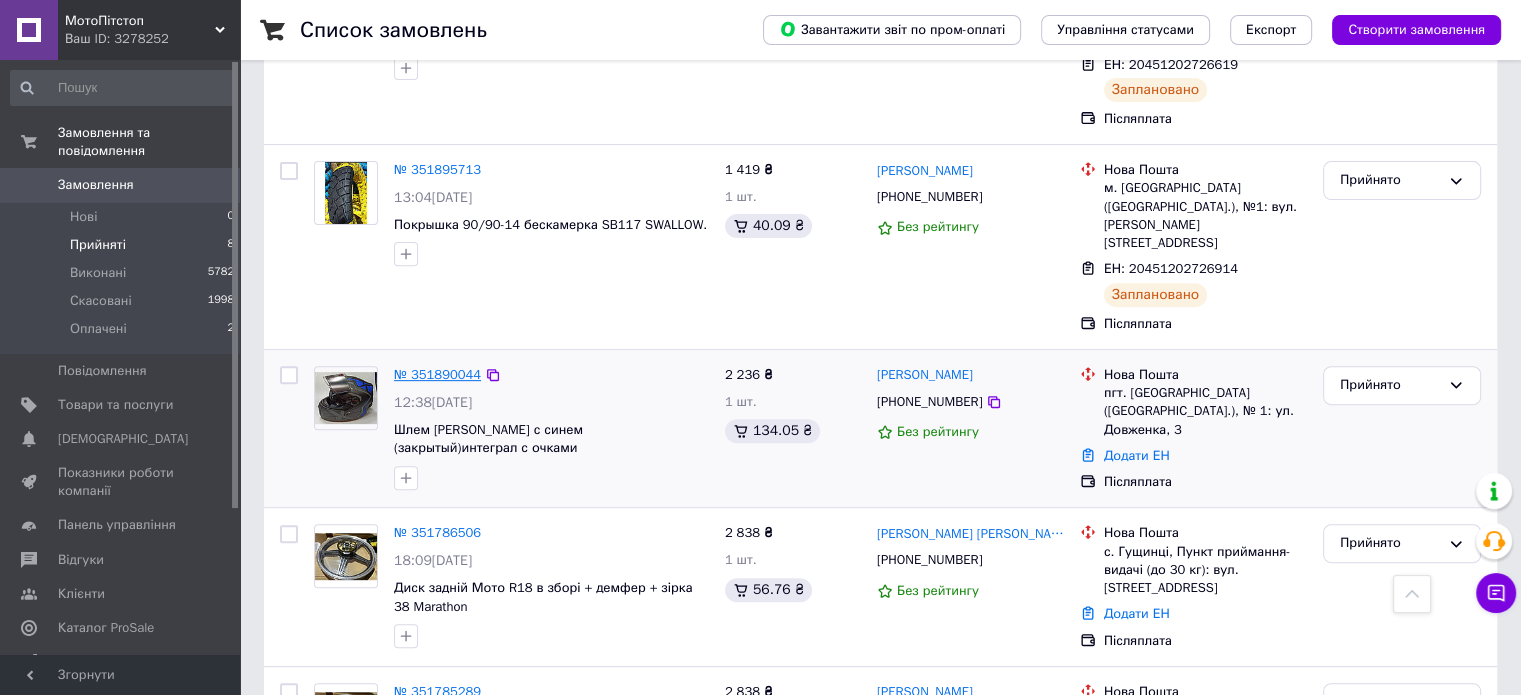 click on "№ 351890044" at bounding box center (437, 374) 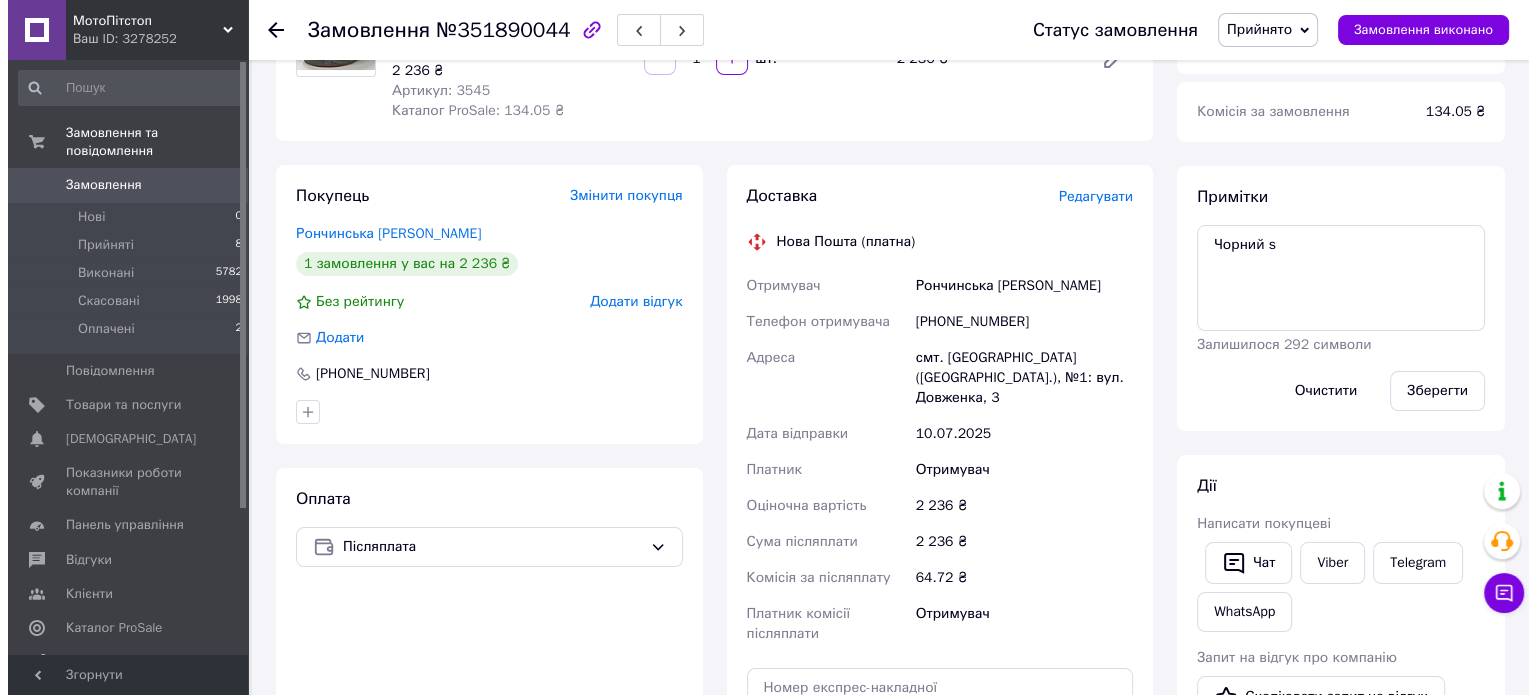 scroll, scrollTop: 200, scrollLeft: 0, axis: vertical 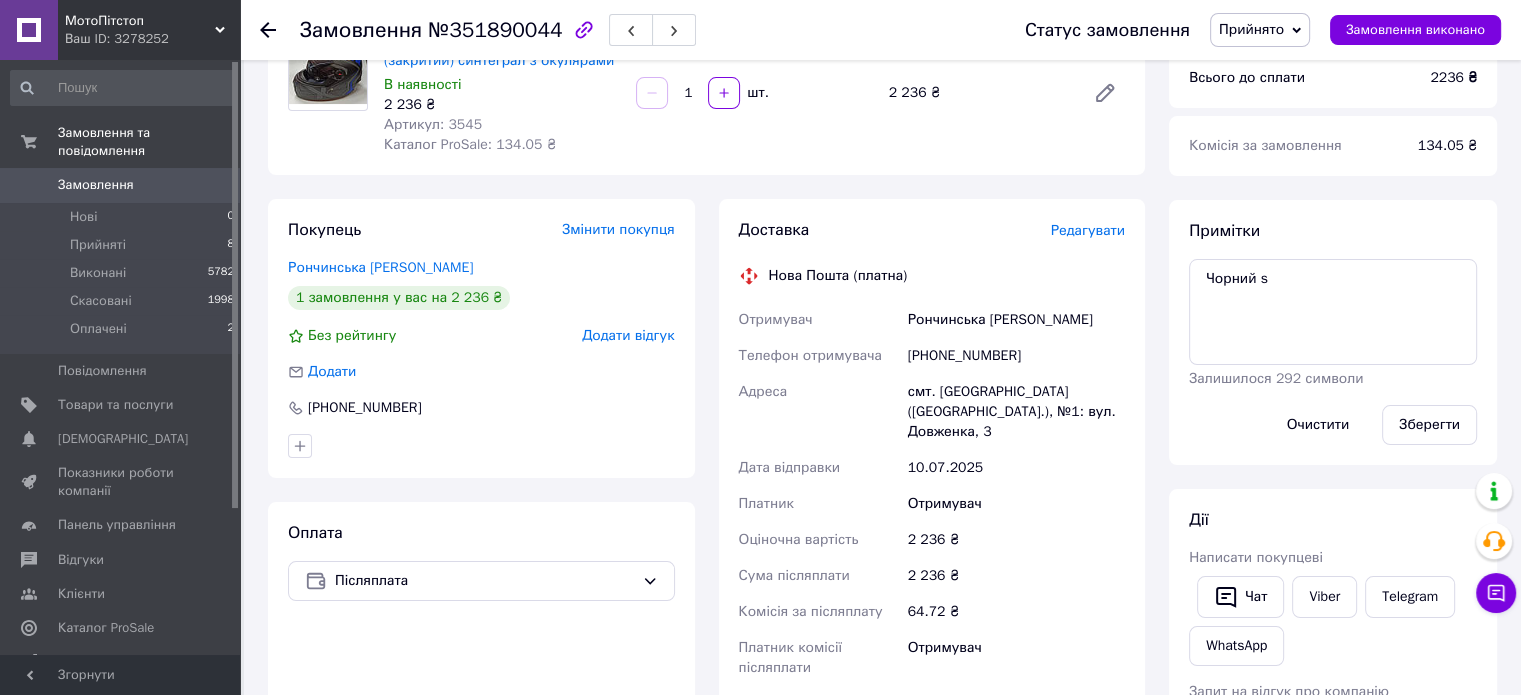 click on "Редагувати" at bounding box center [1088, 230] 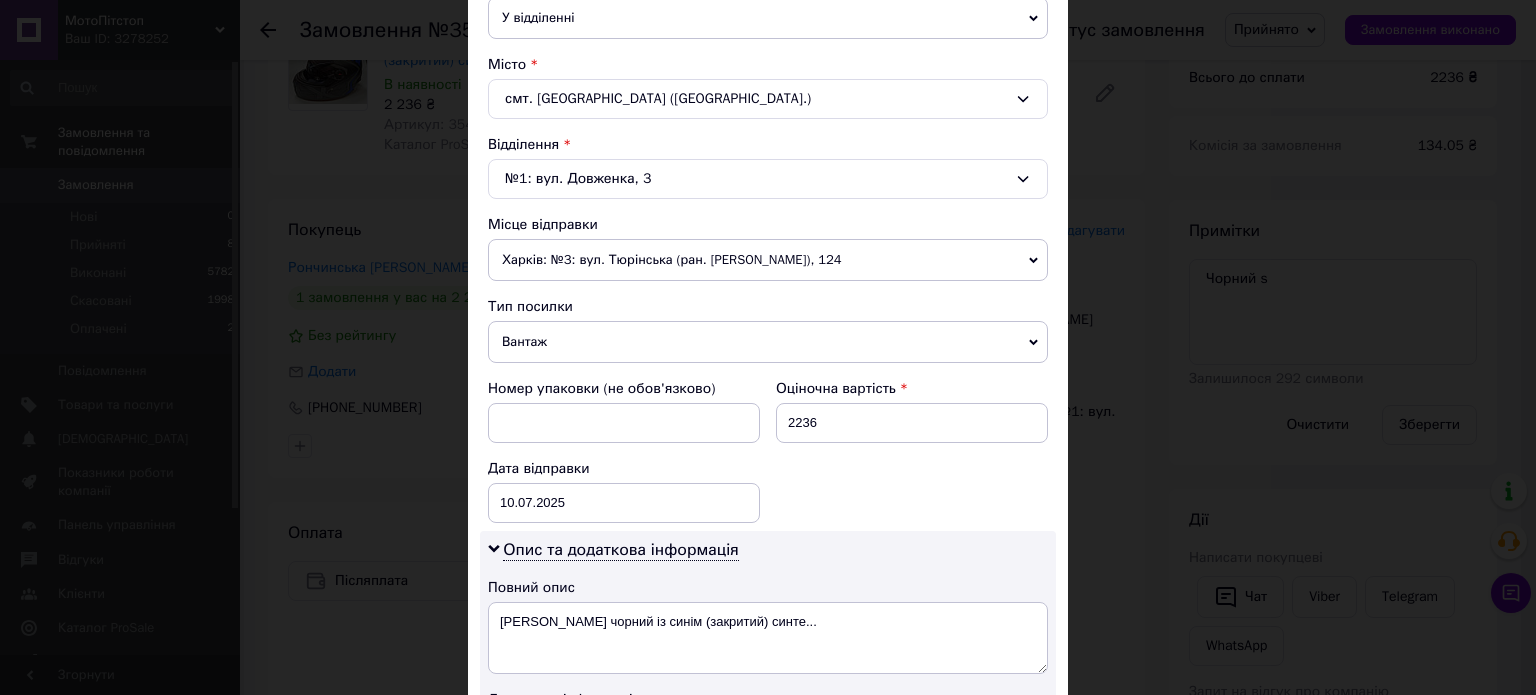scroll, scrollTop: 700, scrollLeft: 0, axis: vertical 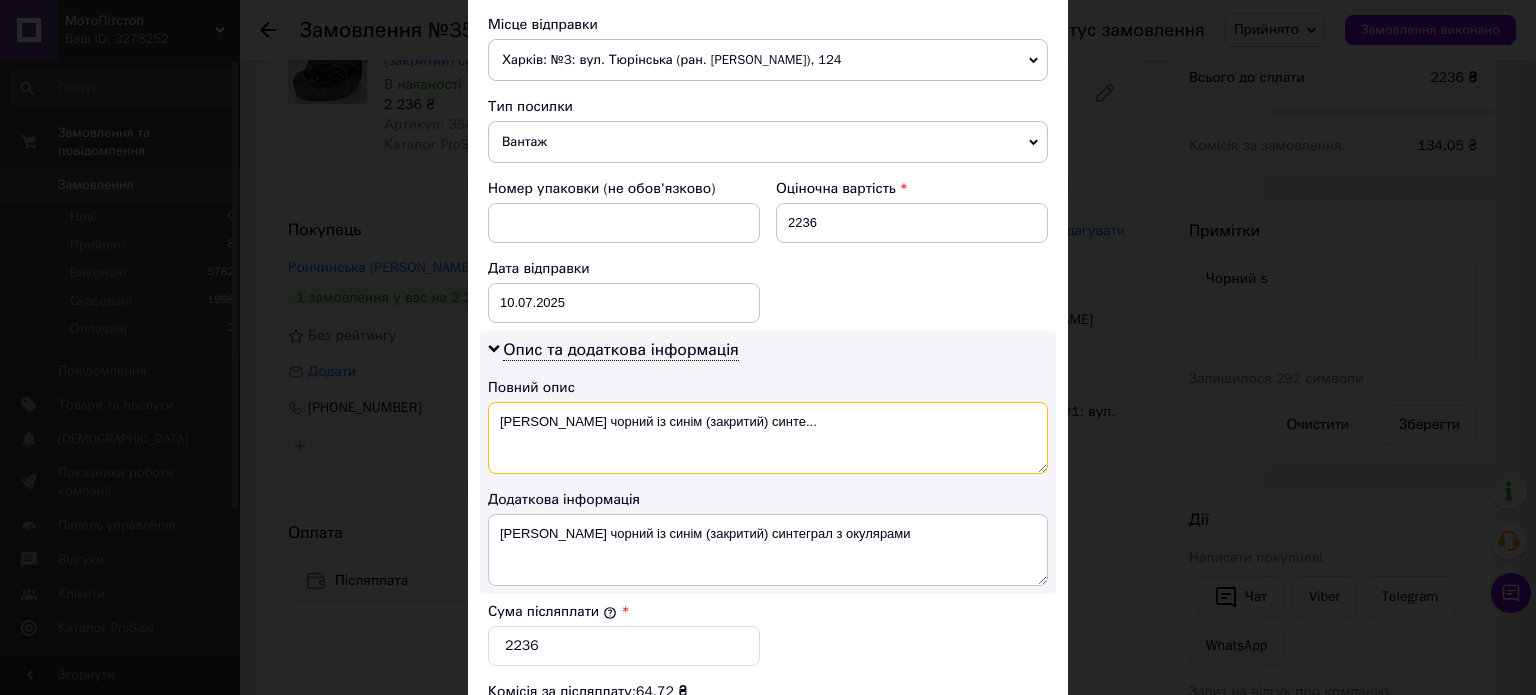 drag, startPoint x: 594, startPoint y: 415, endPoint x: 545, endPoint y: 423, distance: 49.648766 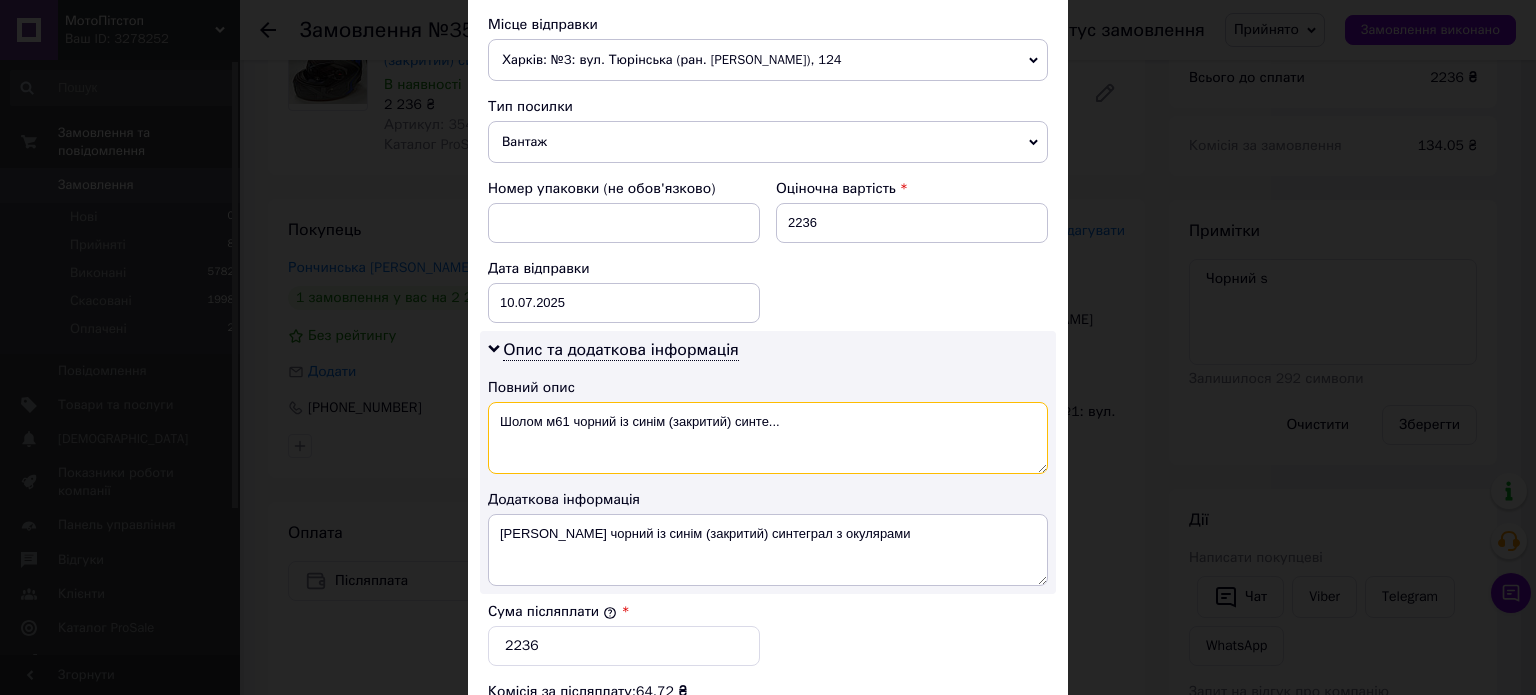 drag, startPoint x: 821, startPoint y: 415, endPoint x: 620, endPoint y: 429, distance: 201.48697 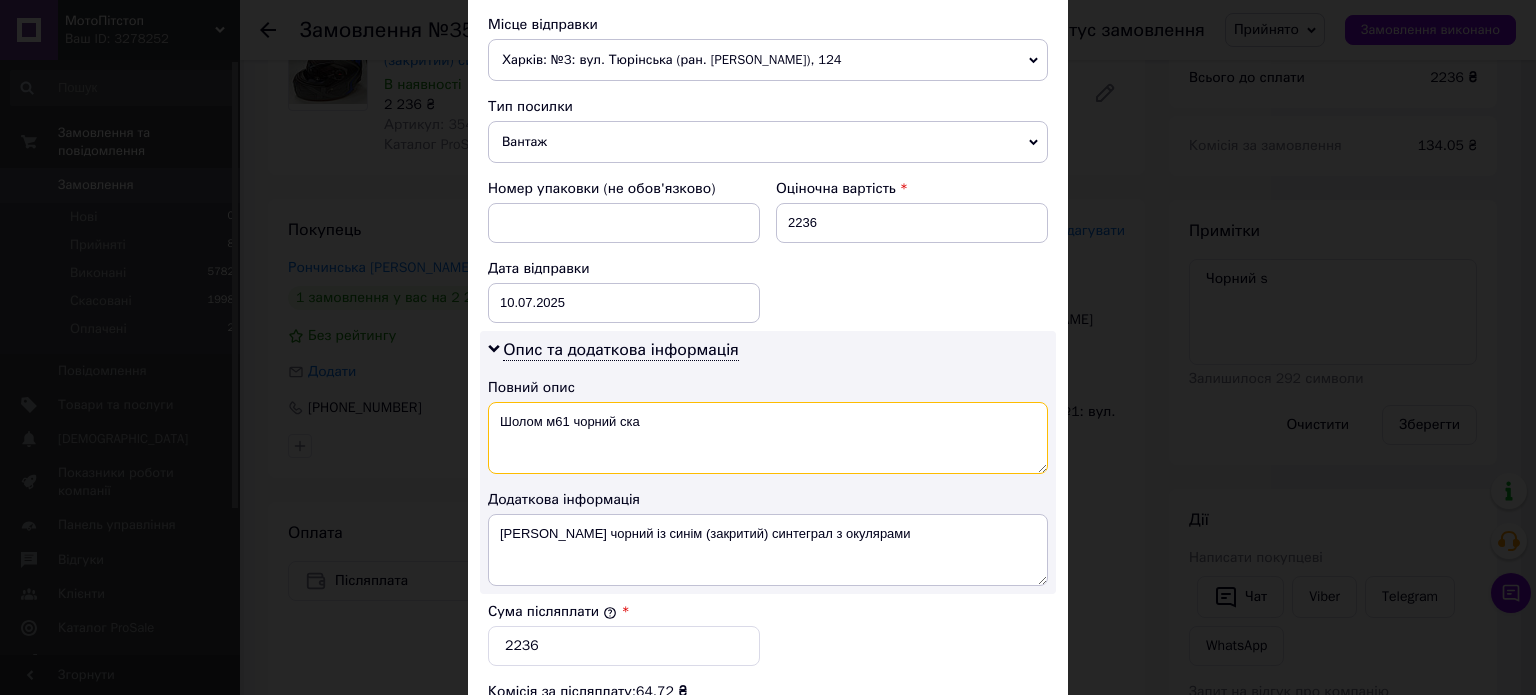 type on "Шолом м61 чорний ска" 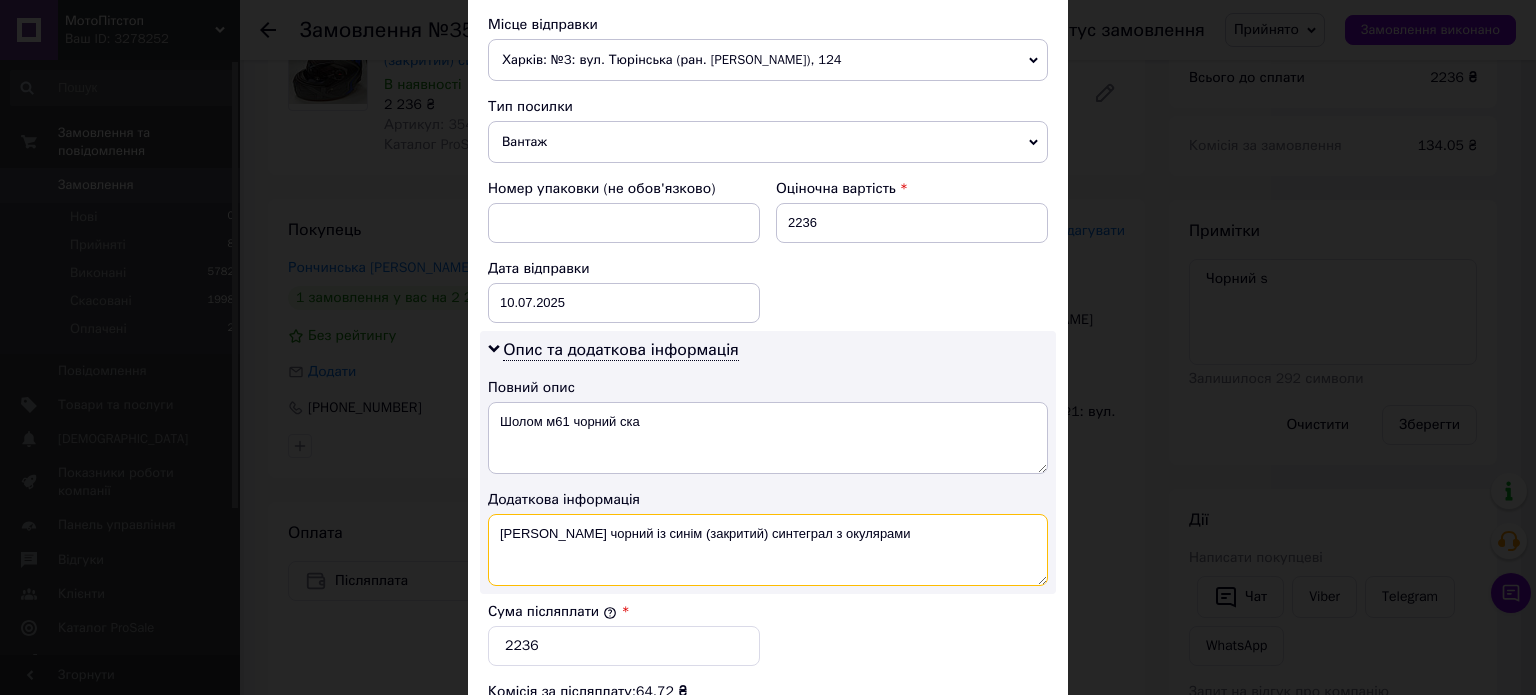 drag, startPoint x: 943, startPoint y: 543, endPoint x: 647, endPoint y: 541, distance: 296.00674 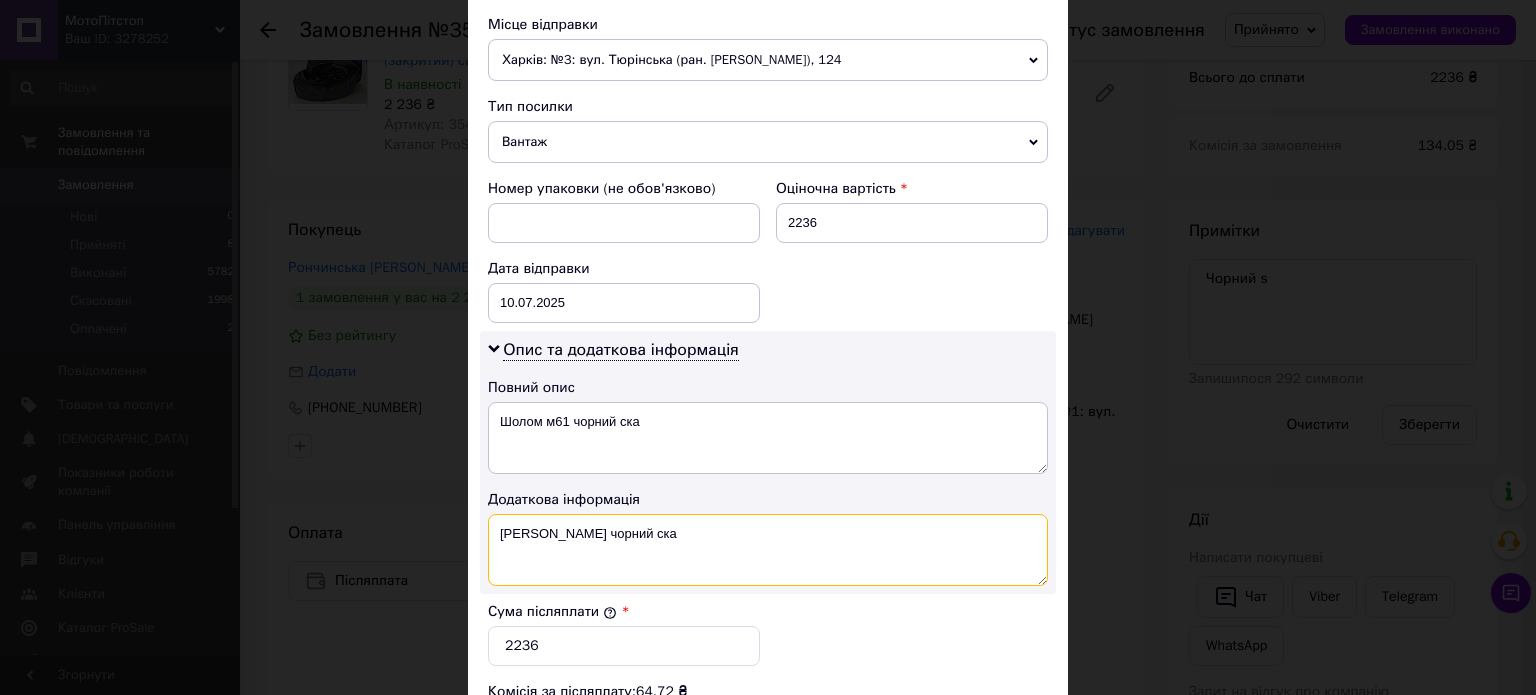 drag, startPoint x: 589, startPoint y: 529, endPoint x: 545, endPoint y: 535, distance: 44.407207 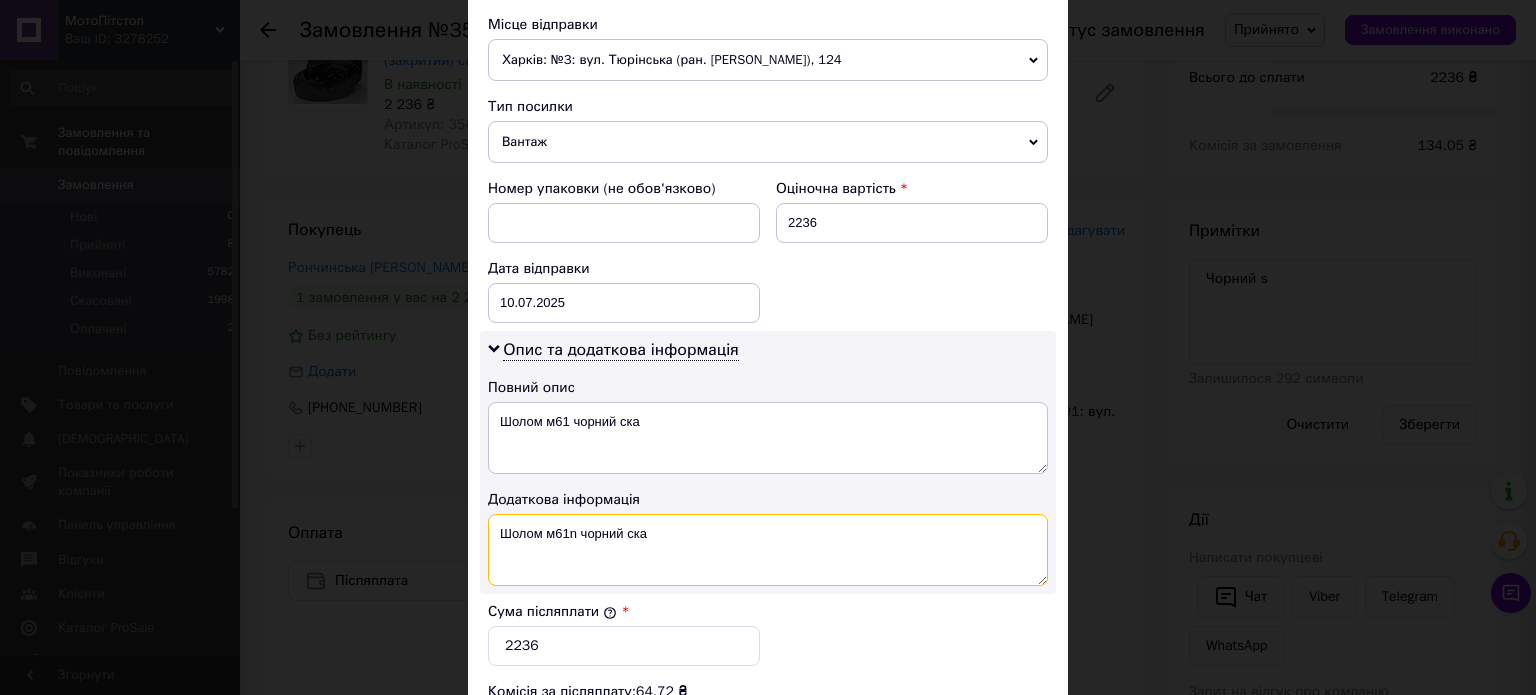 click on "Шолом м61n чорний ска" at bounding box center [768, 550] 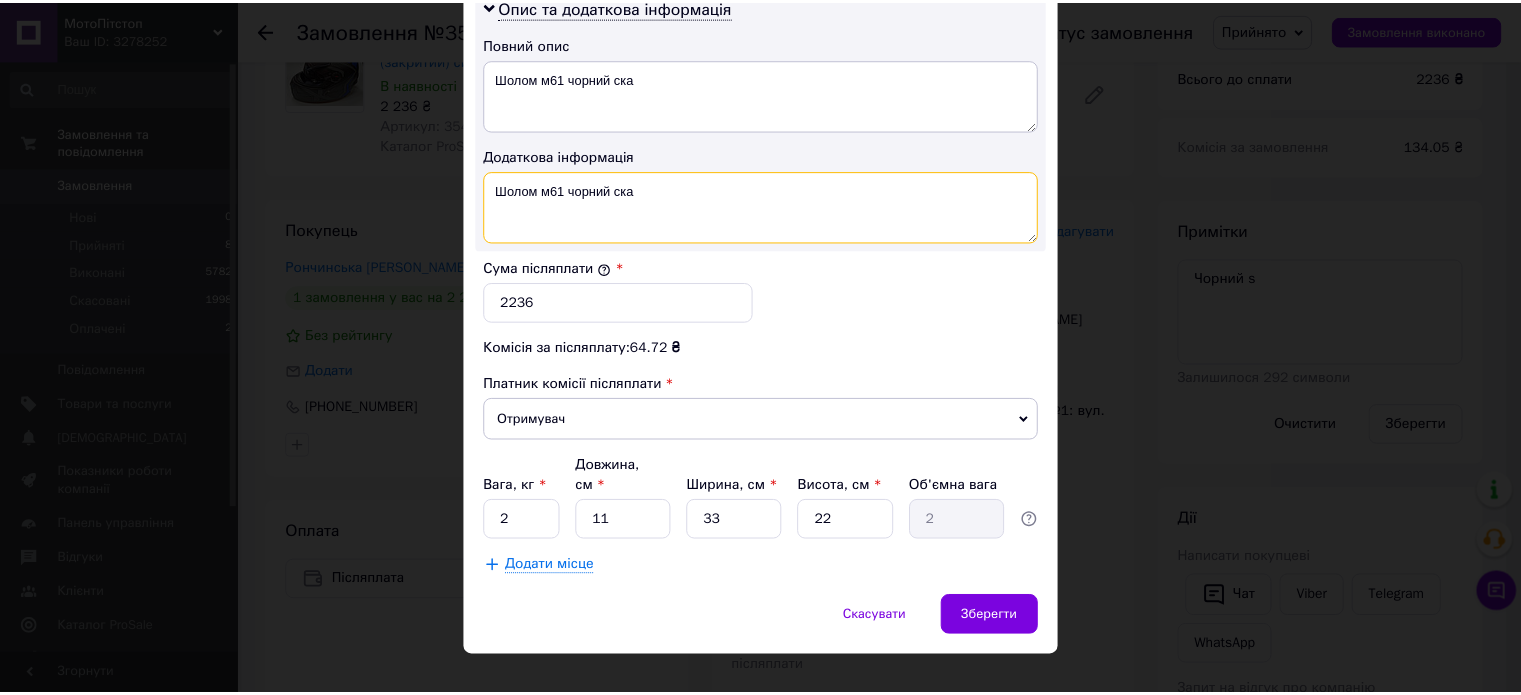 scroll, scrollTop: 1048, scrollLeft: 0, axis: vertical 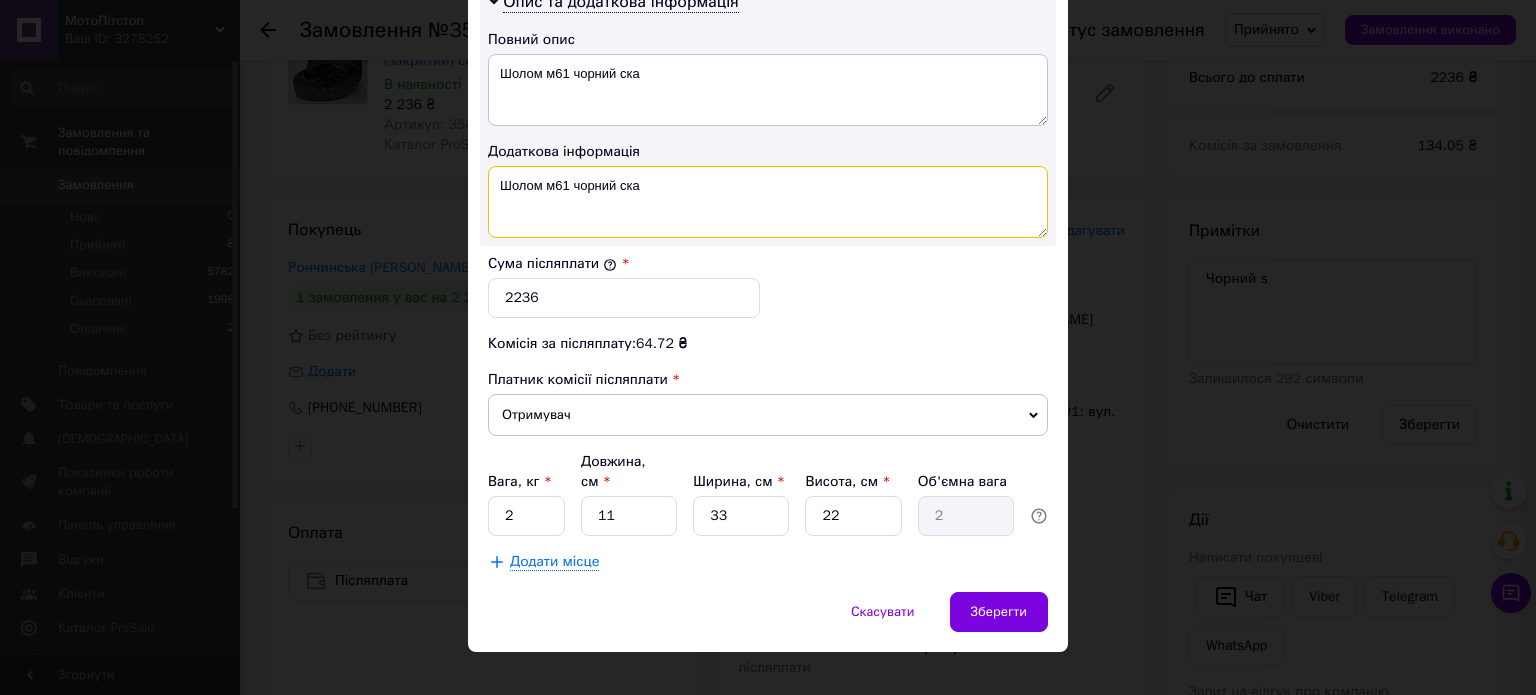 type on "Шолом м61 чорний ска" 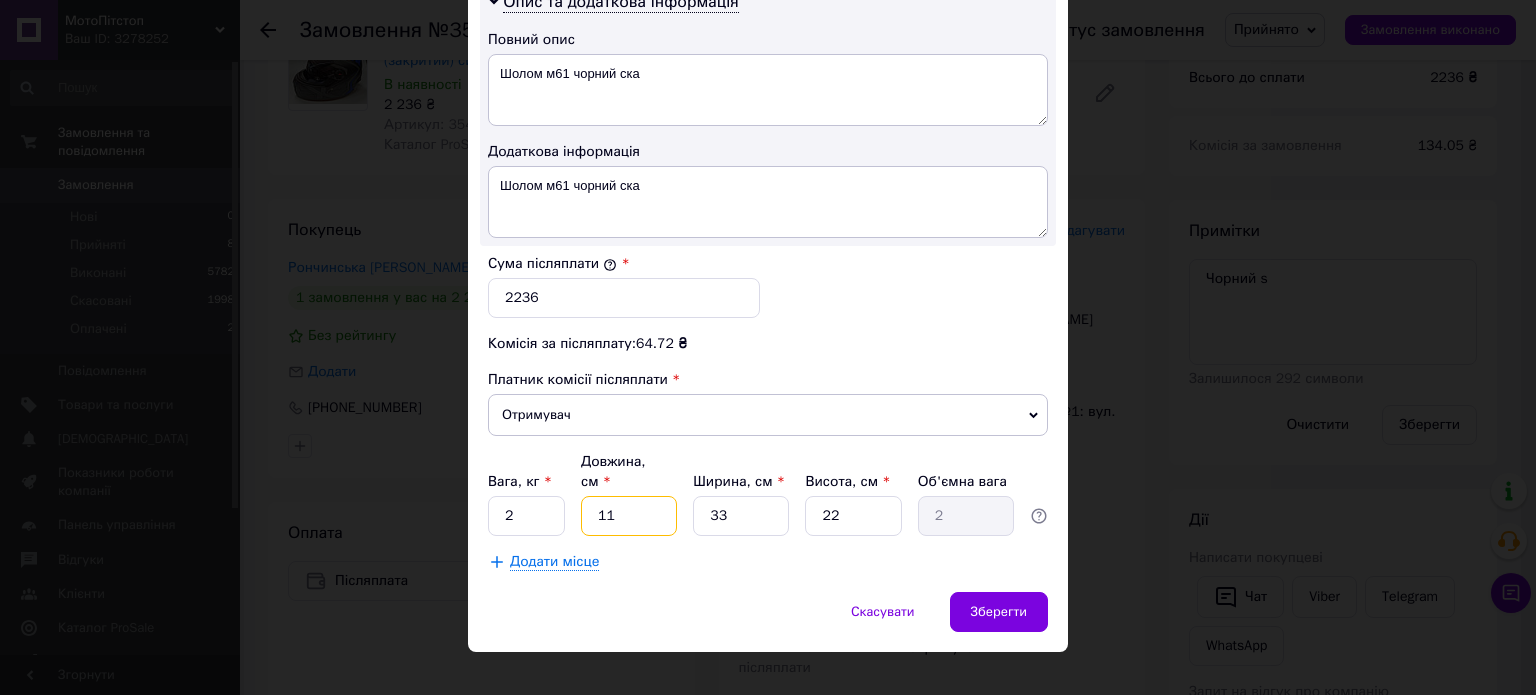 click on "11" at bounding box center (629, 516) 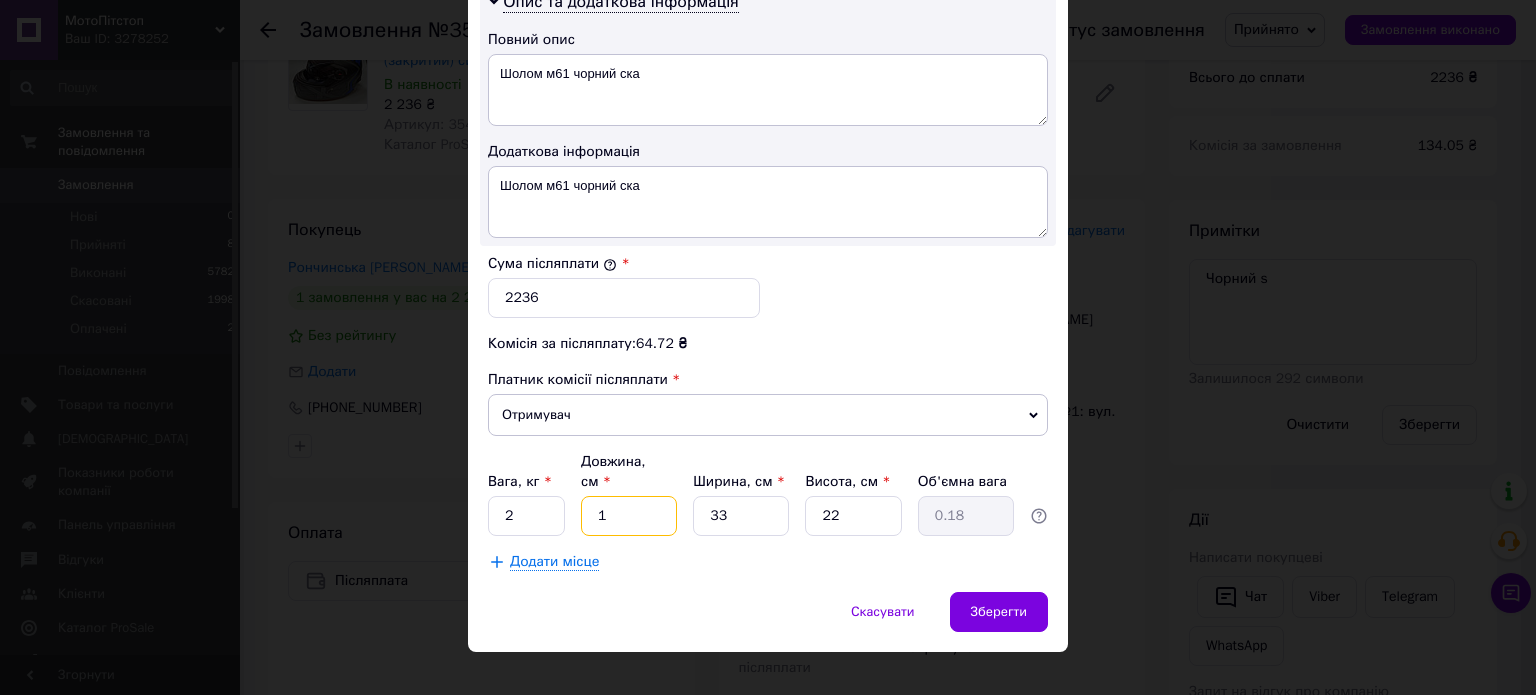 type 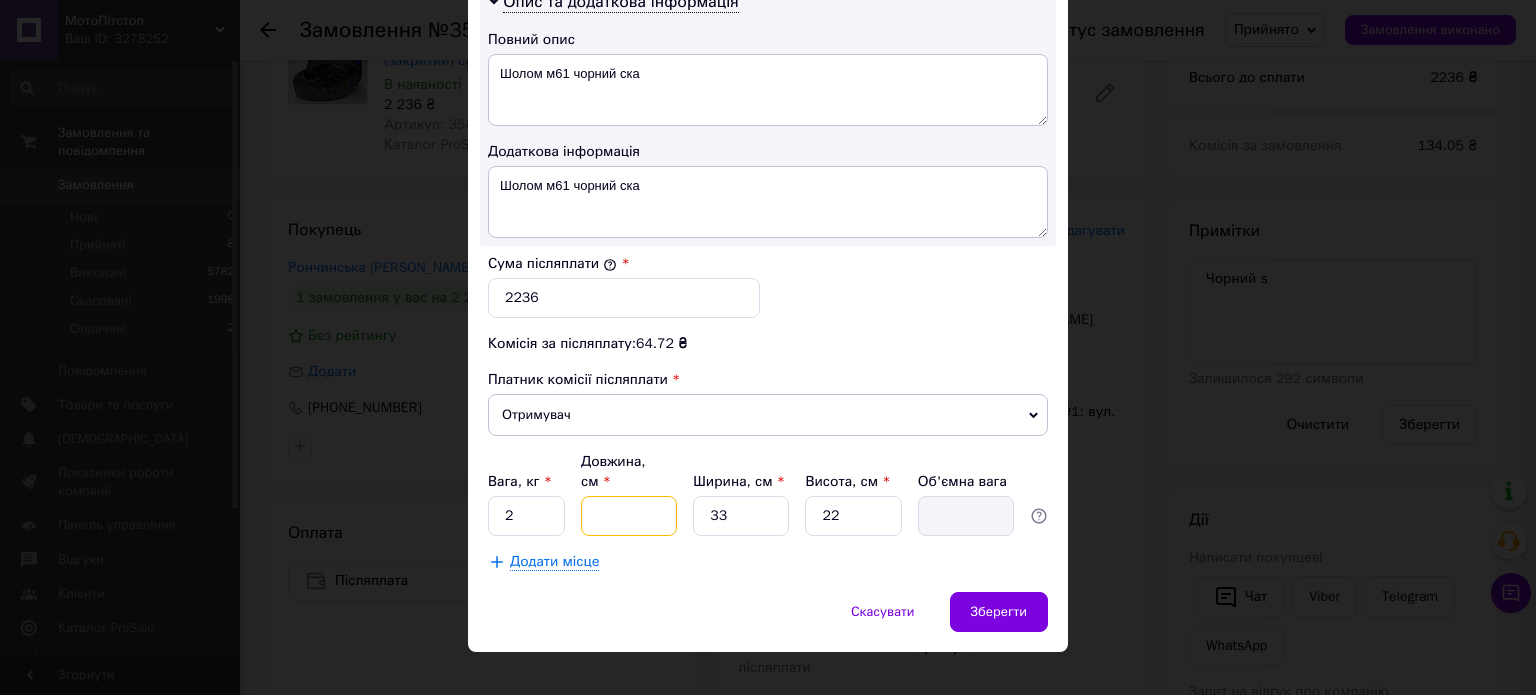 type on "2" 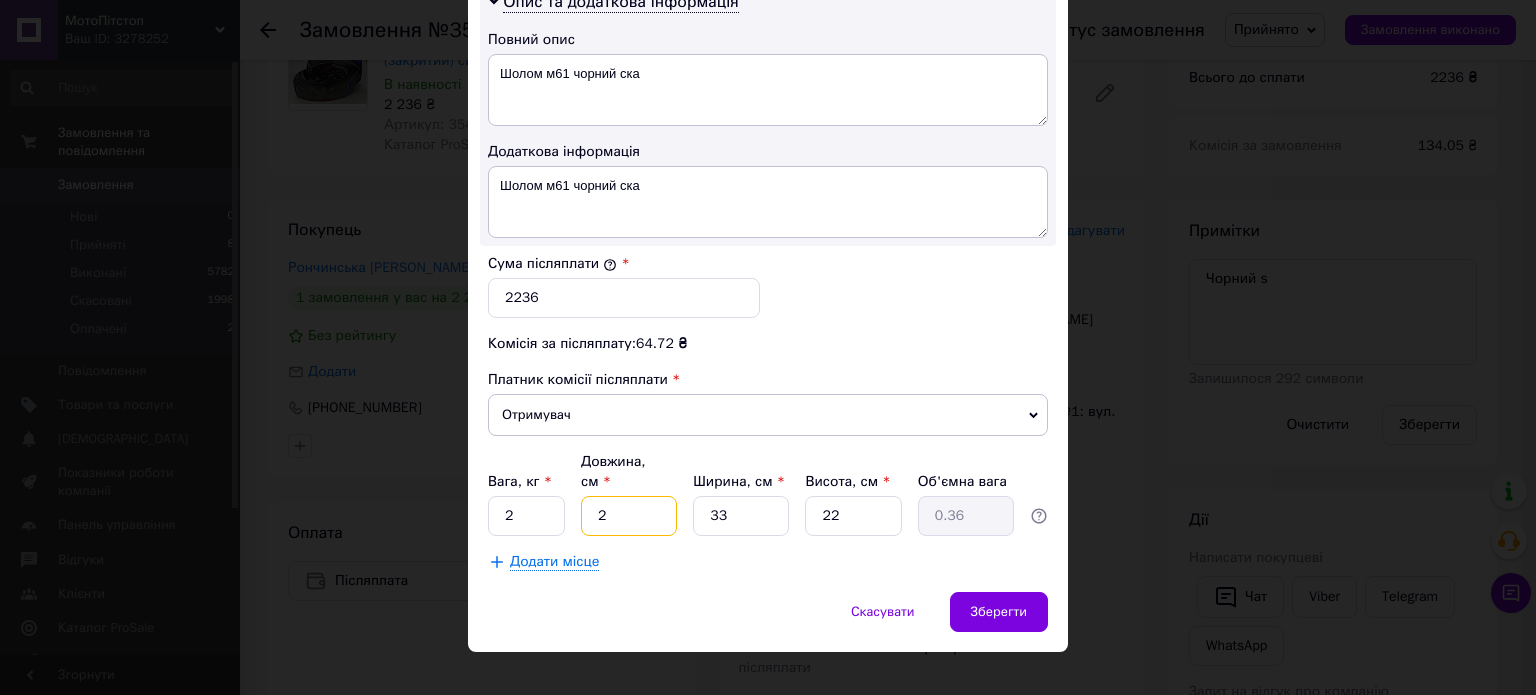 type on "25" 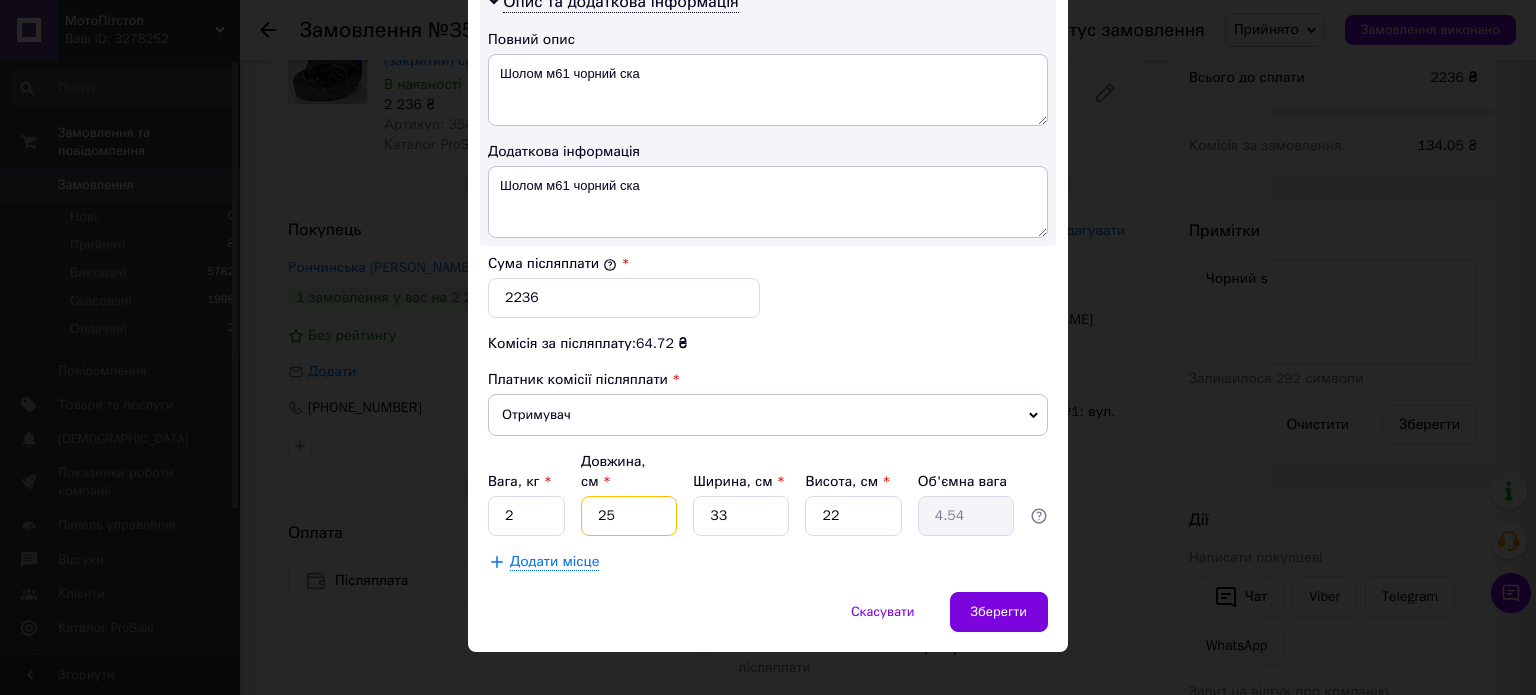 type on "25" 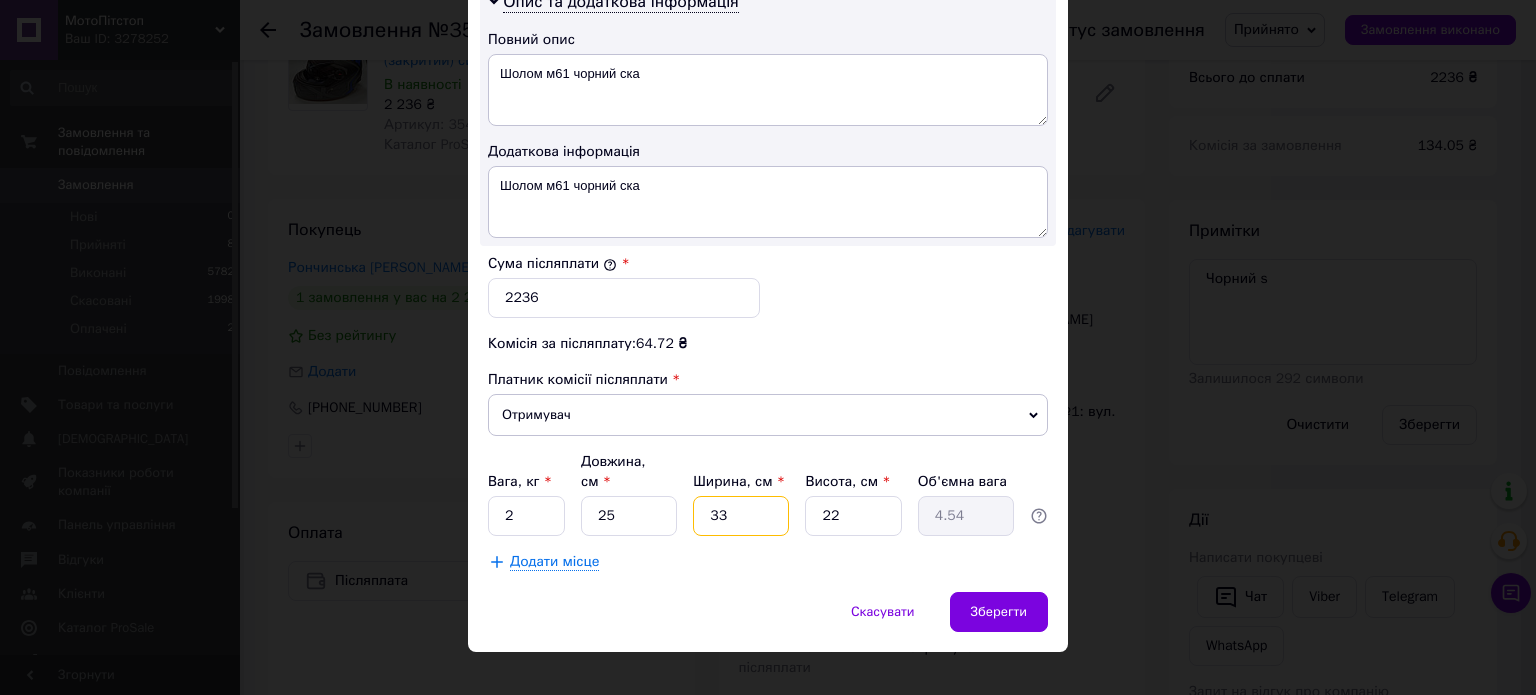 click on "33" at bounding box center (741, 516) 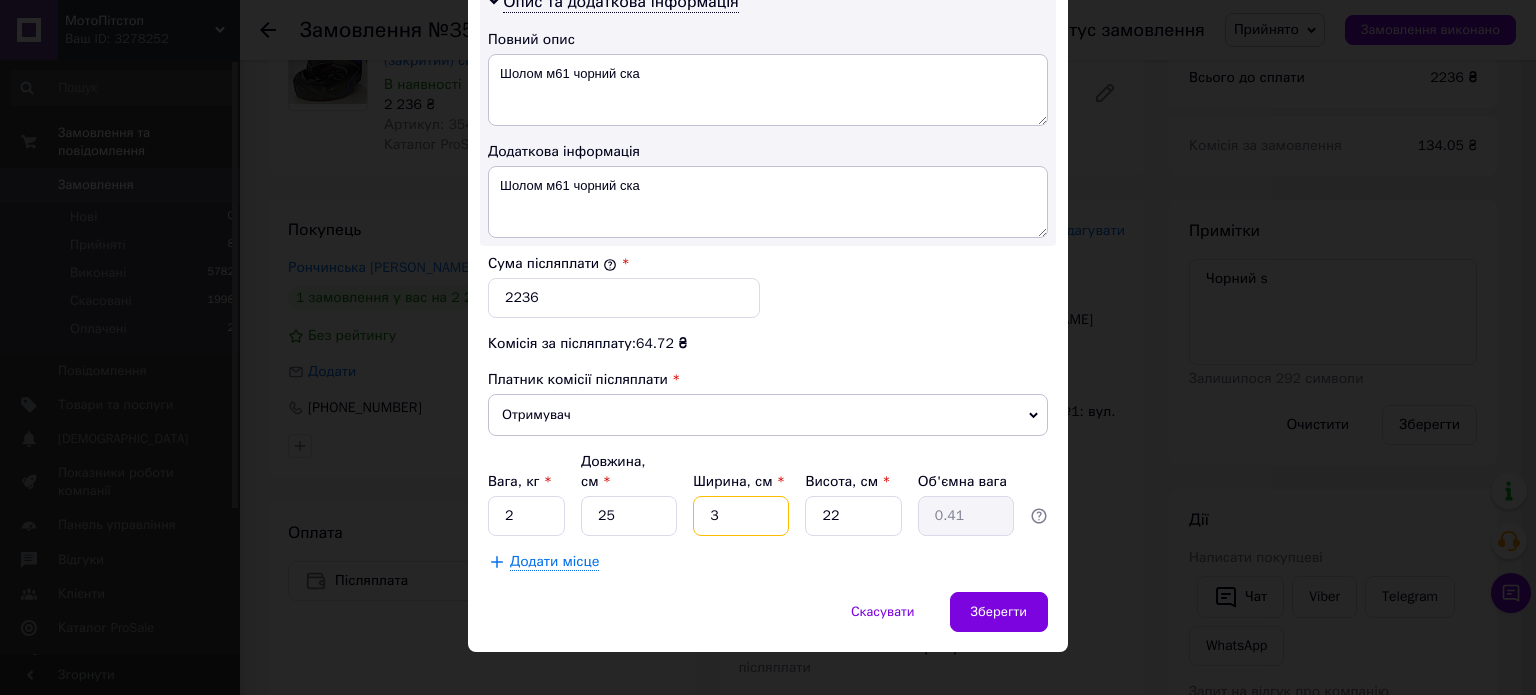 type on "36" 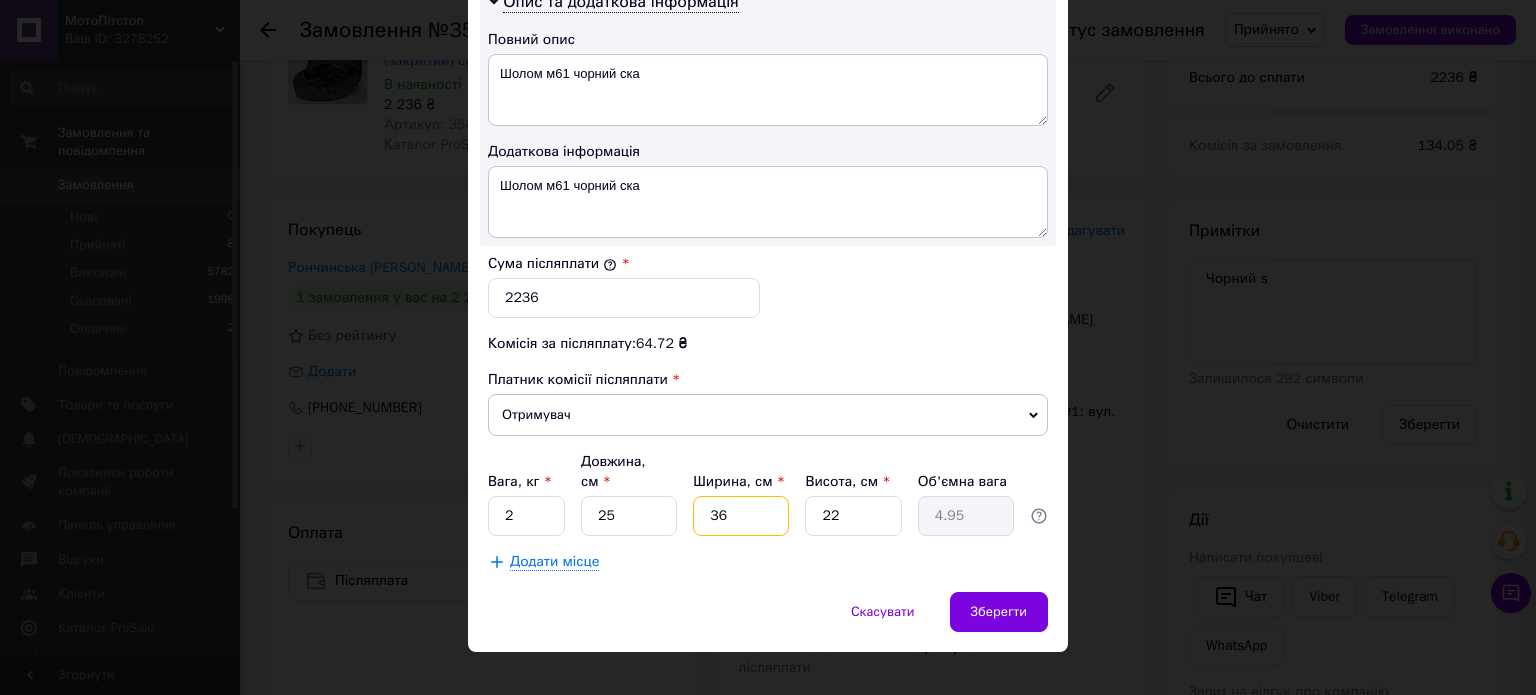 type on "36" 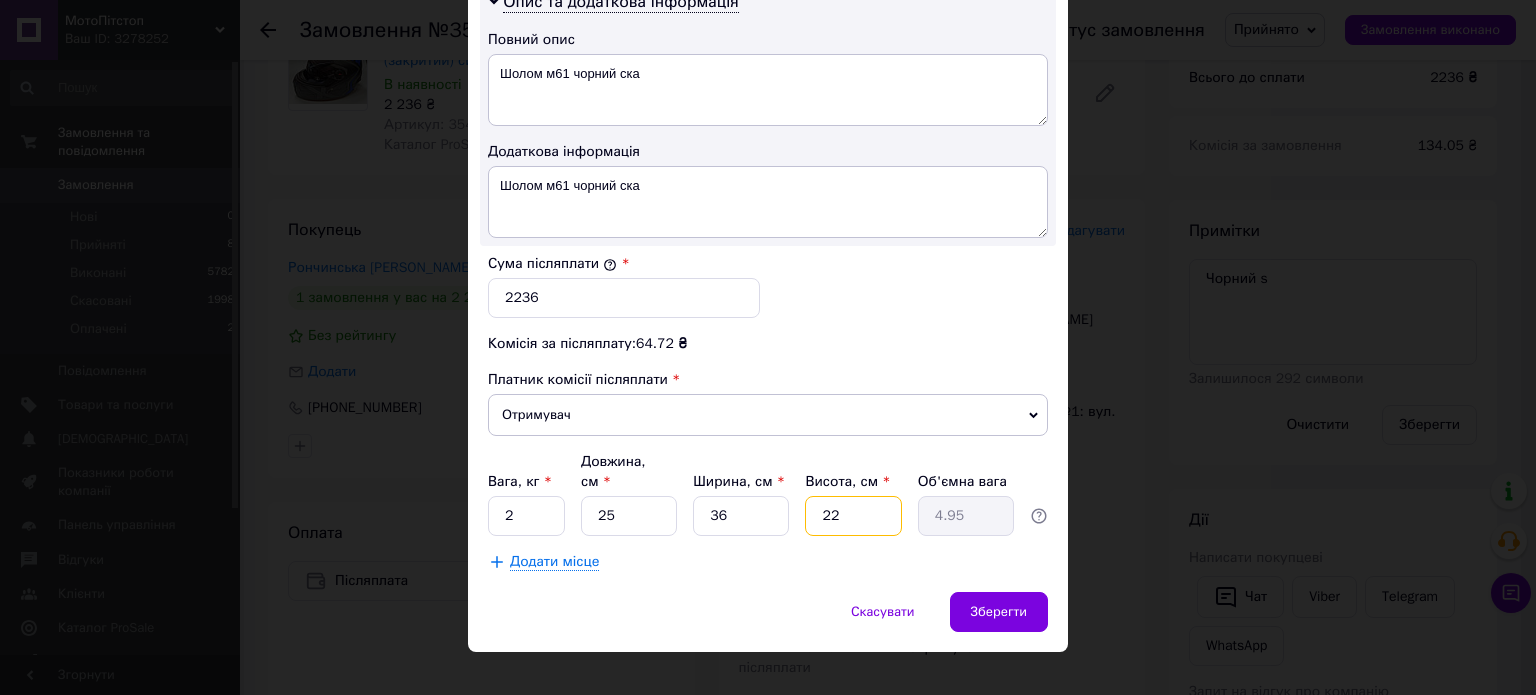 click on "22" at bounding box center (853, 516) 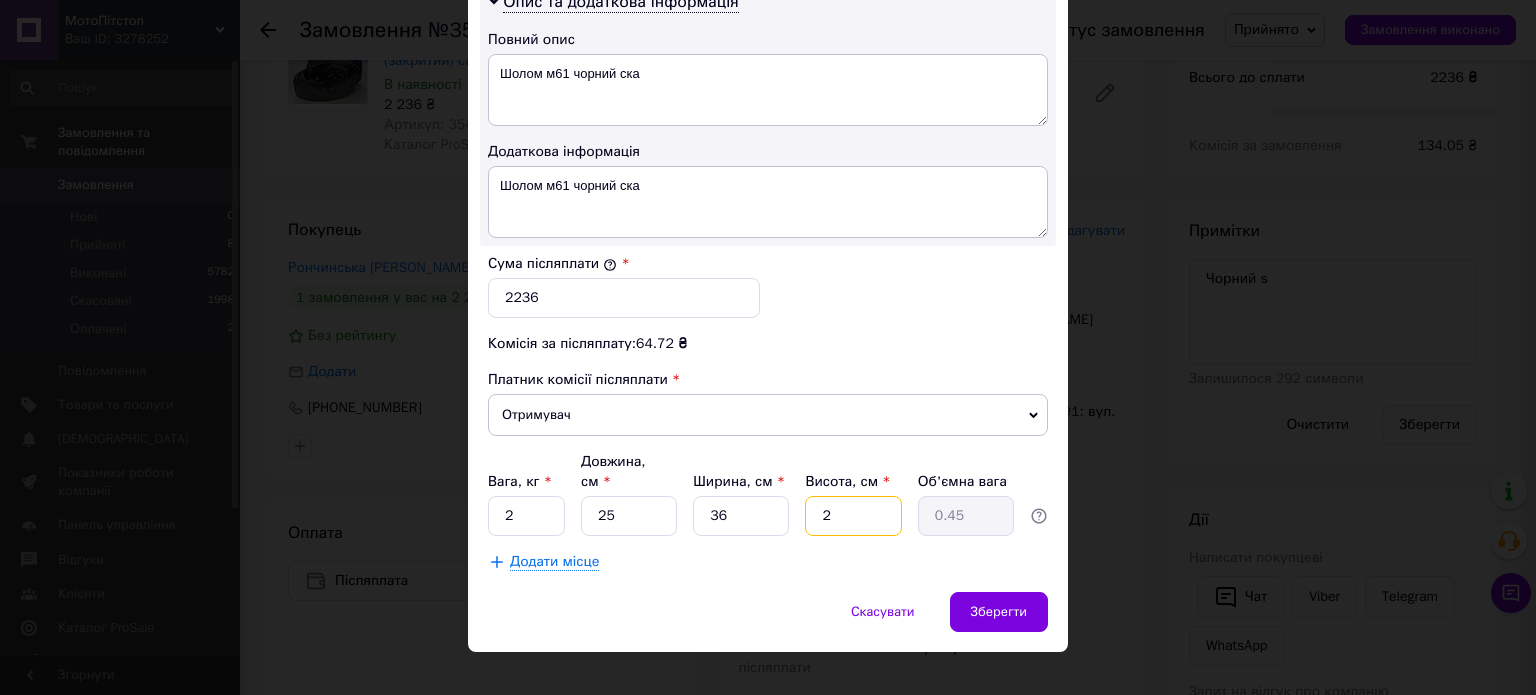 type on "26" 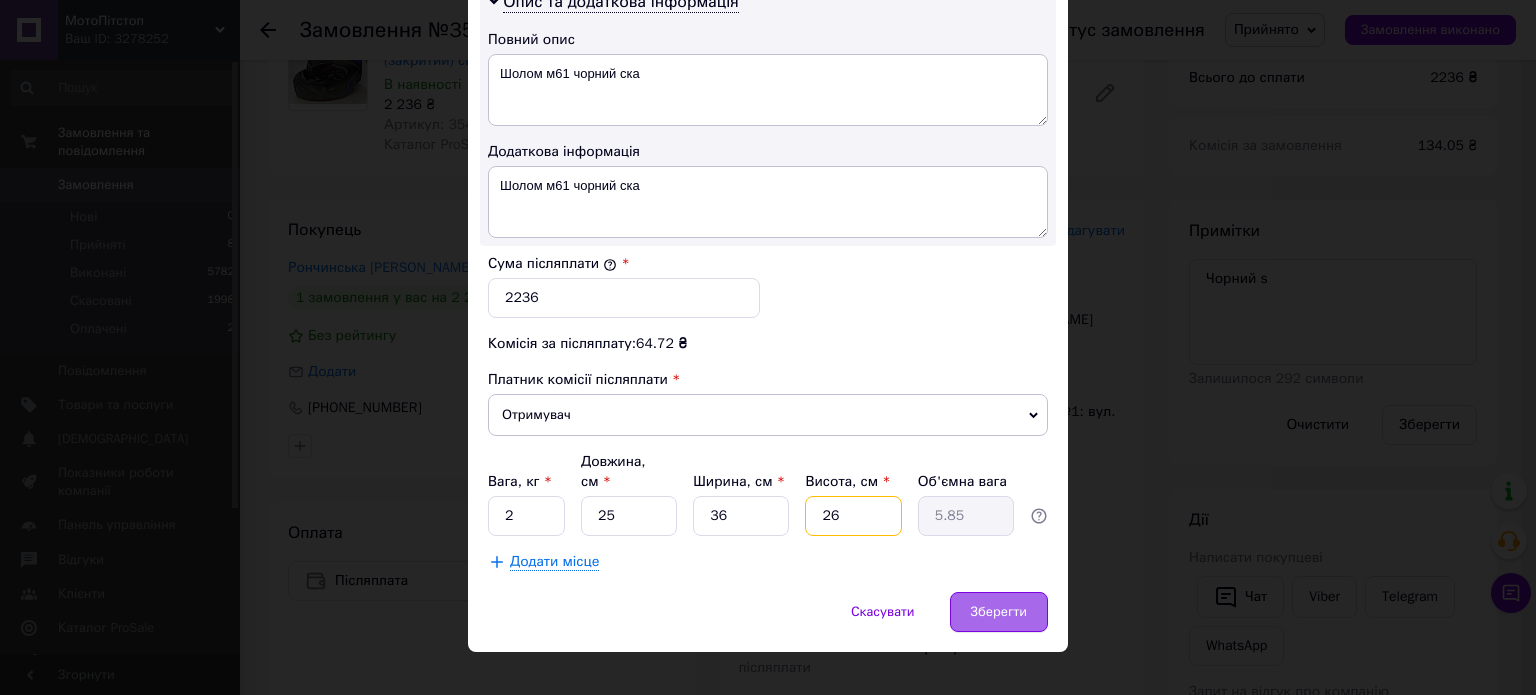 type on "26" 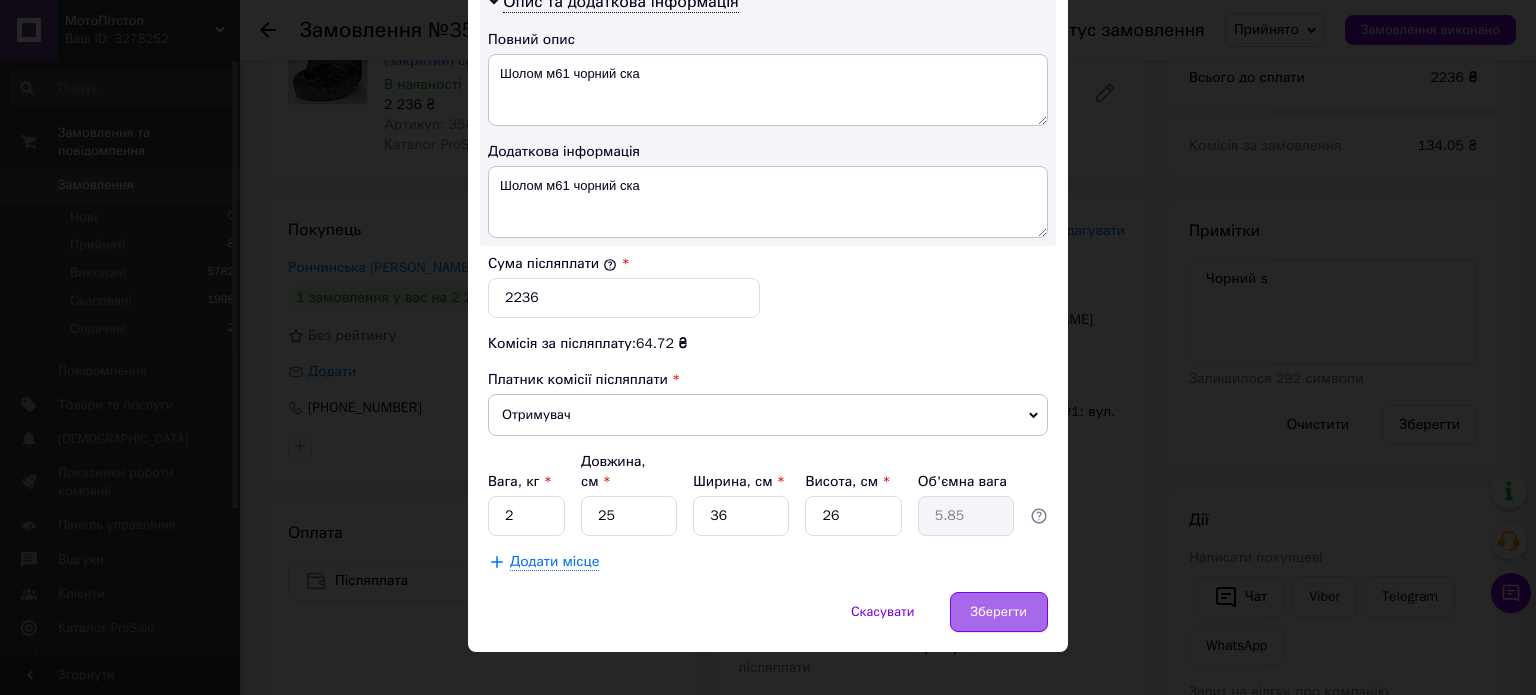 click on "Зберегти" at bounding box center (999, 612) 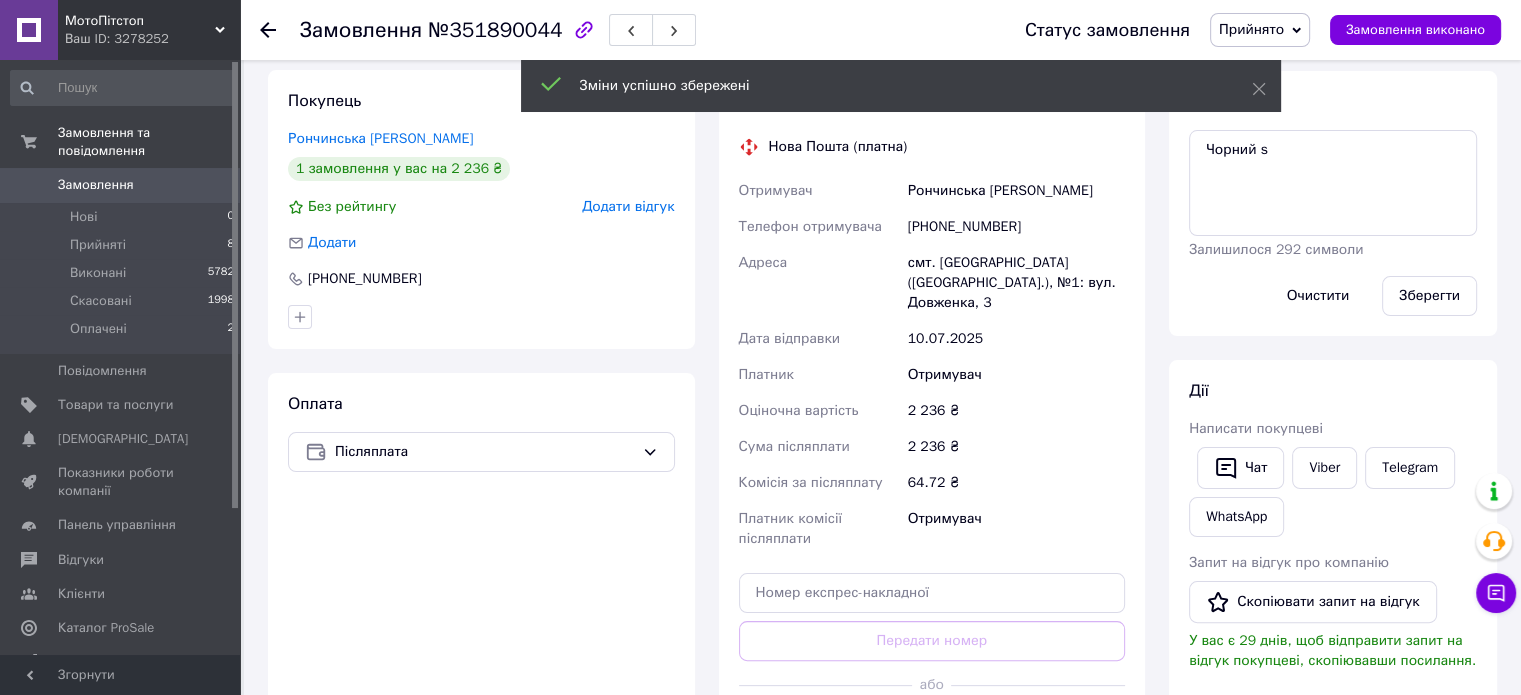 scroll, scrollTop: 500, scrollLeft: 0, axis: vertical 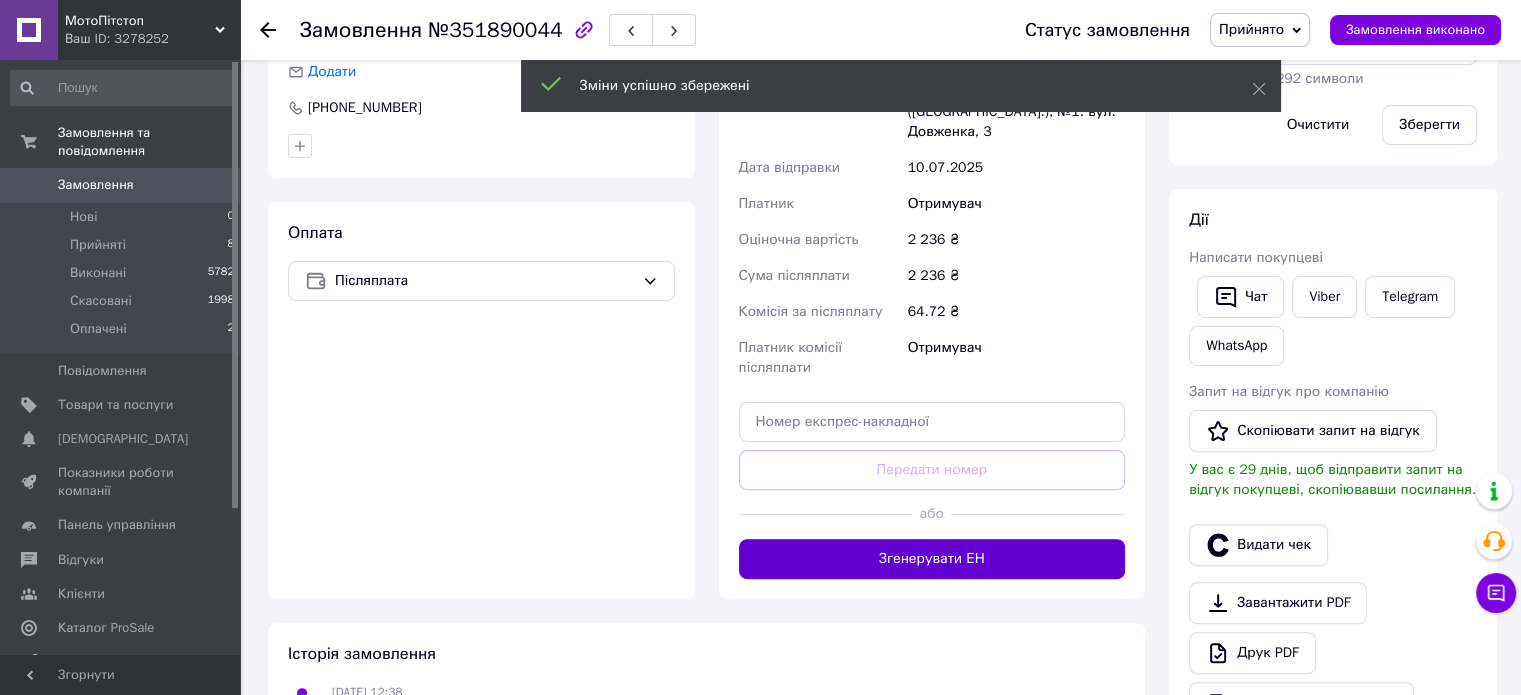 click on "Згенерувати ЕН" at bounding box center (932, 559) 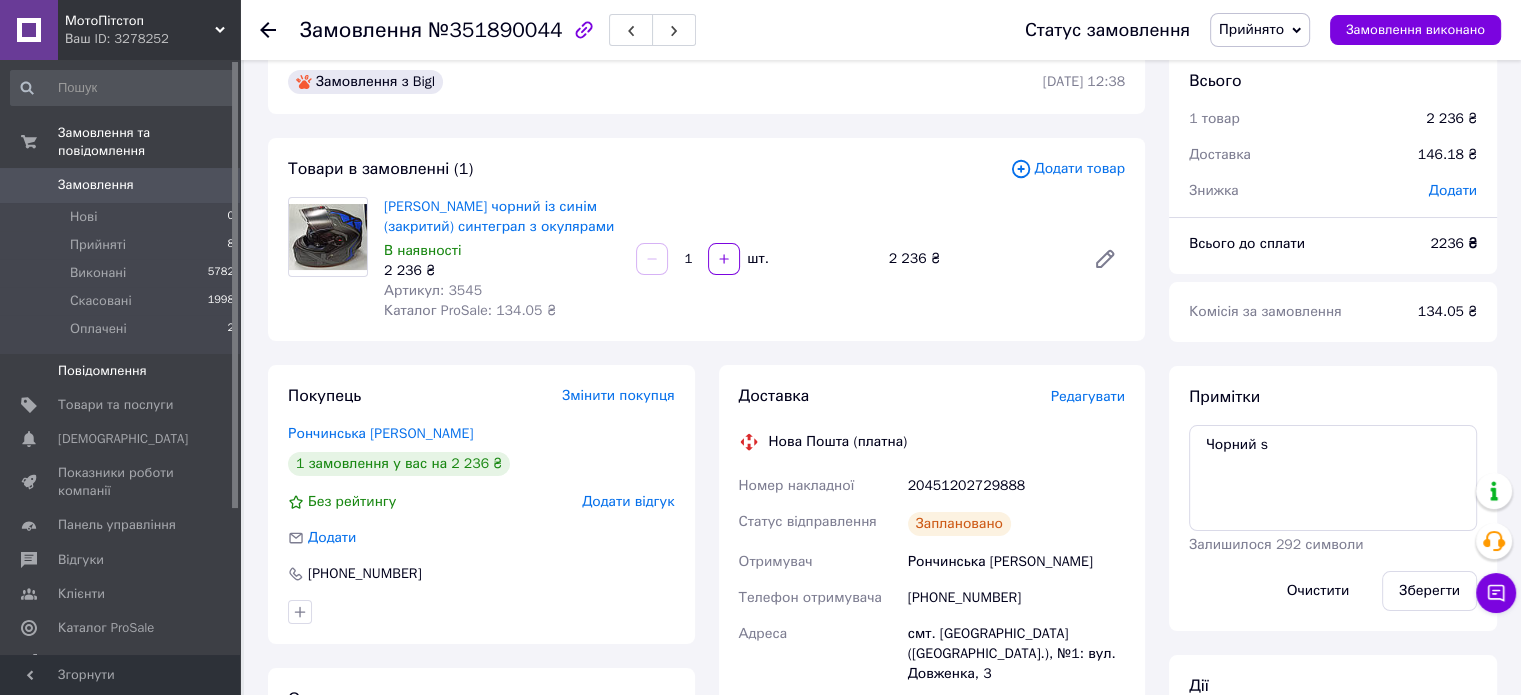 scroll, scrollTop: 0, scrollLeft: 0, axis: both 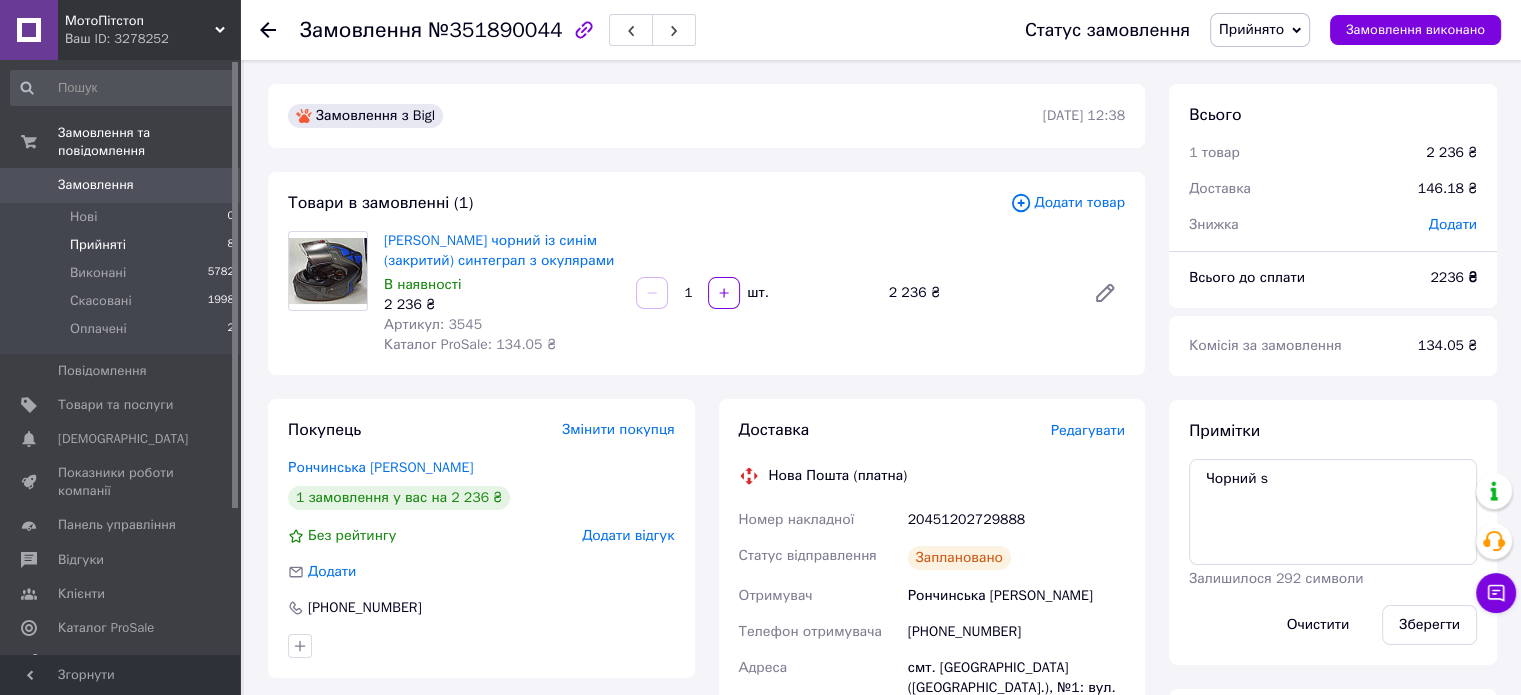 click on "Прийняті" at bounding box center (98, 245) 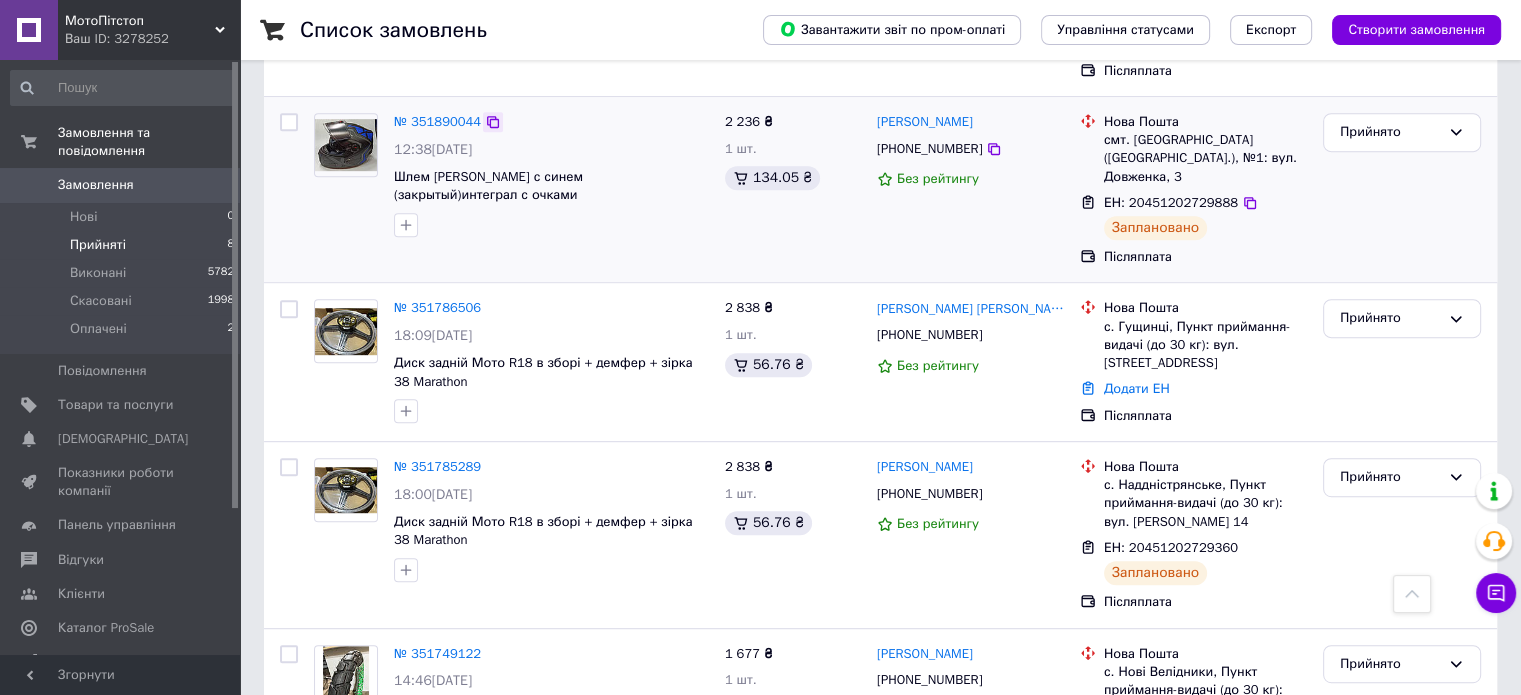 scroll, scrollTop: 1000, scrollLeft: 0, axis: vertical 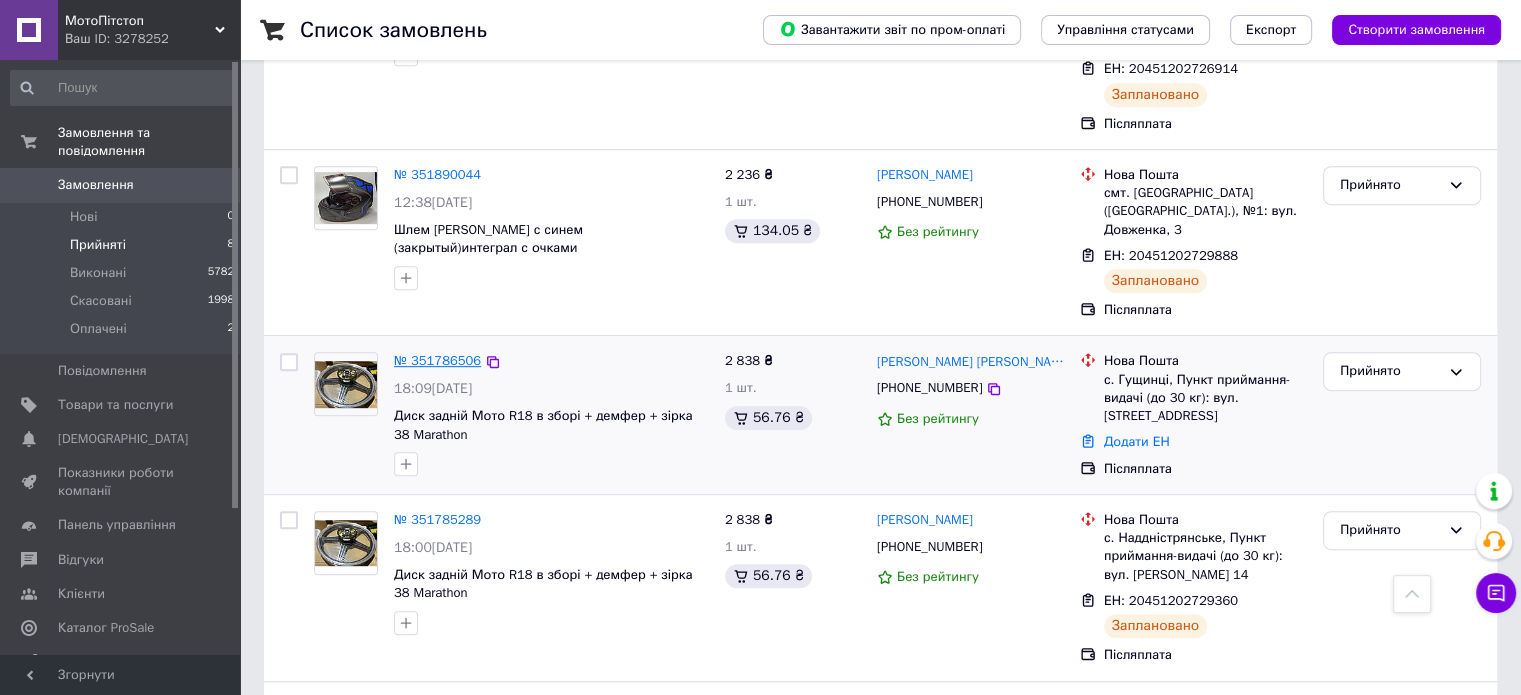 click on "№ 351786506" at bounding box center [437, 360] 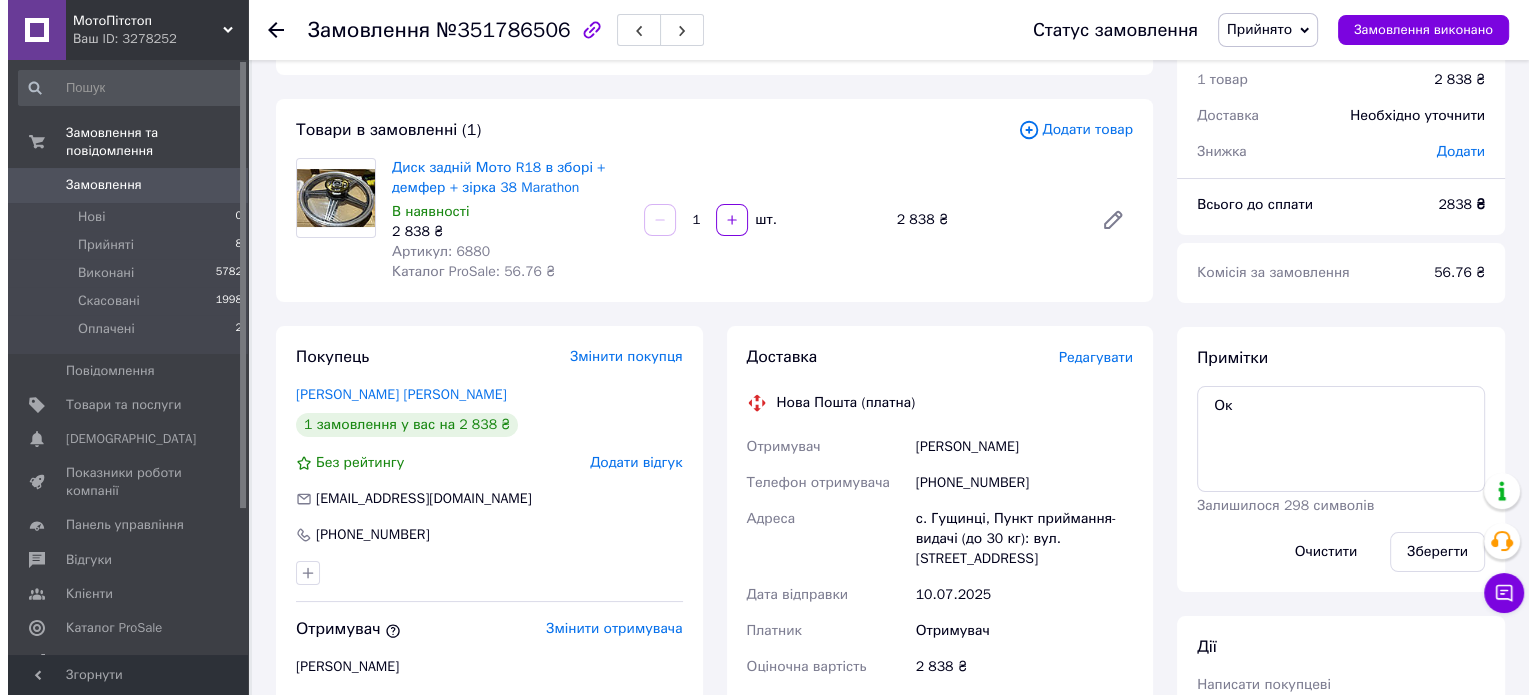 scroll, scrollTop: 0, scrollLeft: 0, axis: both 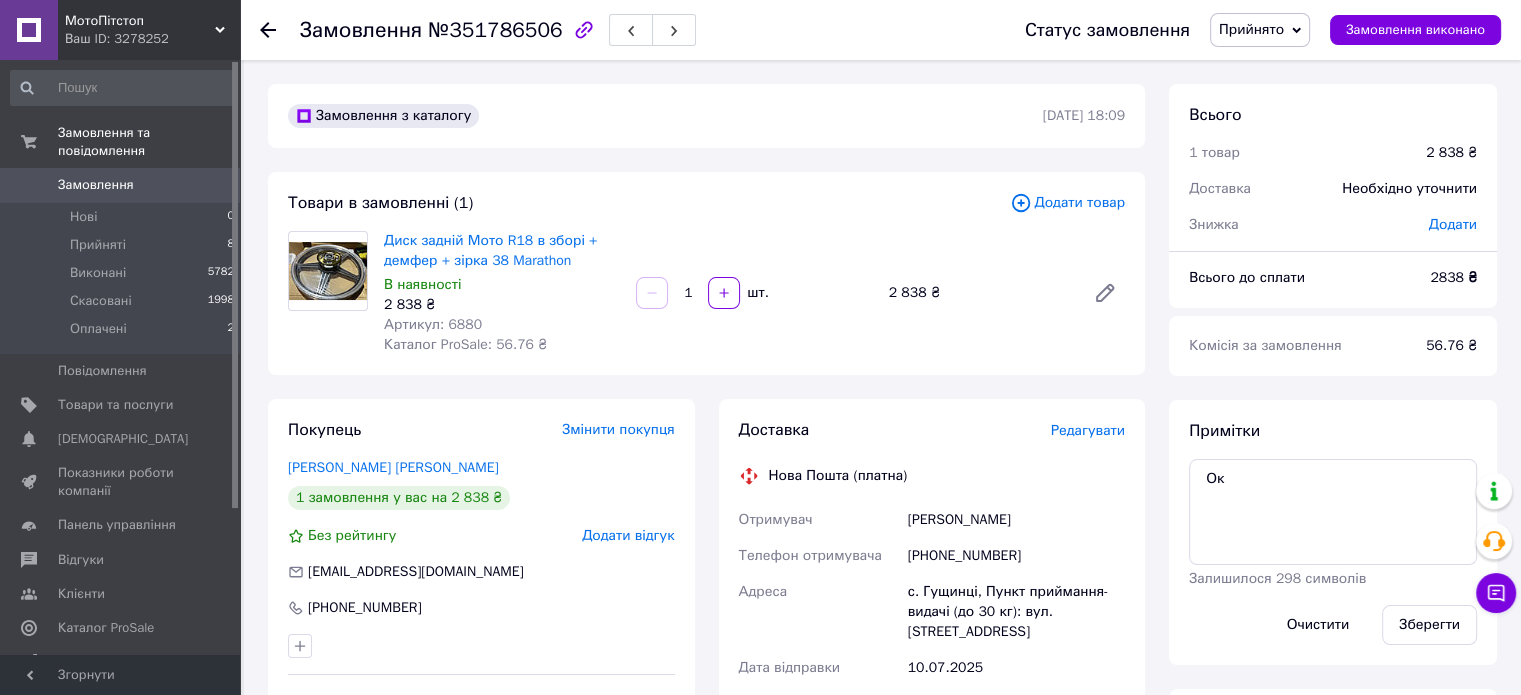 click on "Редагувати" at bounding box center [1088, 430] 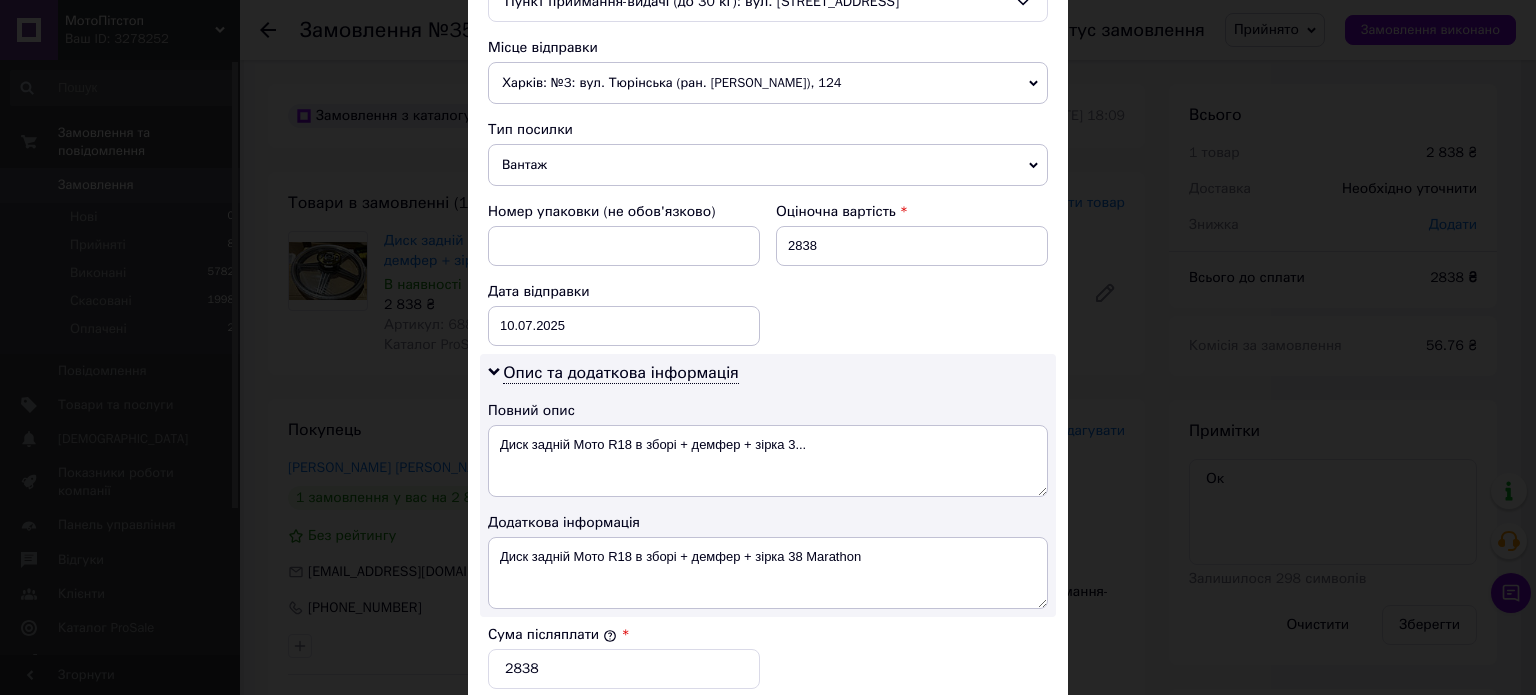 scroll, scrollTop: 900, scrollLeft: 0, axis: vertical 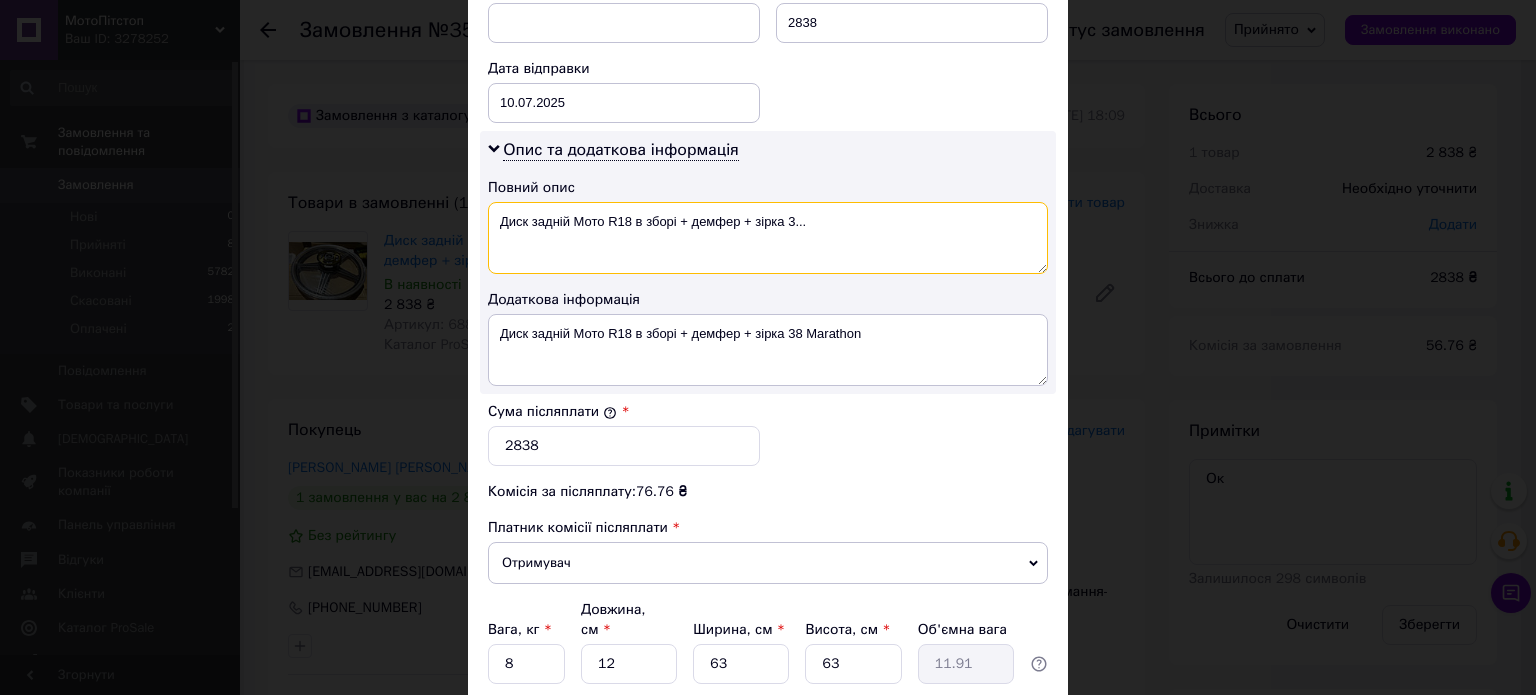 click on "Диск задній Мото R18 в зборі + демфер + зірка 3..." at bounding box center [768, 238] 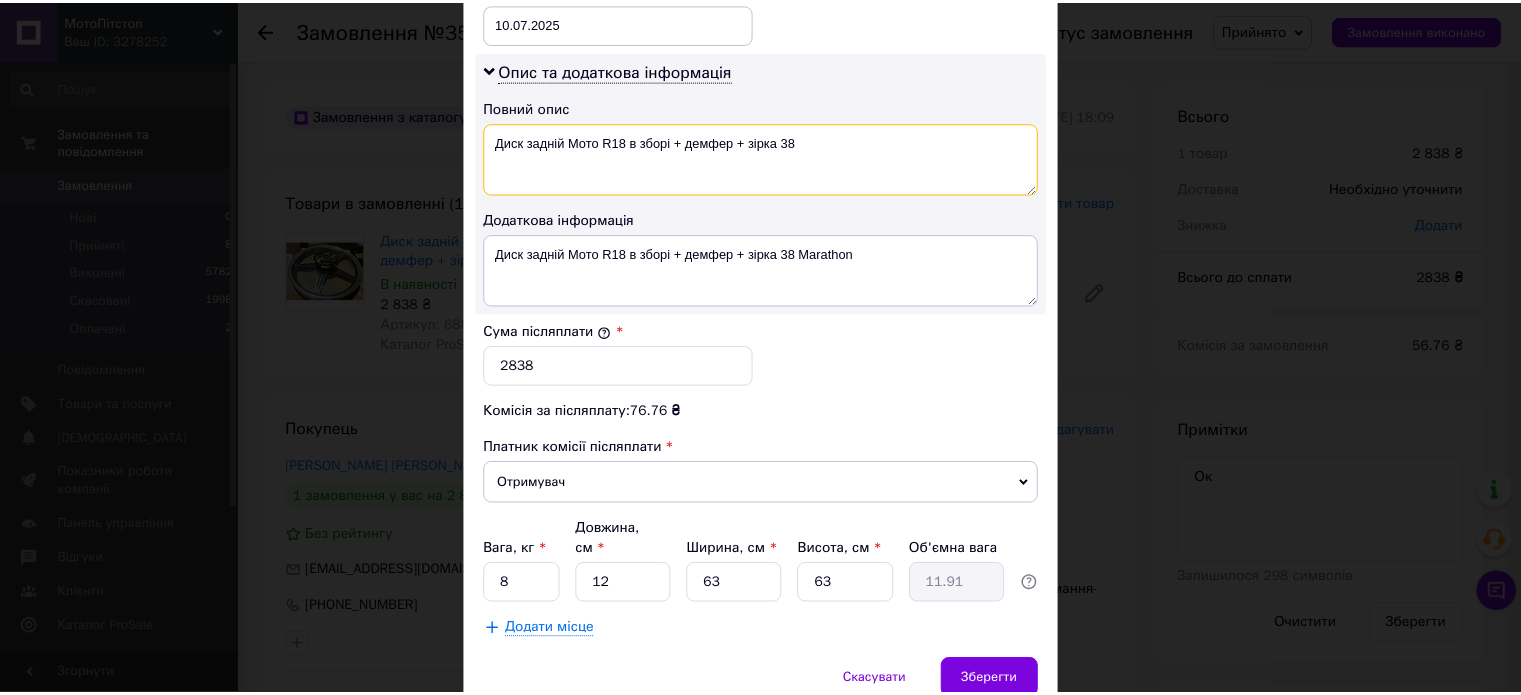 scroll, scrollTop: 1048, scrollLeft: 0, axis: vertical 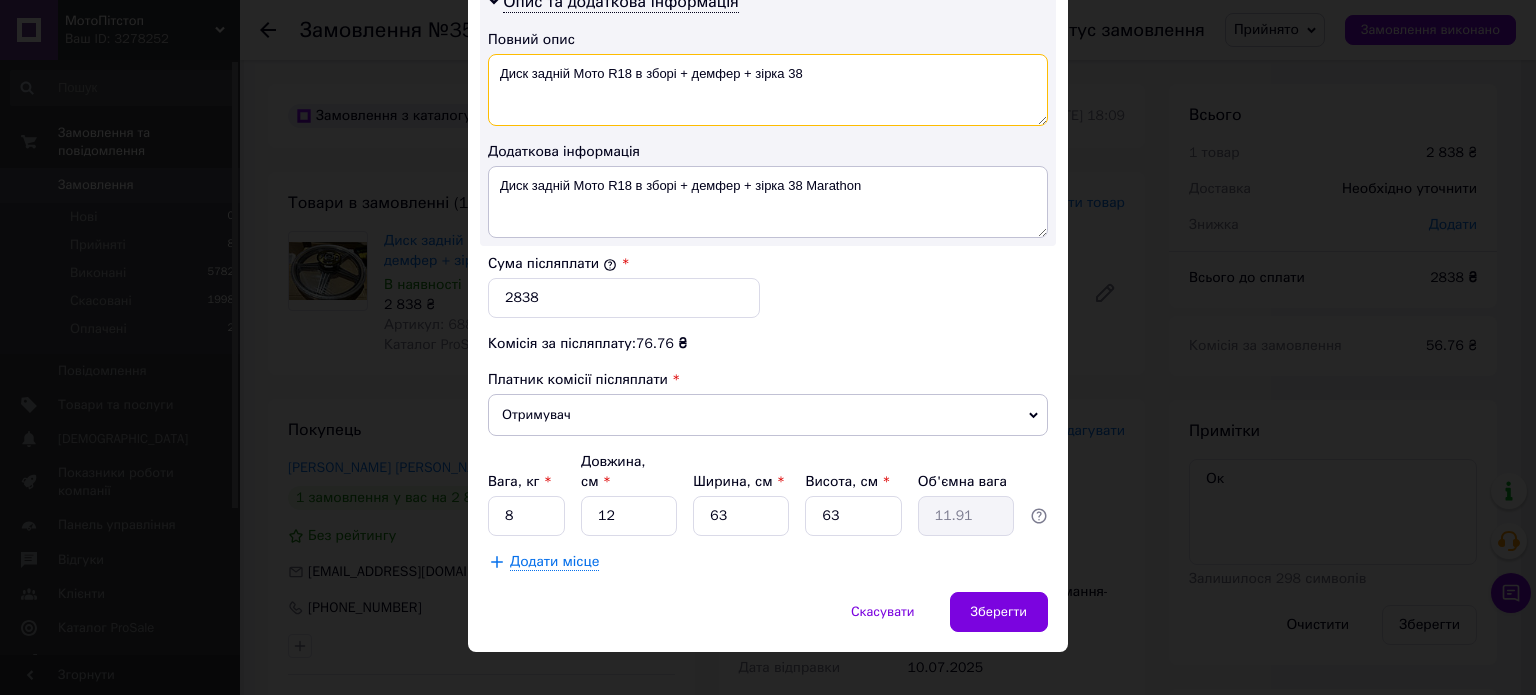 type on "Диск задній Мото R18 в зборі + демфер + зірка 38" 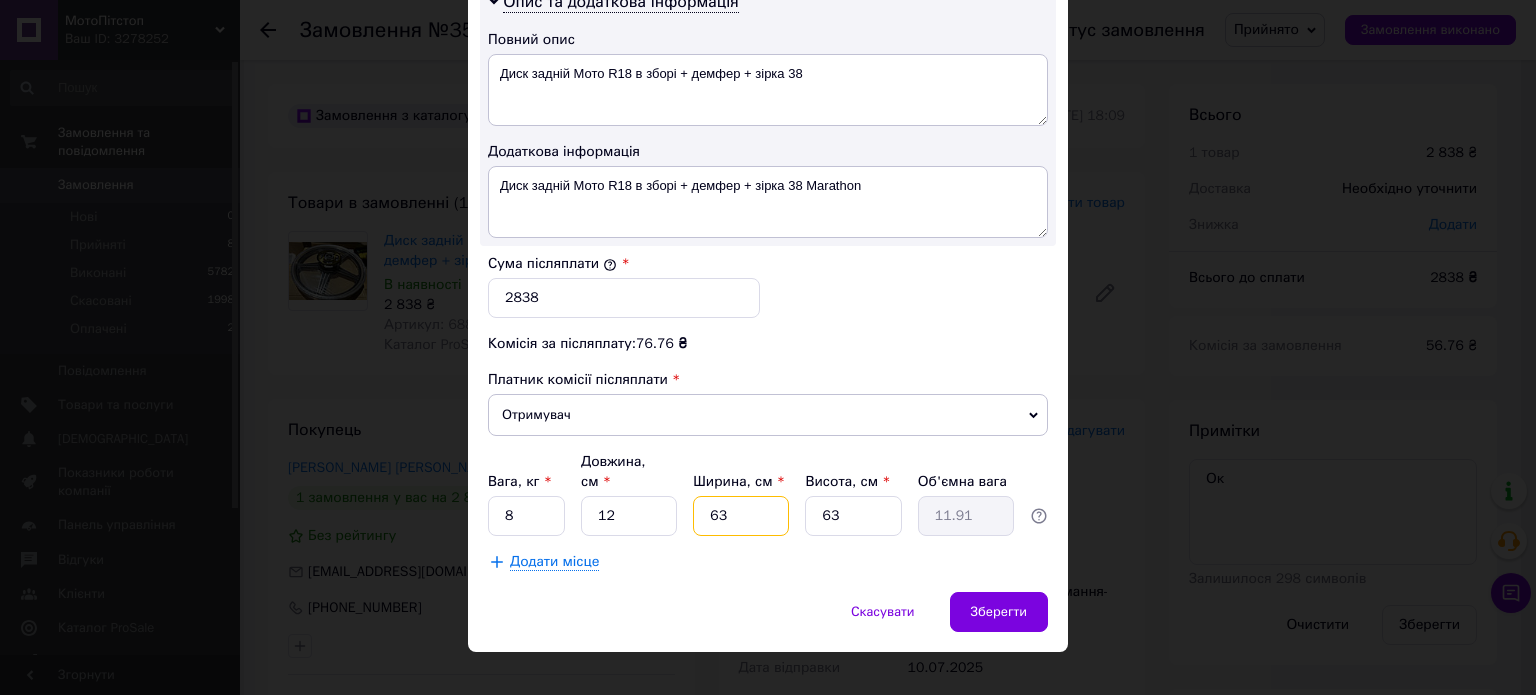 click on "63" at bounding box center (741, 516) 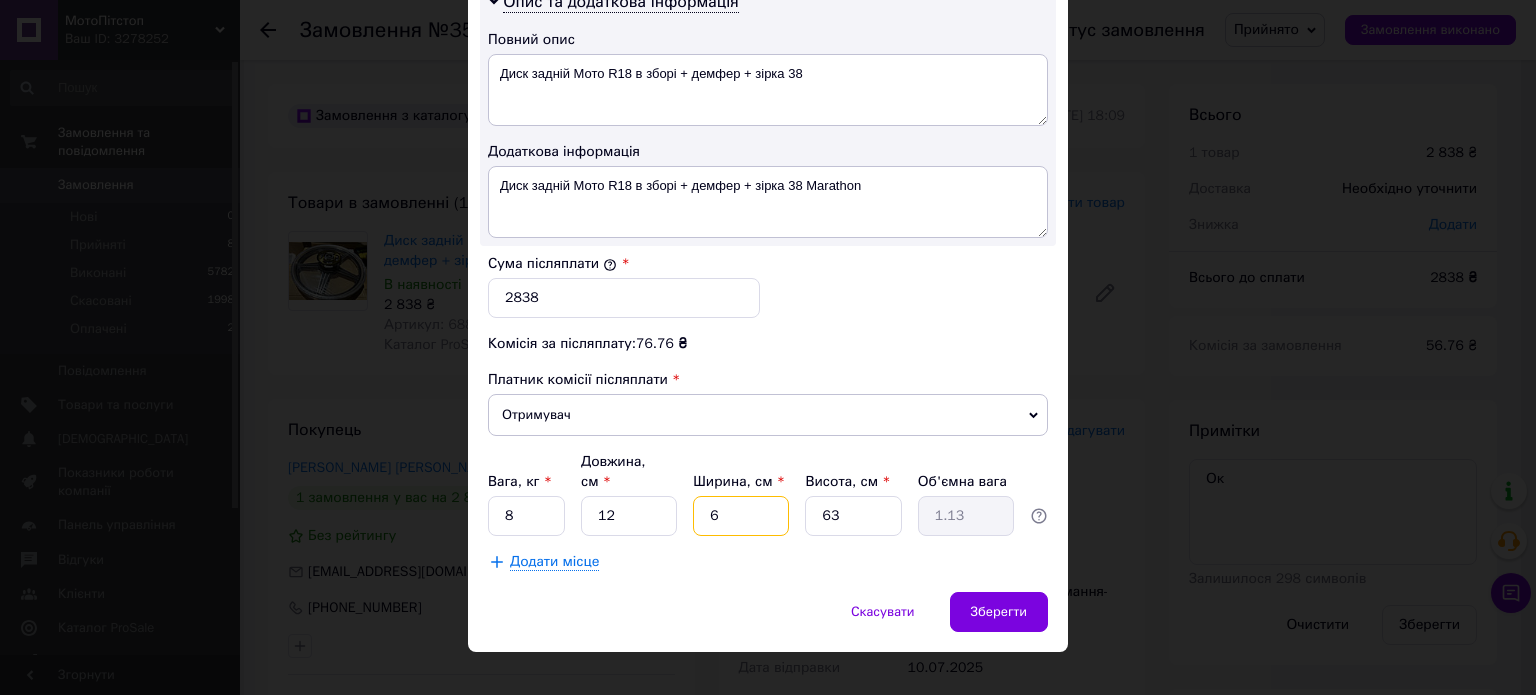 type on "60" 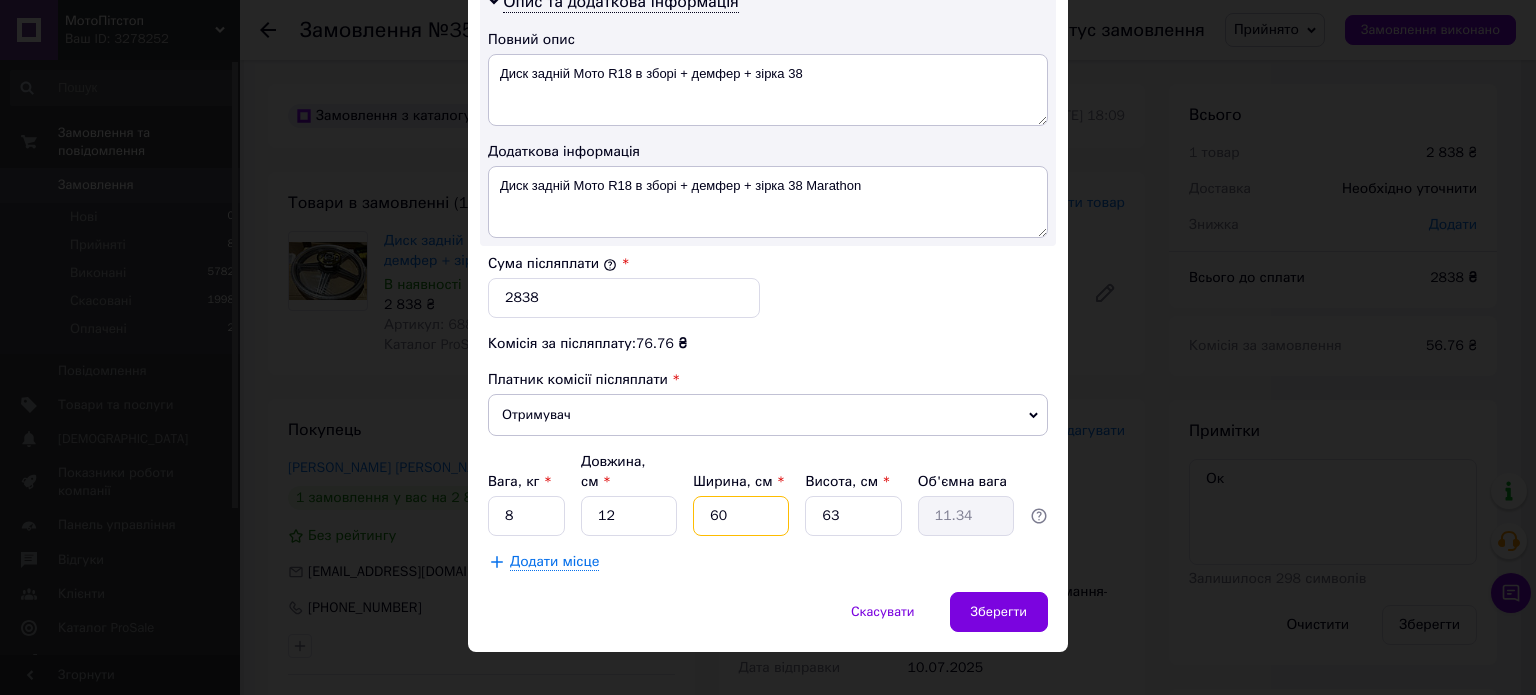 type on "60" 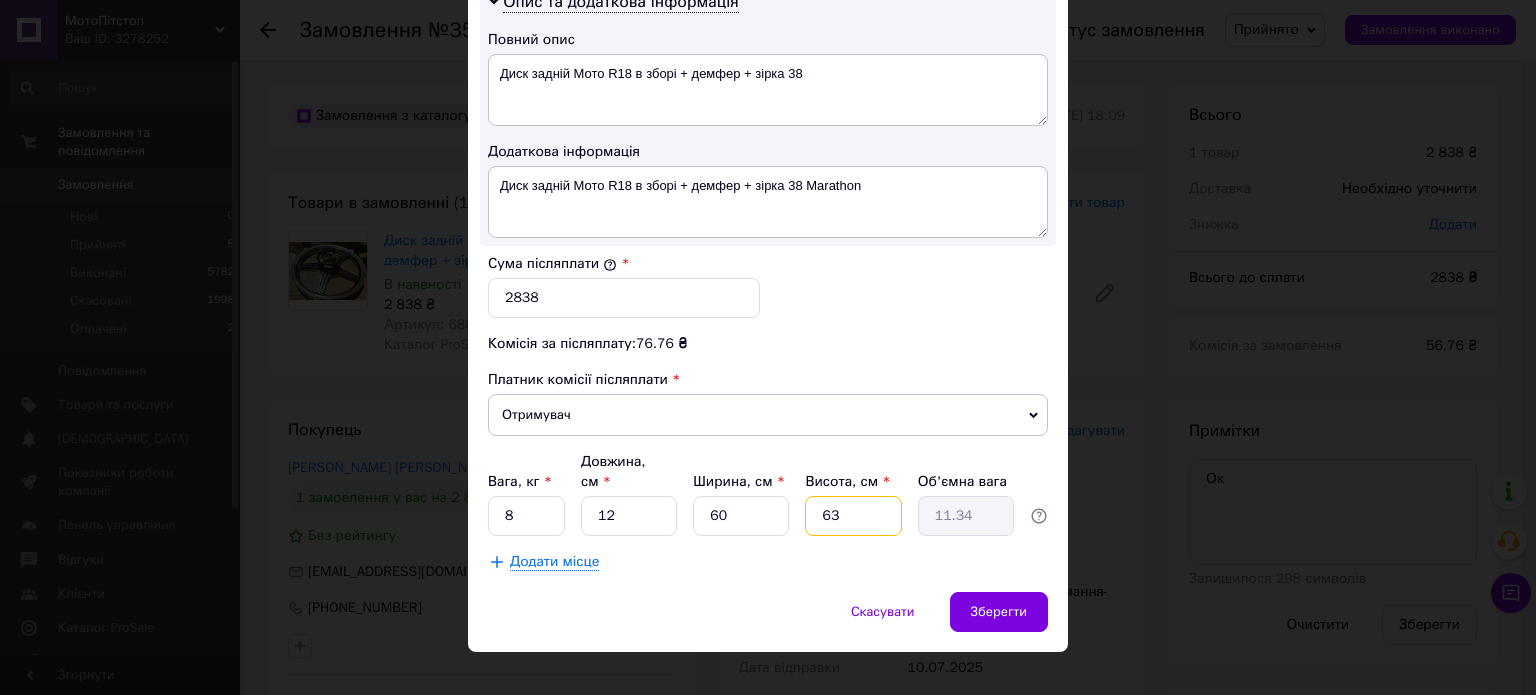 click on "63" at bounding box center [853, 516] 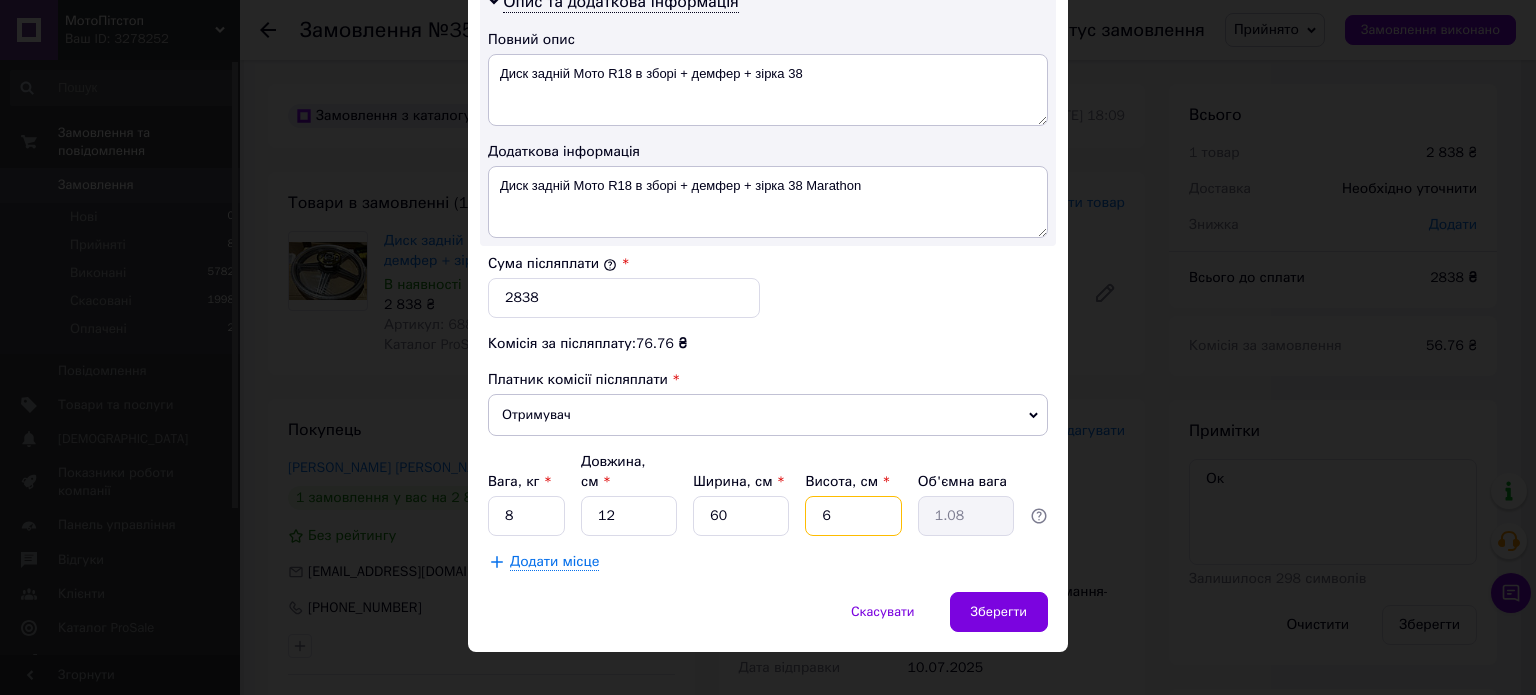 type on "60" 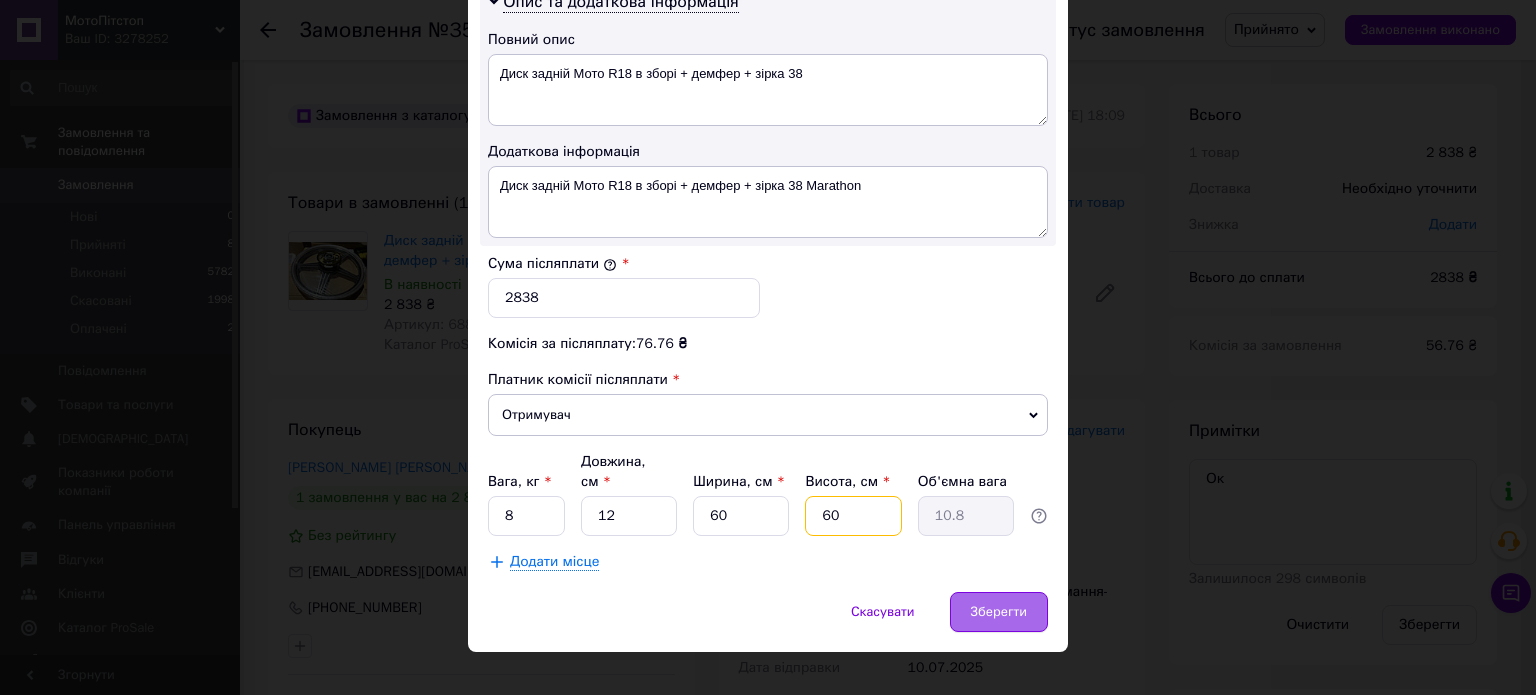 type on "60" 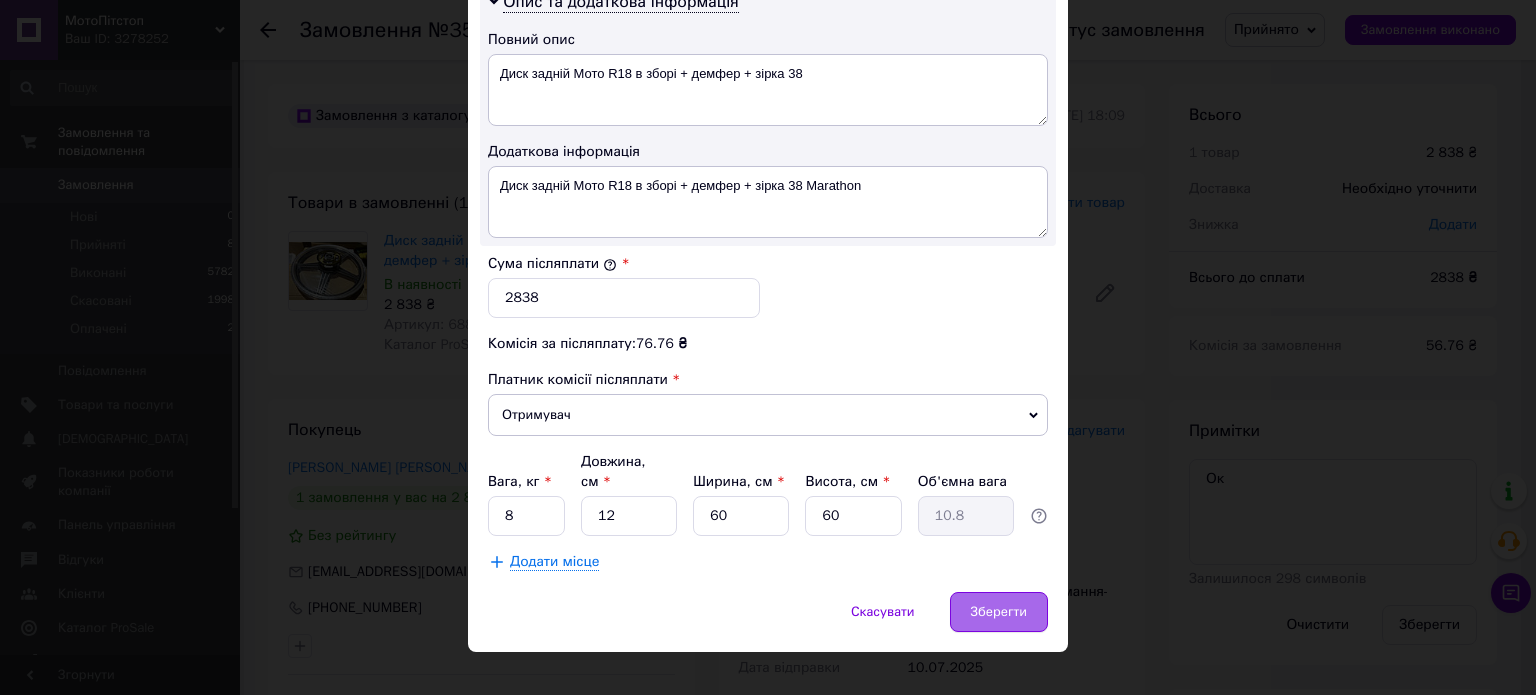 click on "Зберегти" at bounding box center [999, 612] 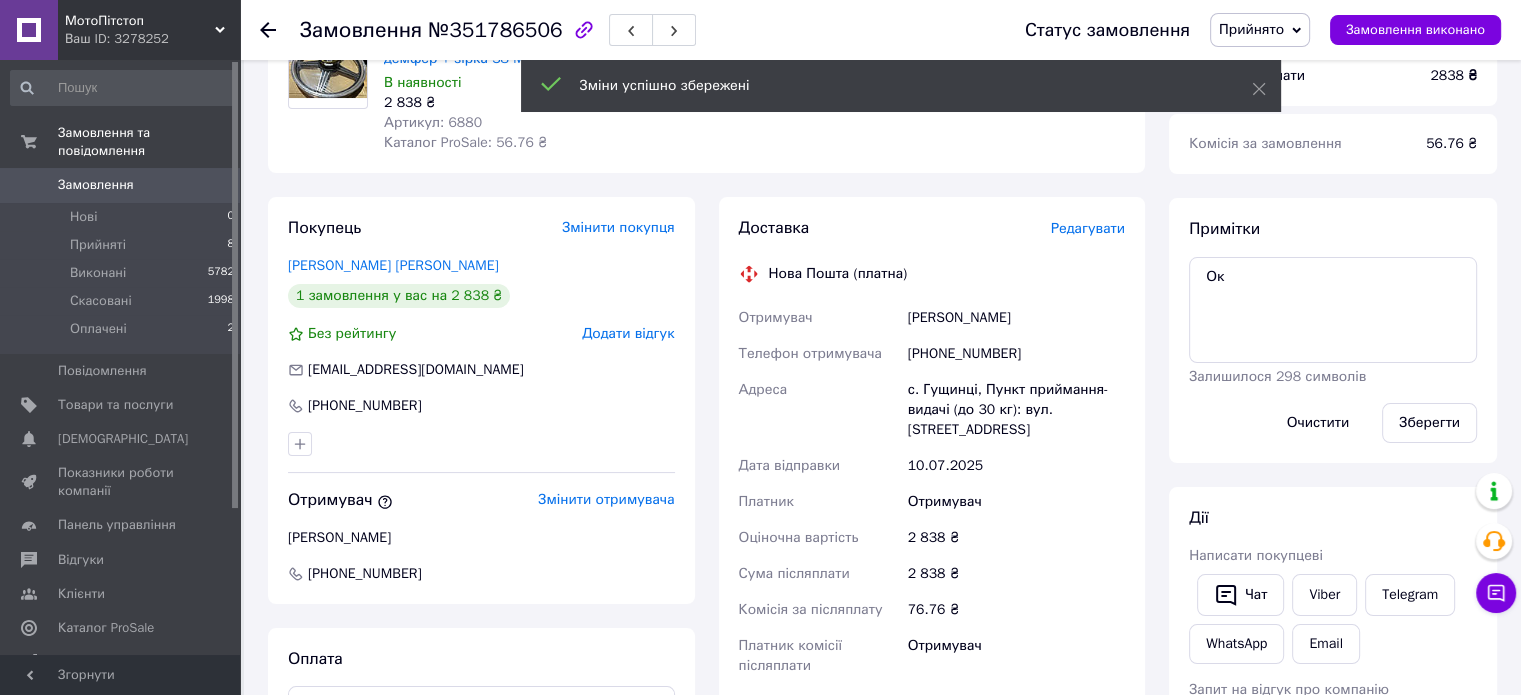 scroll, scrollTop: 600, scrollLeft: 0, axis: vertical 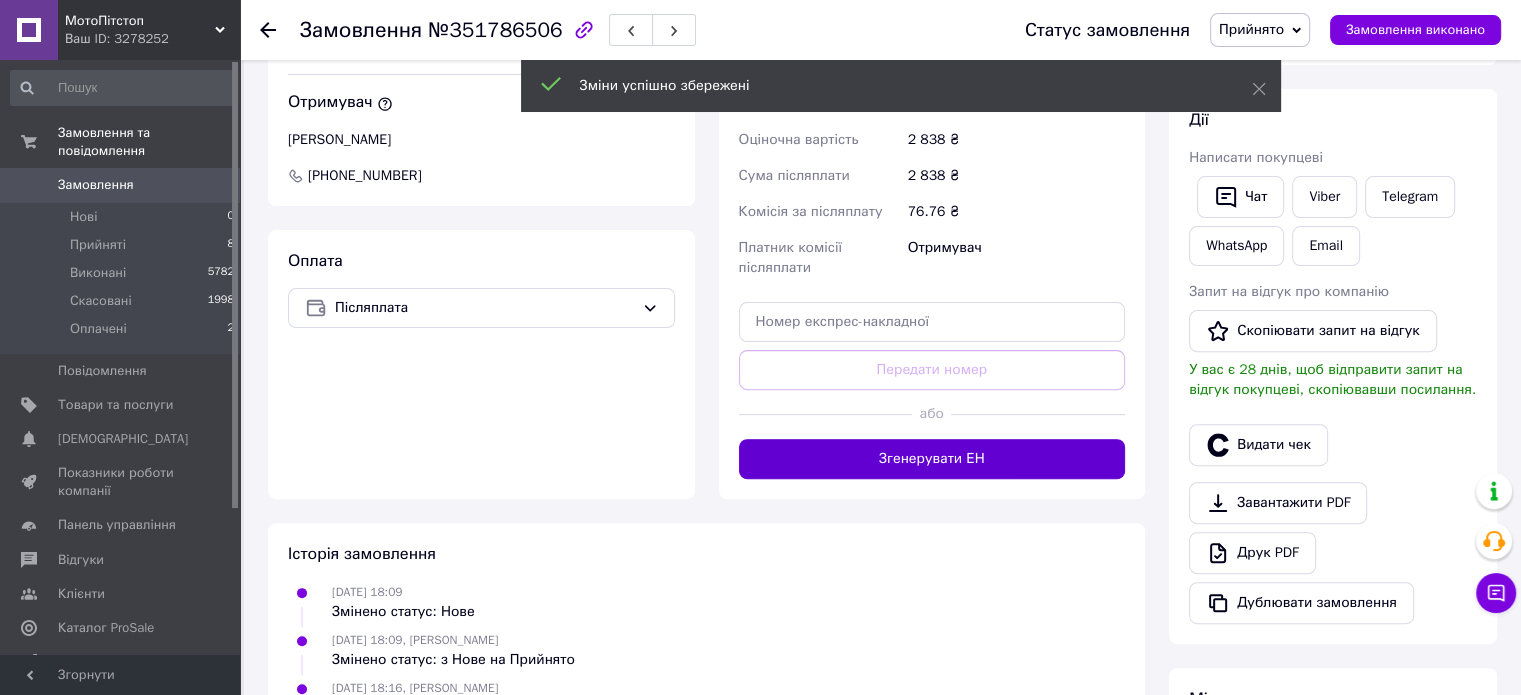 click on "Згенерувати ЕН" at bounding box center (932, 459) 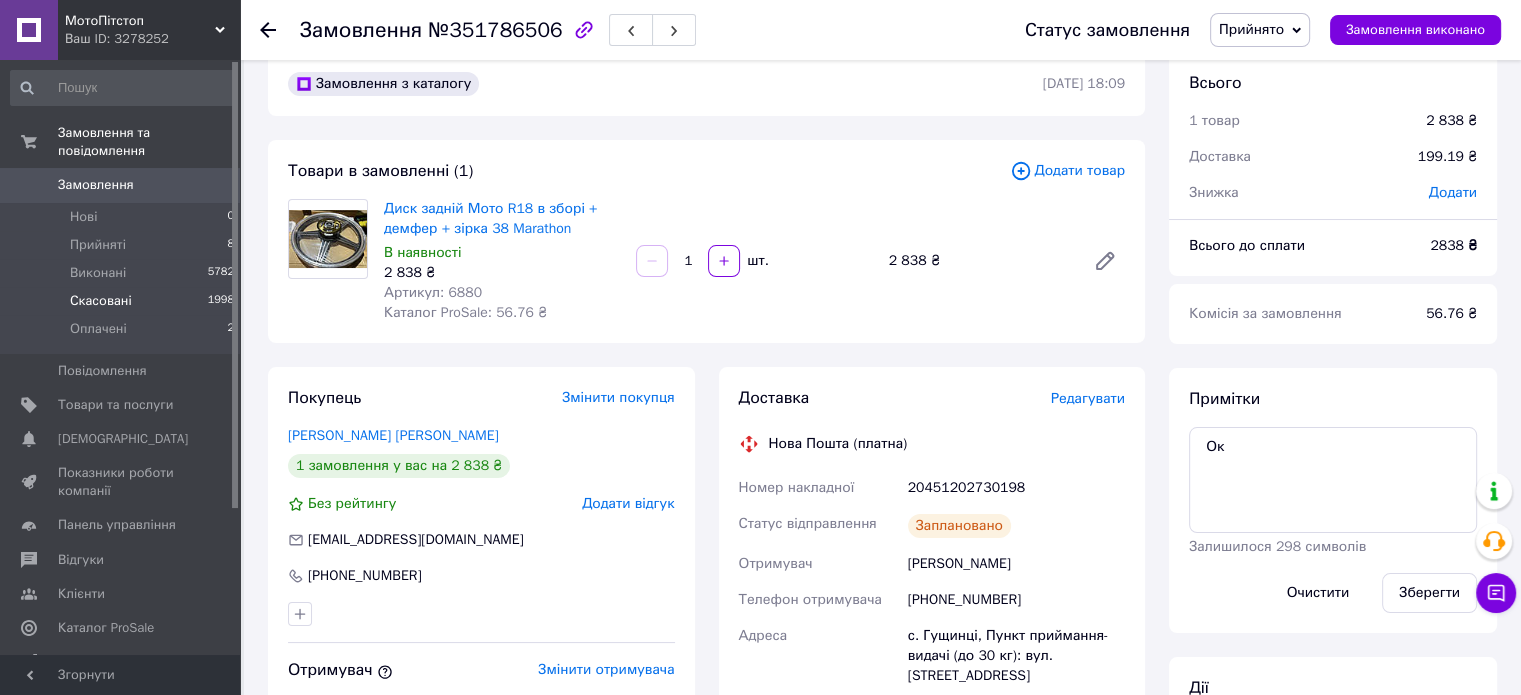 scroll, scrollTop: 0, scrollLeft: 0, axis: both 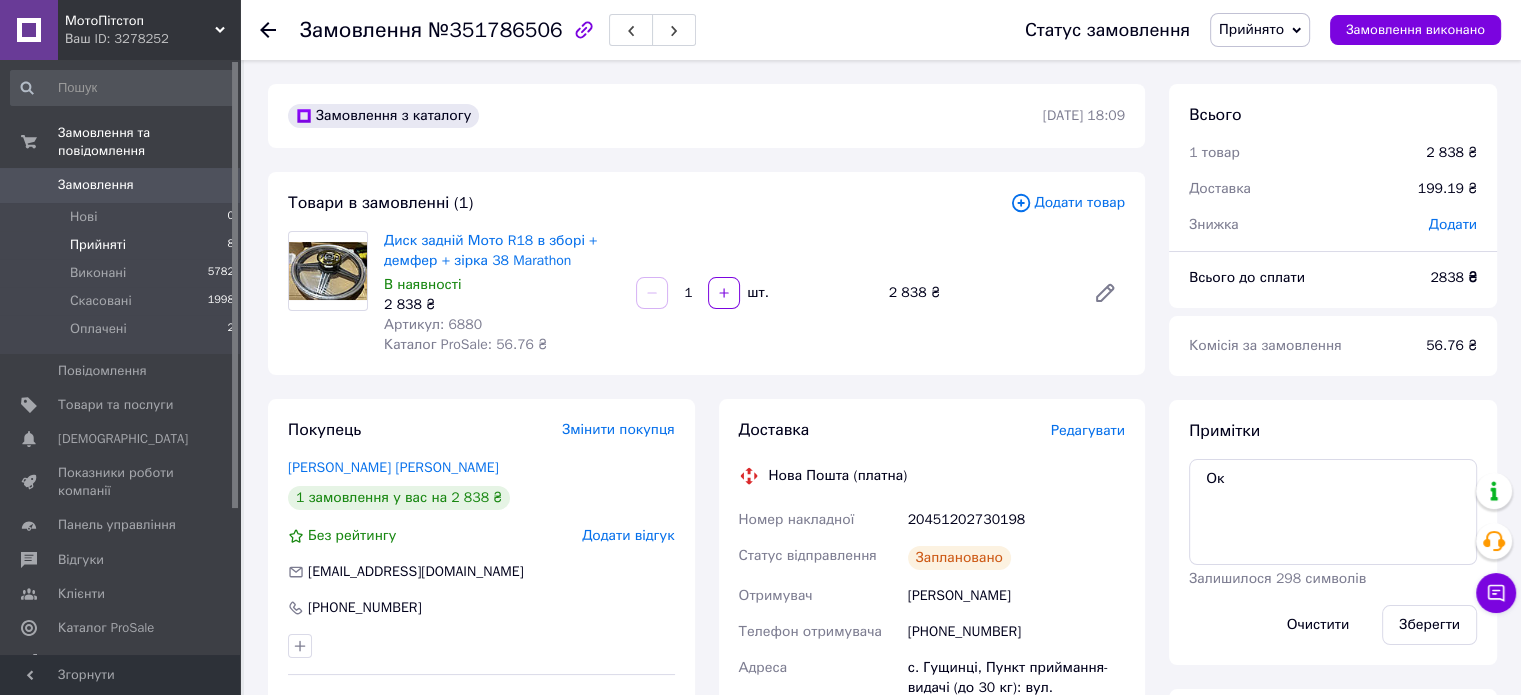 click on "Прийняті" at bounding box center [98, 245] 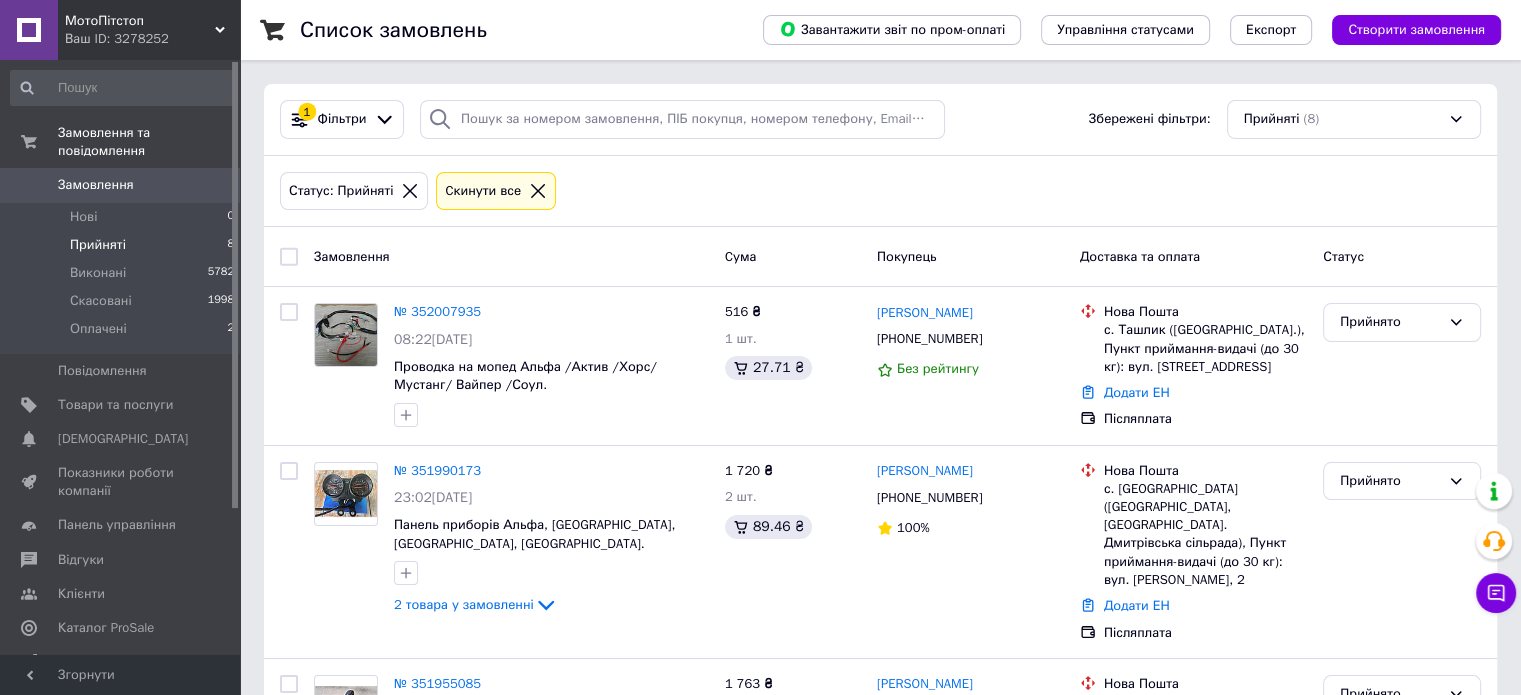 click on "Прийняті" at bounding box center [98, 245] 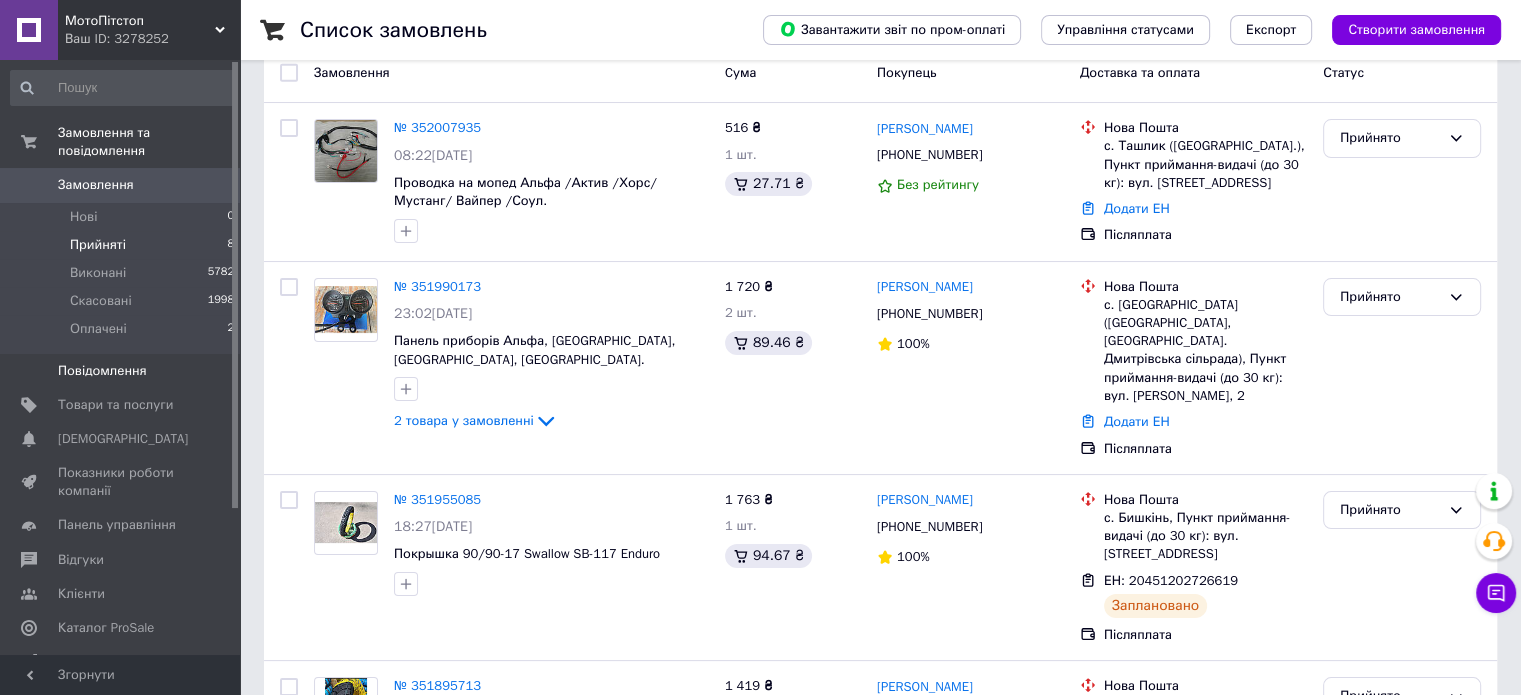 scroll, scrollTop: 100, scrollLeft: 0, axis: vertical 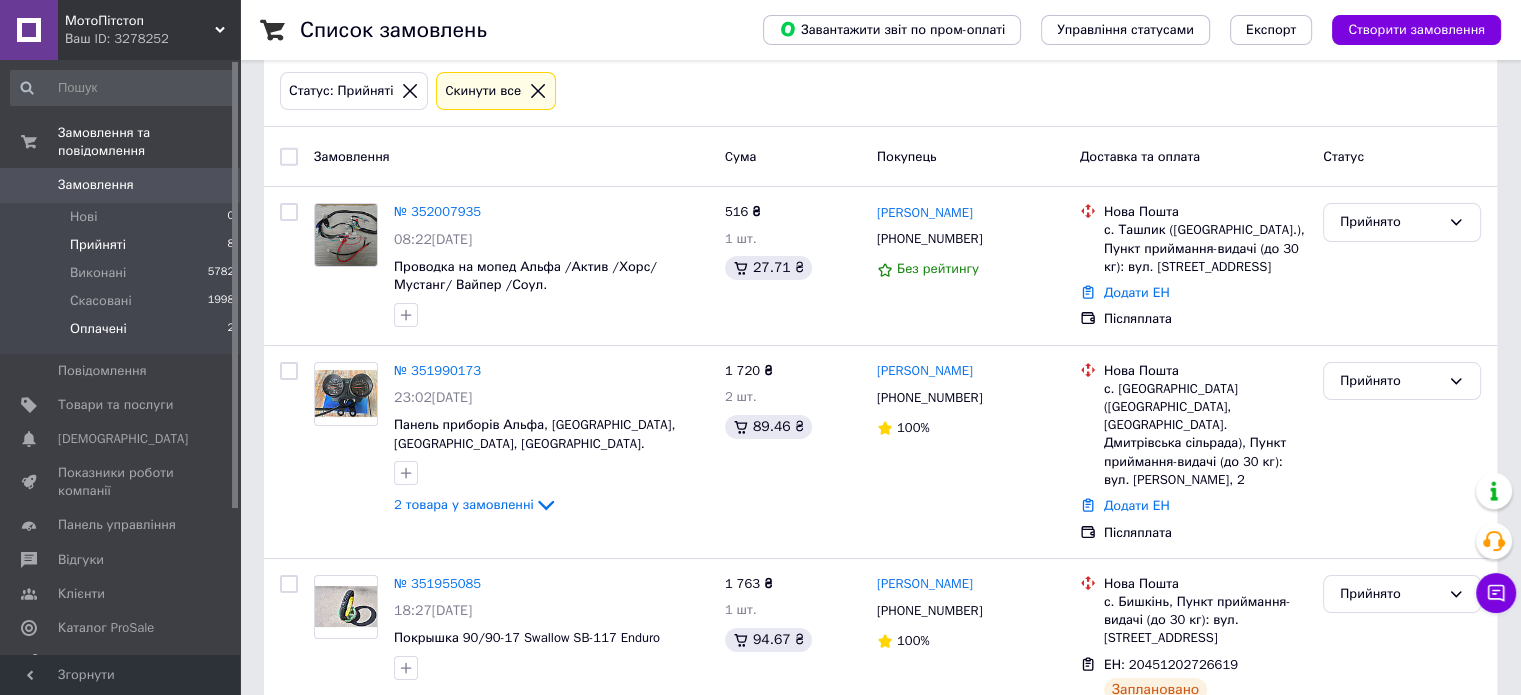click on "Оплачені" at bounding box center [98, 329] 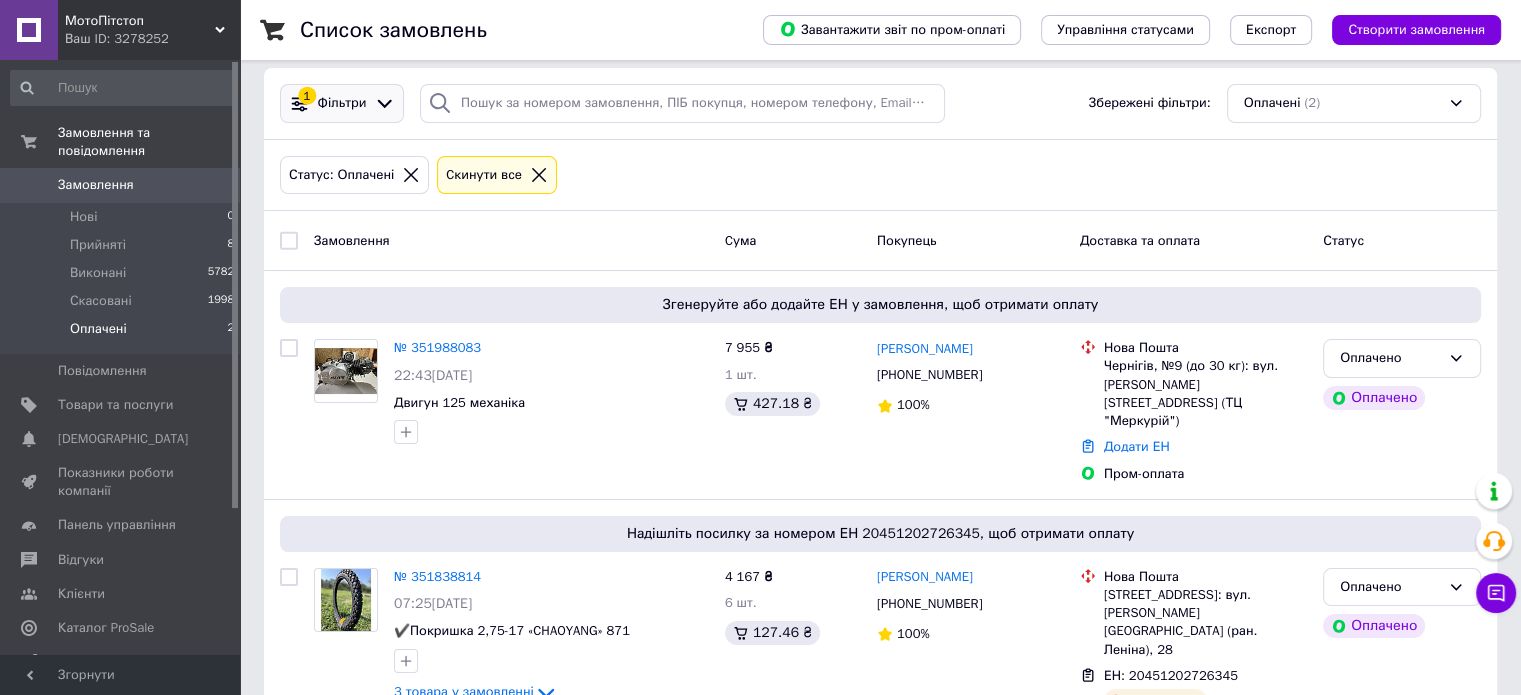 scroll, scrollTop: 0, scrollLeft: 0, axis: both 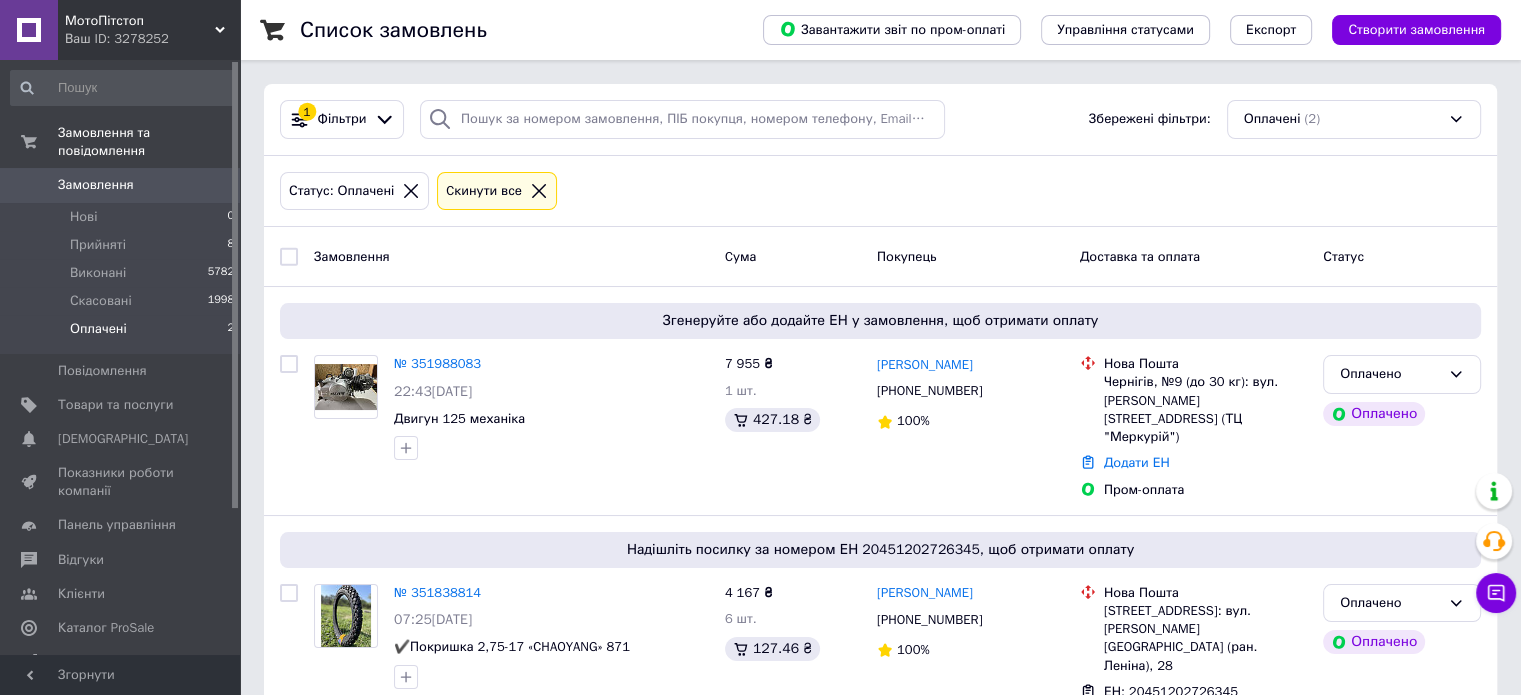 click on "Замовлення" at bounding box center [96, 185] 